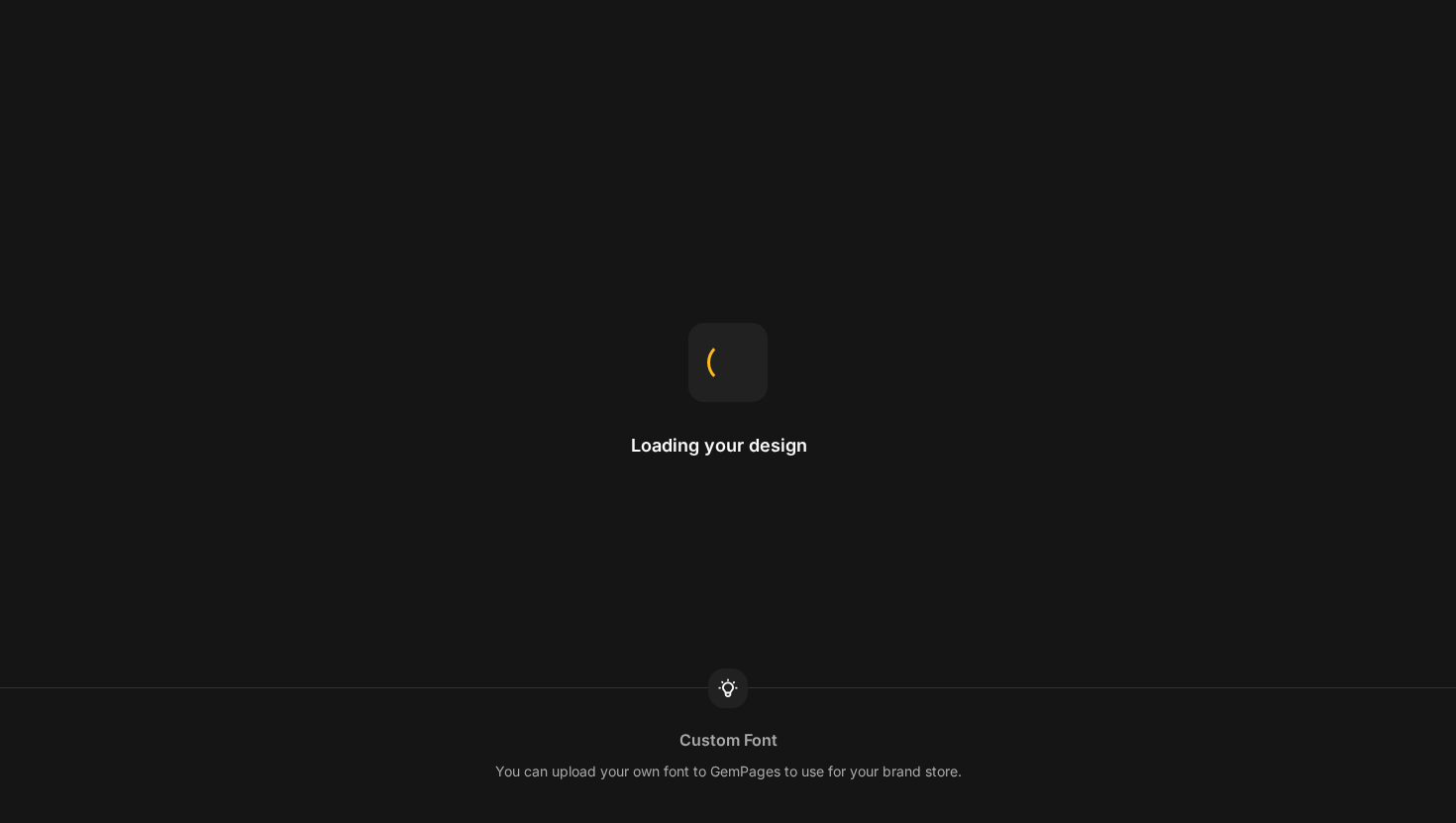 scroll, scrollTop: 0, scrollLeft: 0, axis: both 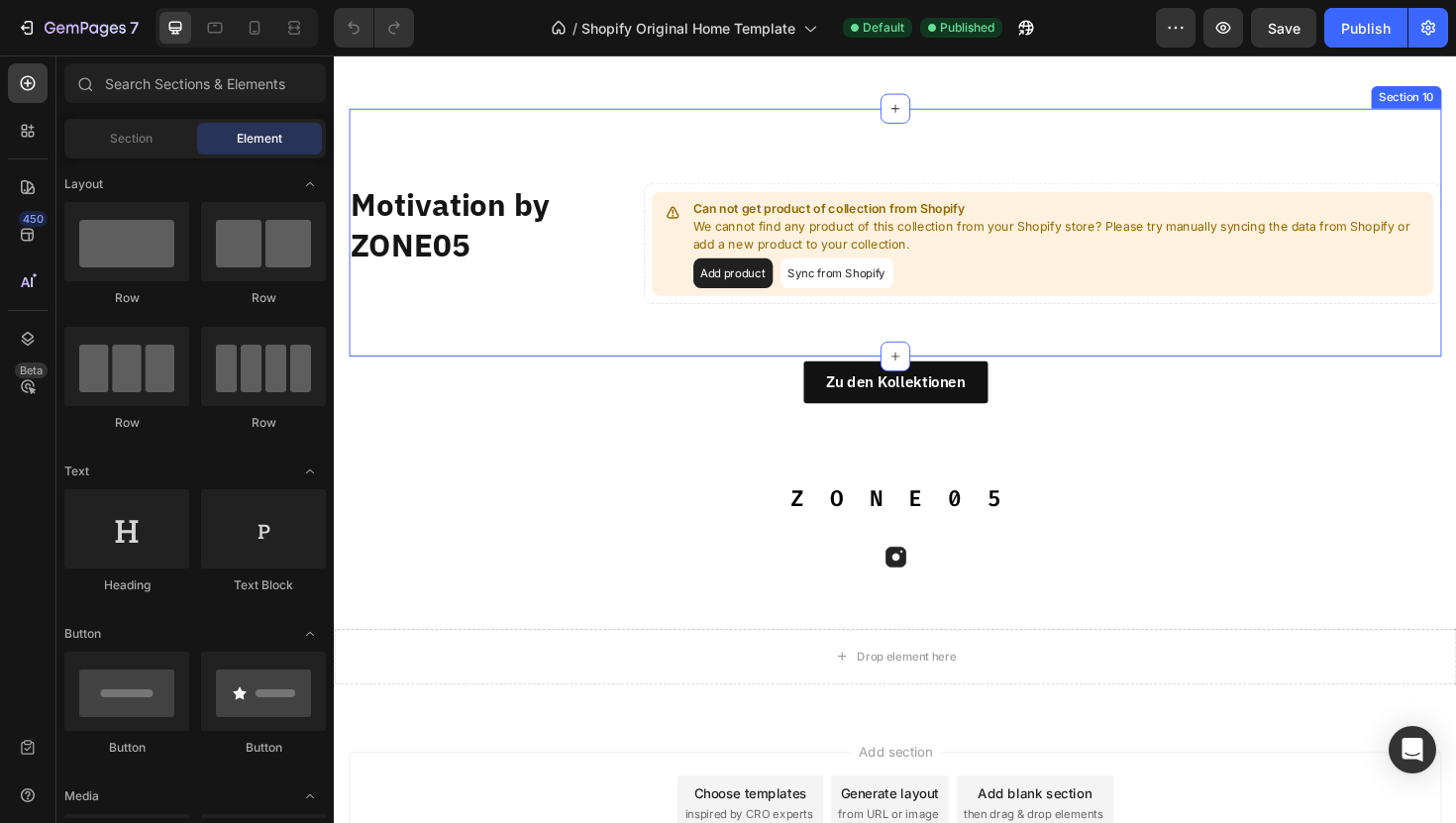 click on "Motivation by ZONE05 Heading Row" at bounding box center [490, 255] 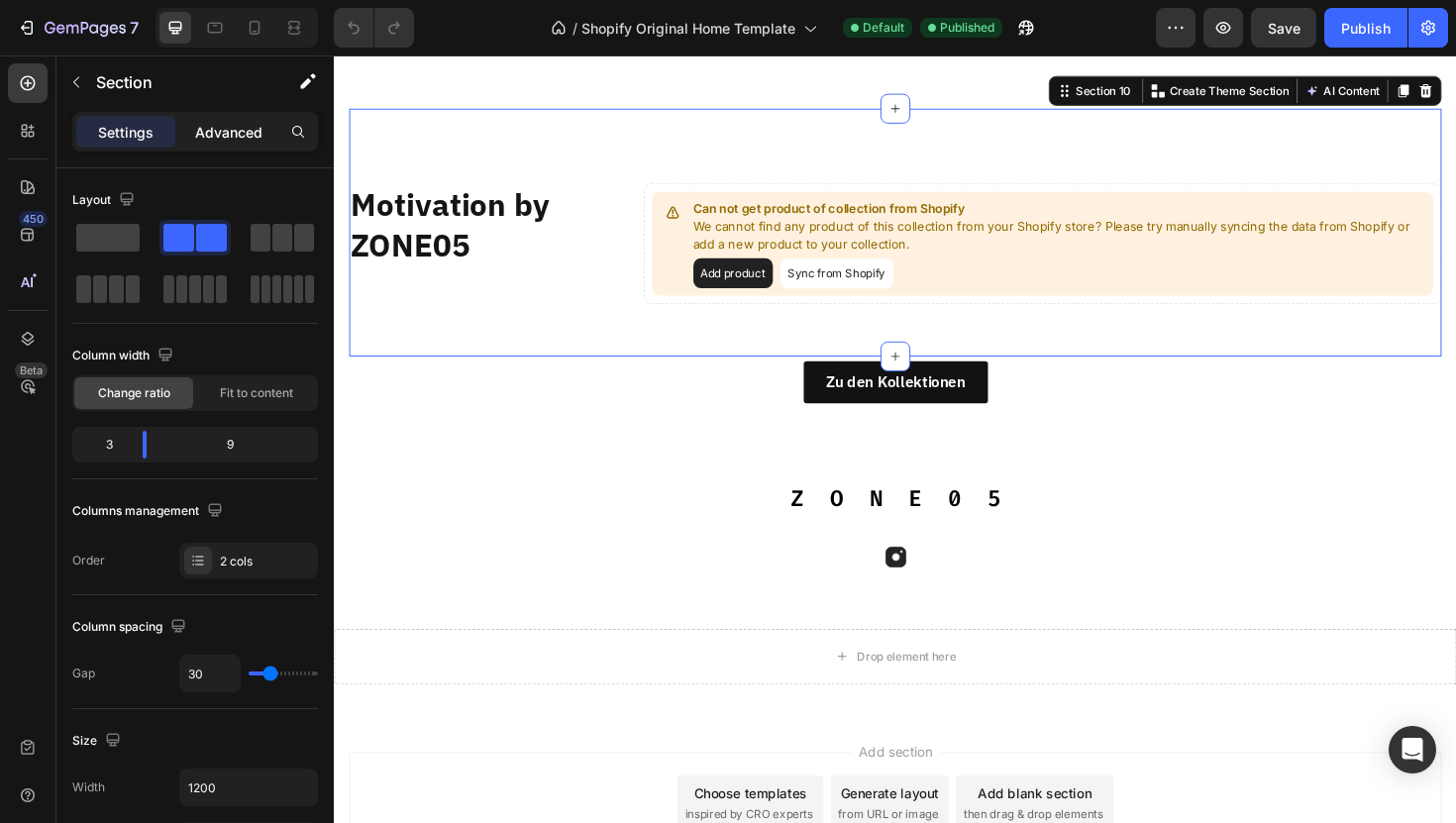 click on "Advanced" 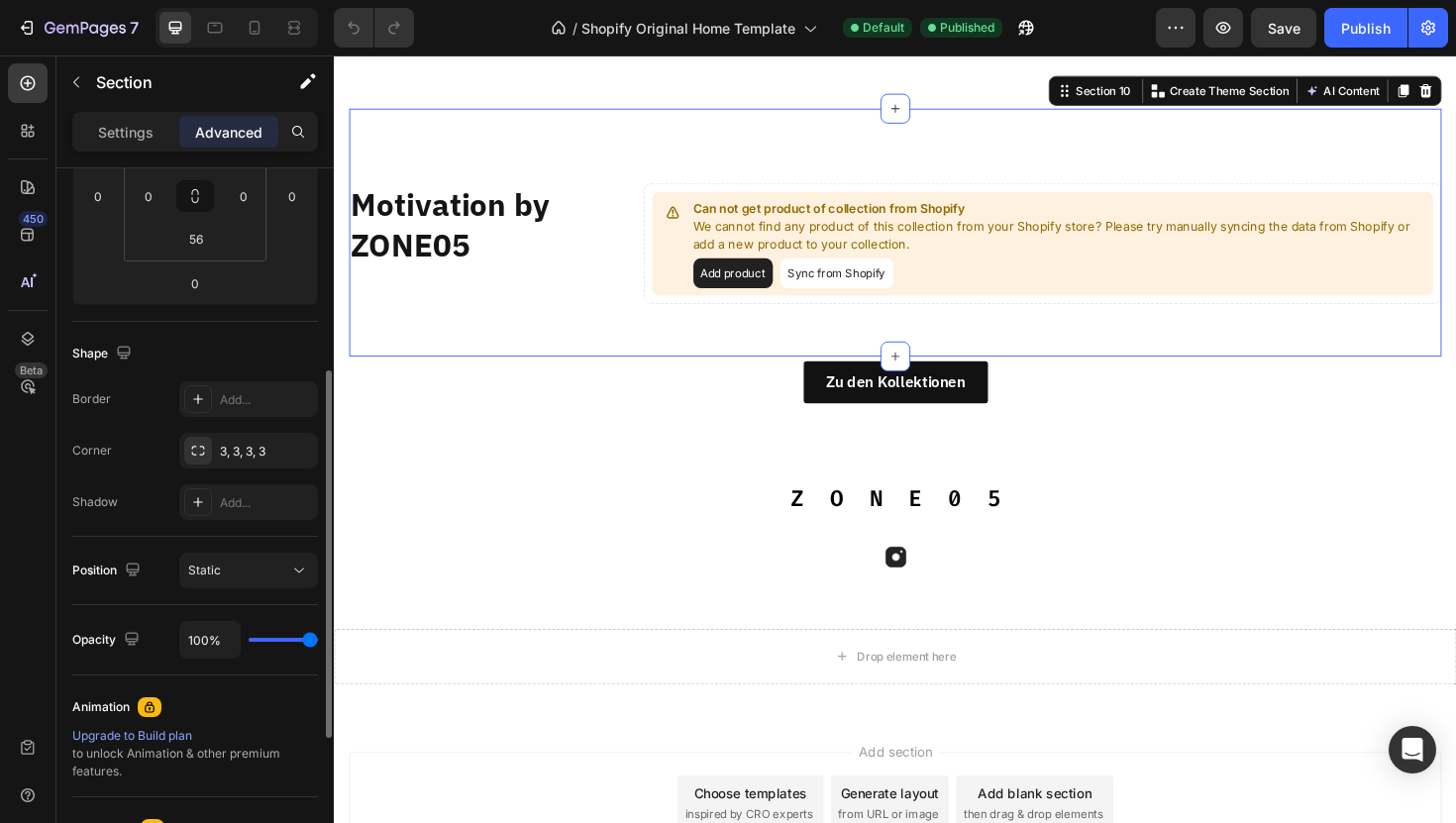 scroll, scrollTop: 367, scrollLeft: 0, axis: vertical 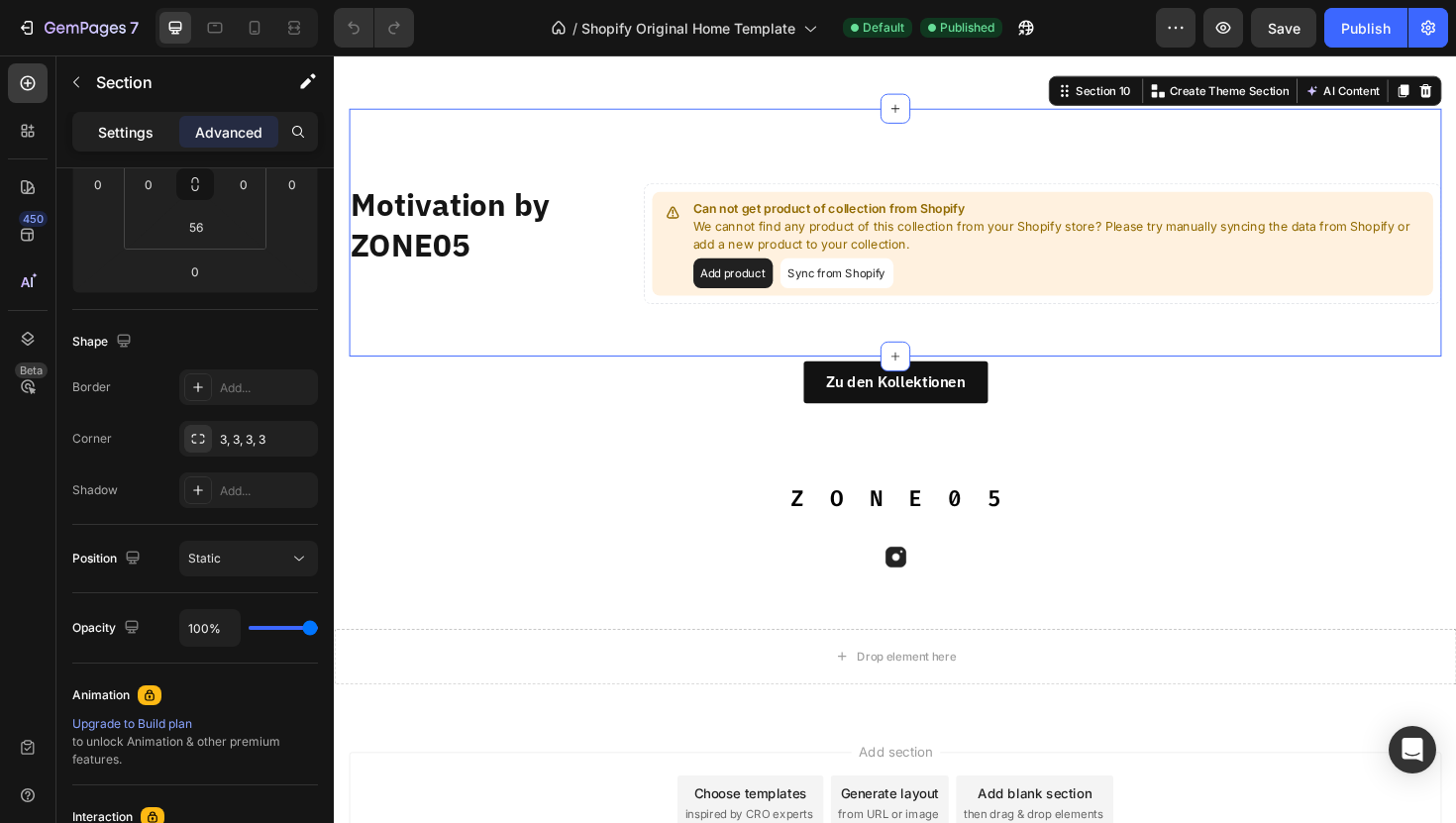 click on "Settings" at bounding box center (126, 132) 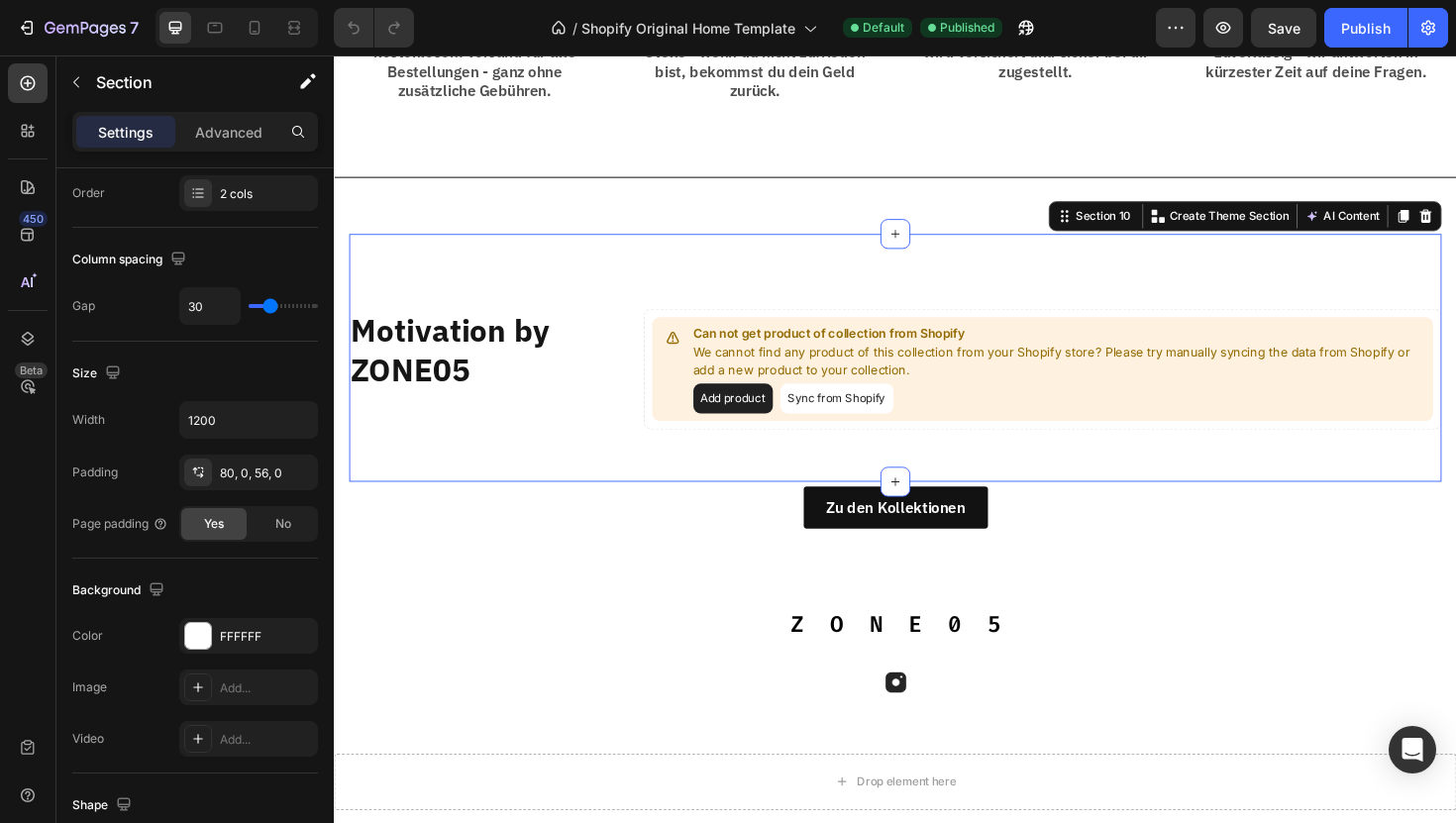 scroll, scrollTop: 2141, scrollLeft: 0, axis: vertical 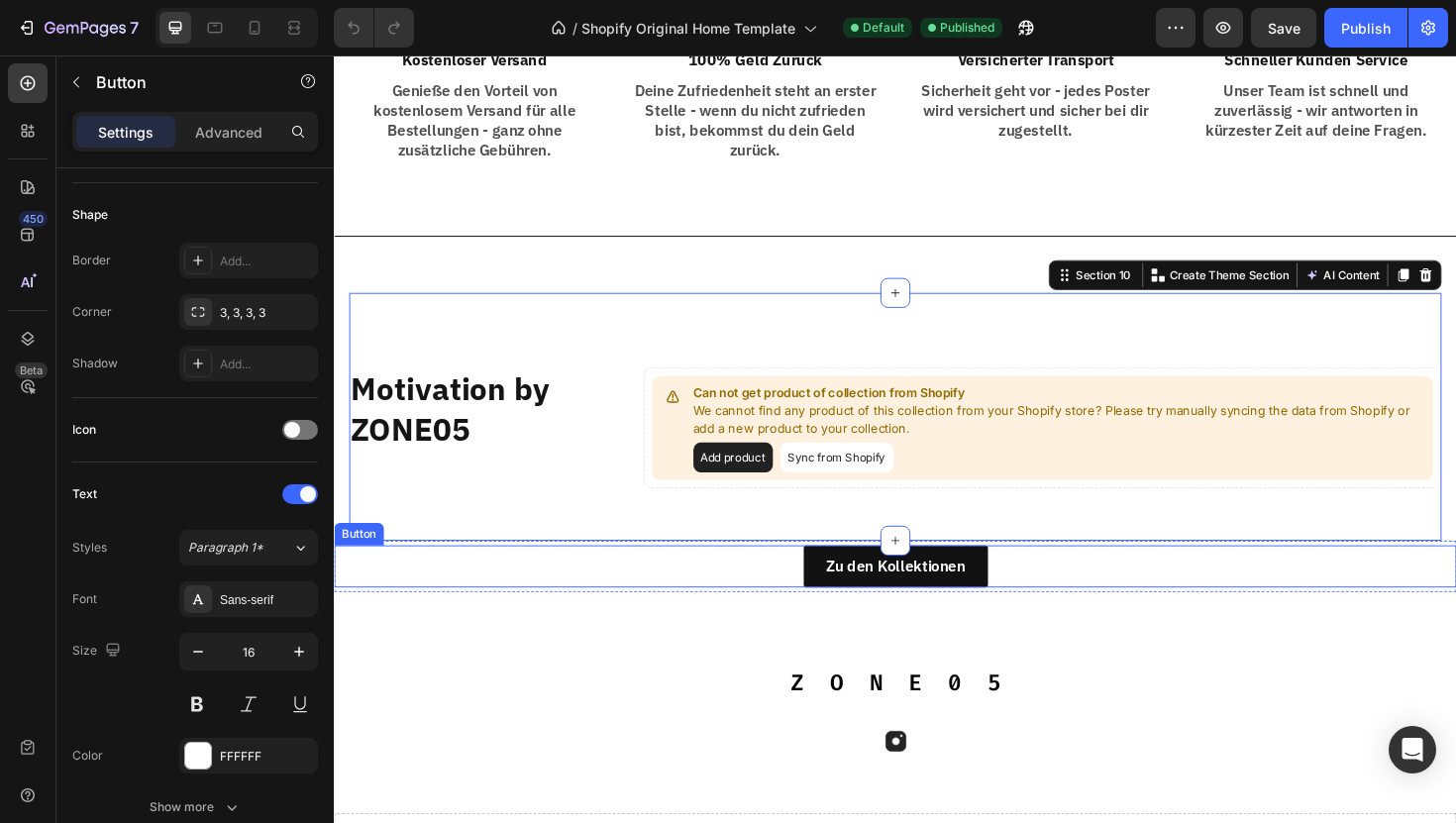 click on "Zu den Kollektionen Button" at bounding box center (928, 596) 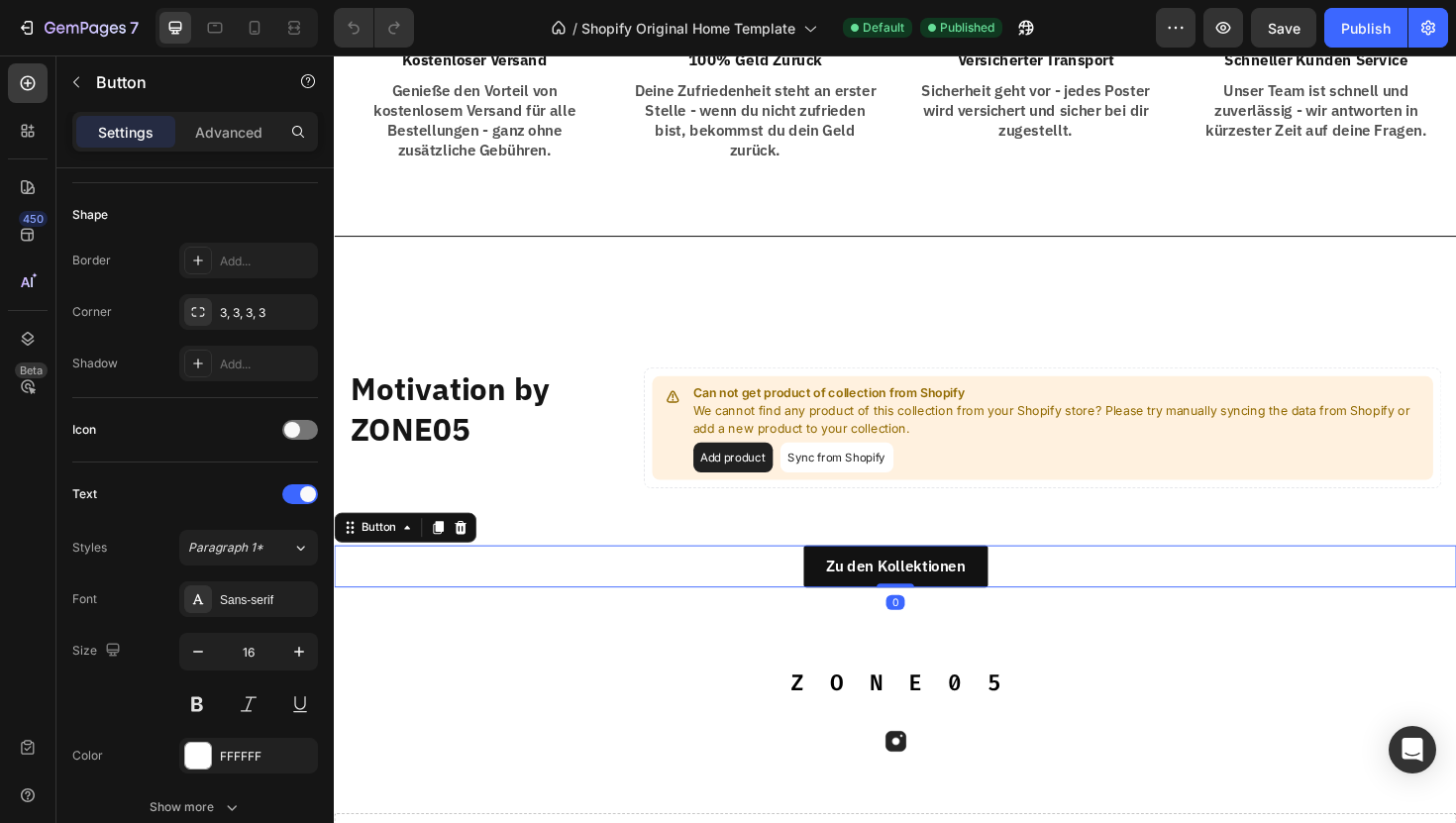 scroll, scrollTop: 0, scrollLeft: 0, axis: both 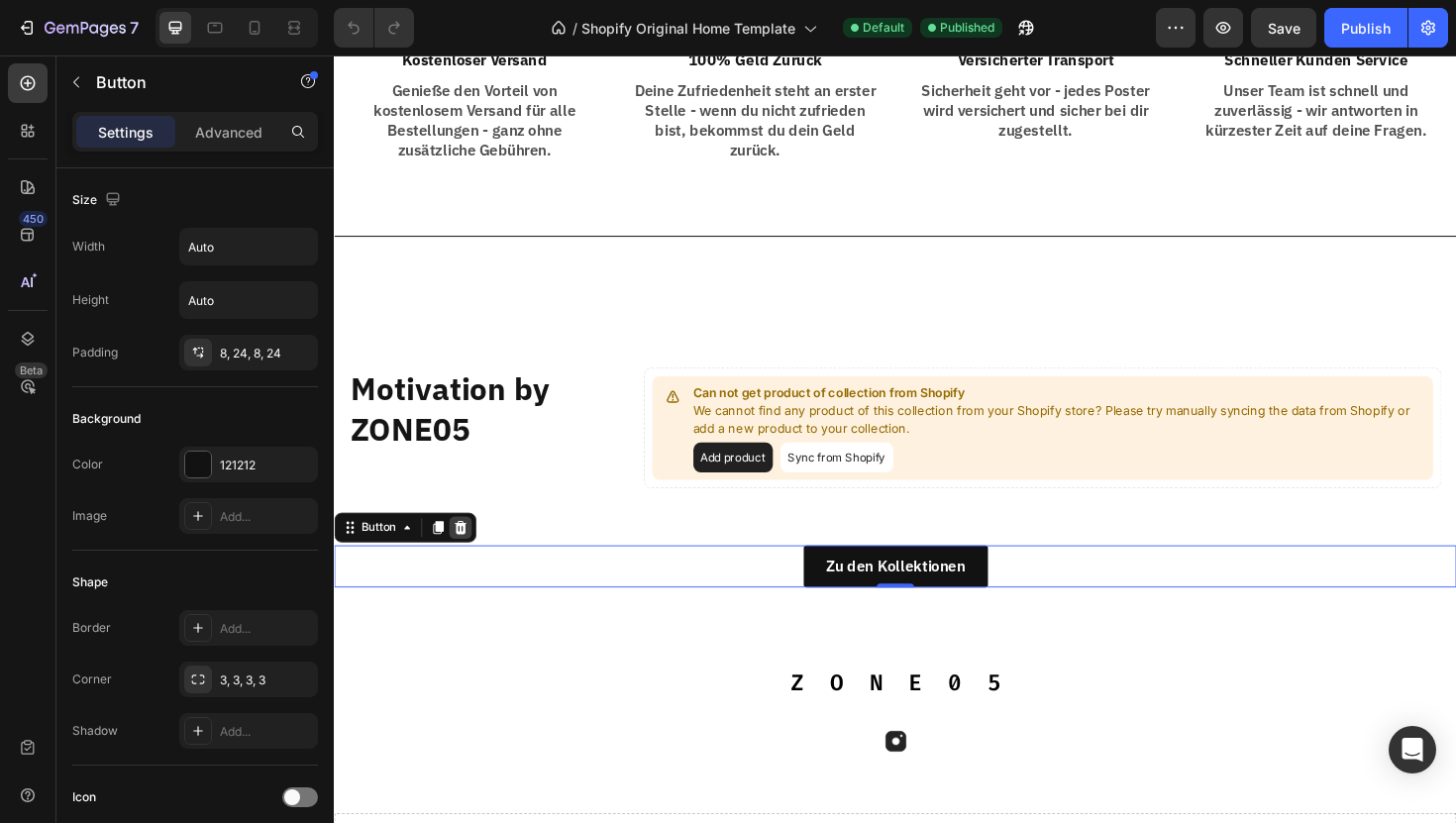 click 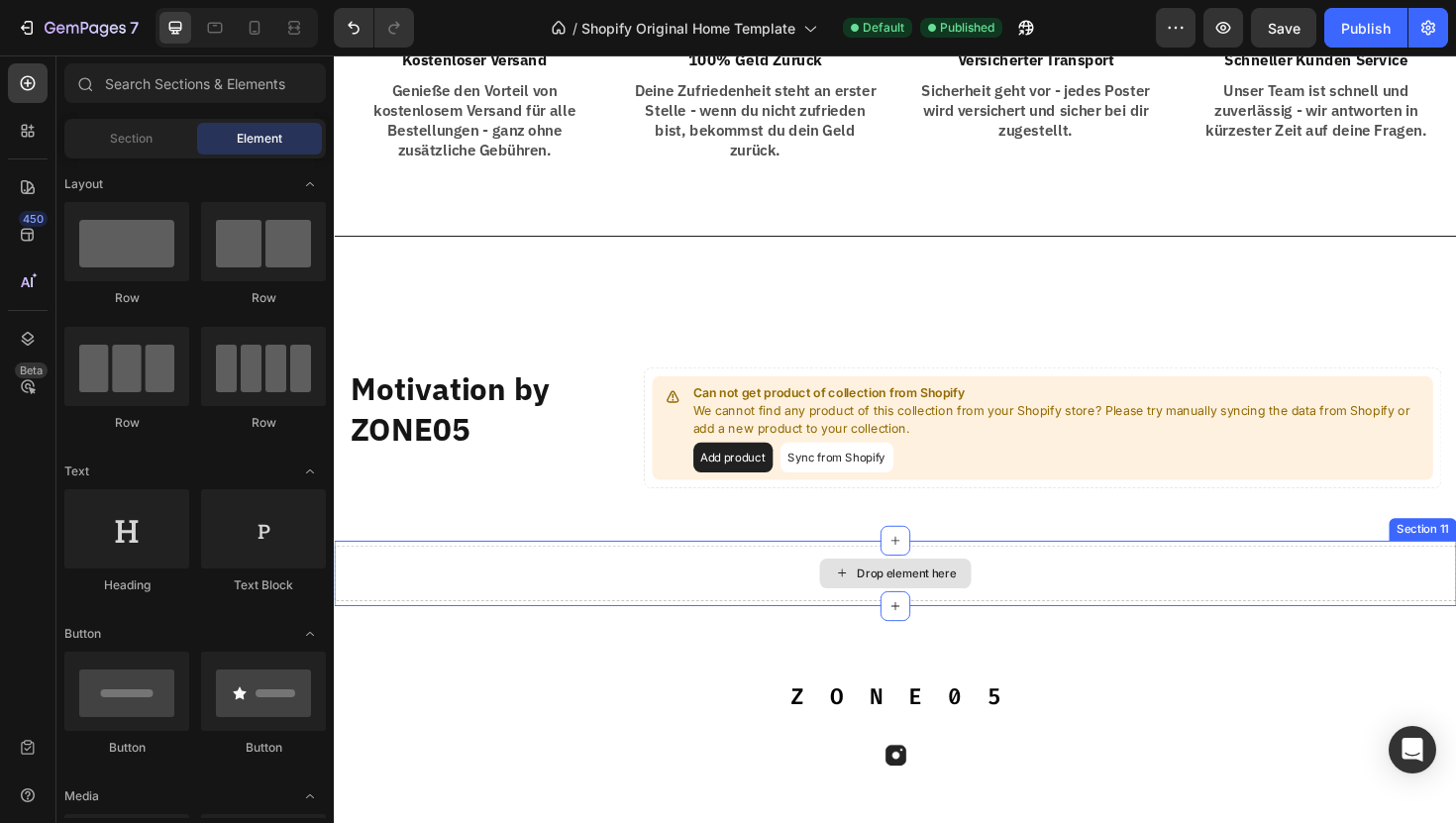 click on "Drop element here" at bounding box center (928, 604) 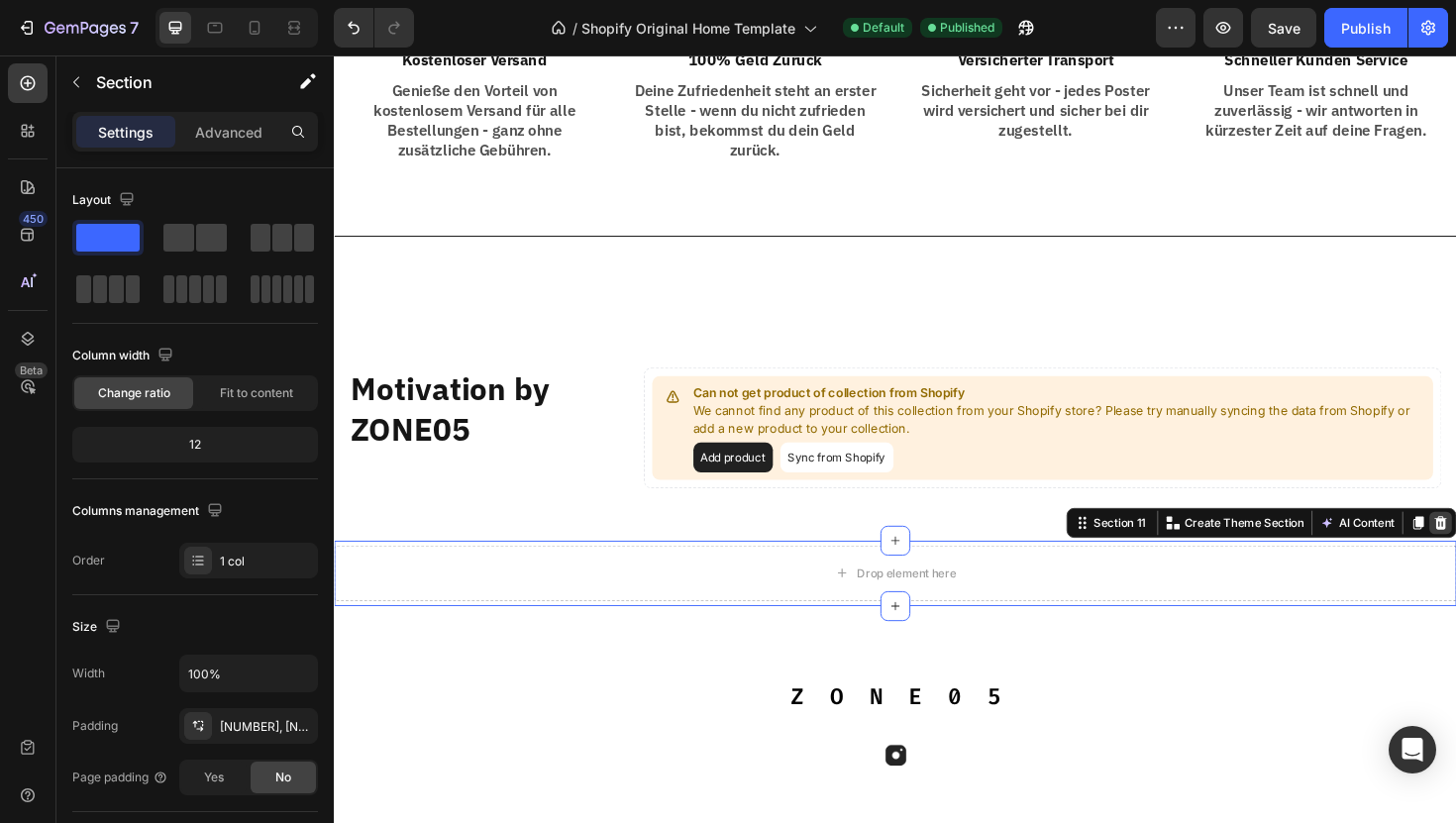 click 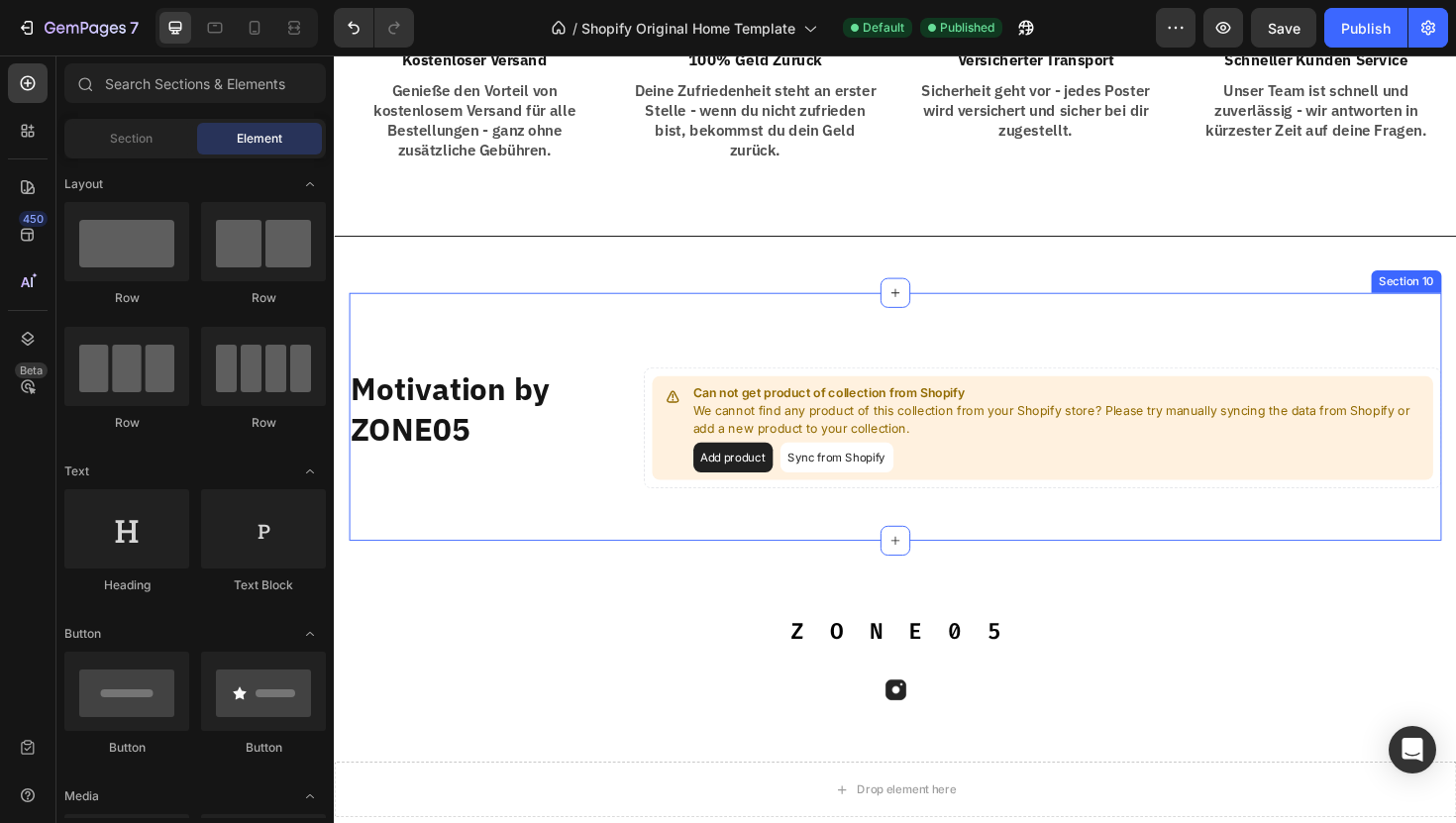 click on "Motivation by ZONE05 Heading Row Can not get product of collection from Shopify We cannot find any product of this collection from your Shopify store? Please try manually syncing the data from Shopify or add a new product to your collection.   Add product Sync from Shopify Product List Section 10" at bounding box center [928, 438] 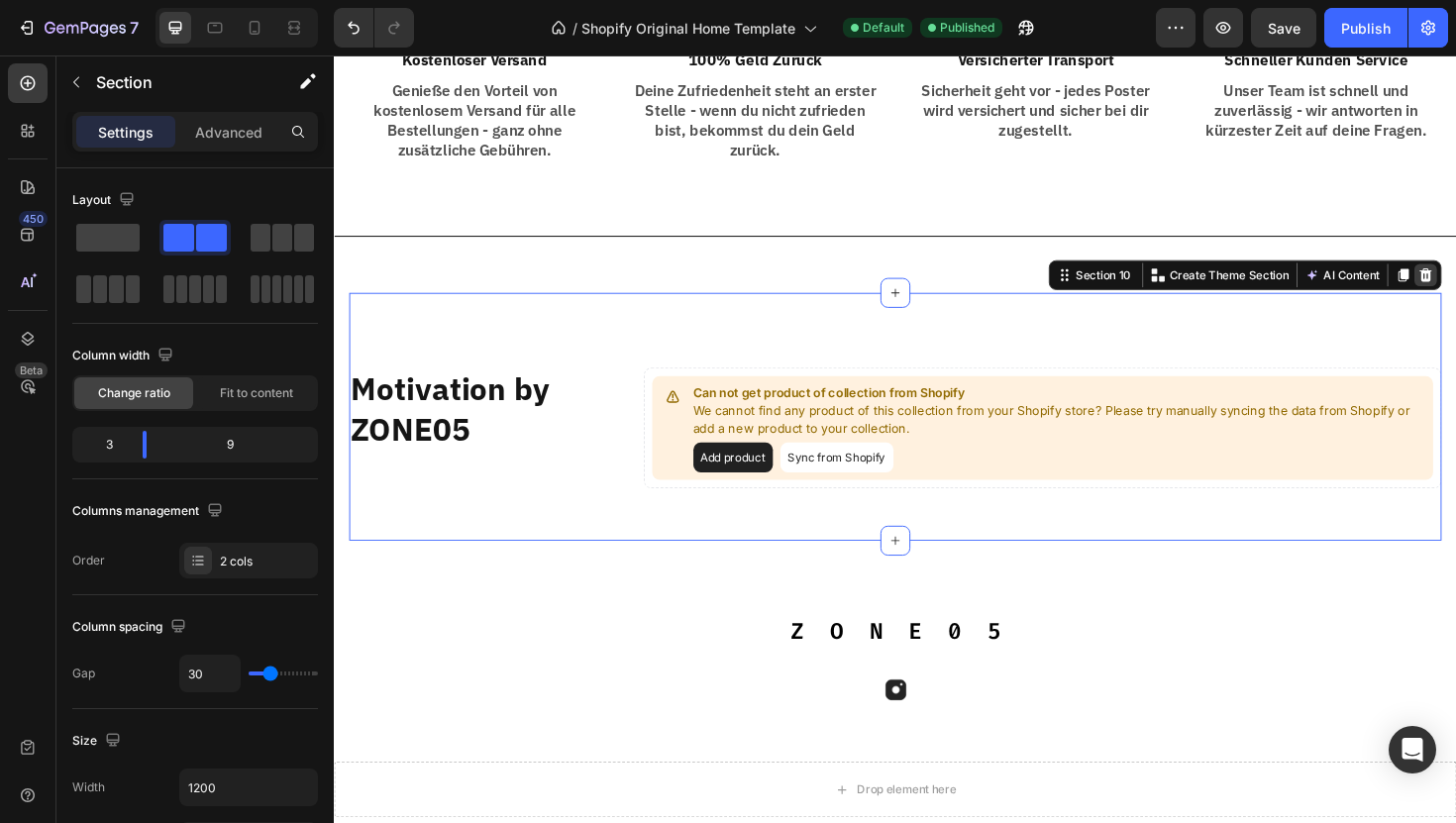 click 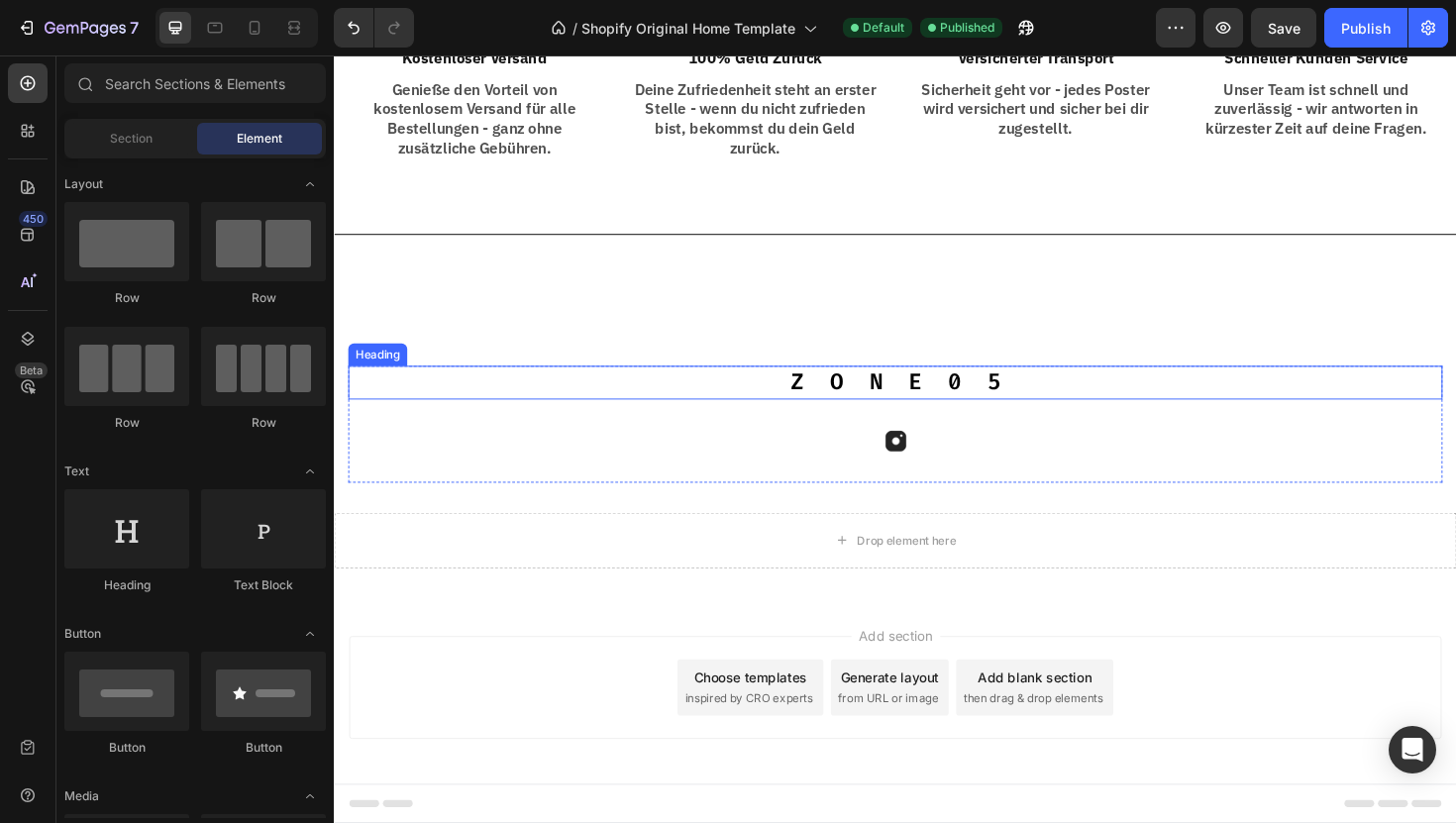 scroll, scrollTop: 2177, scrollLeft: 0, axis: vertical 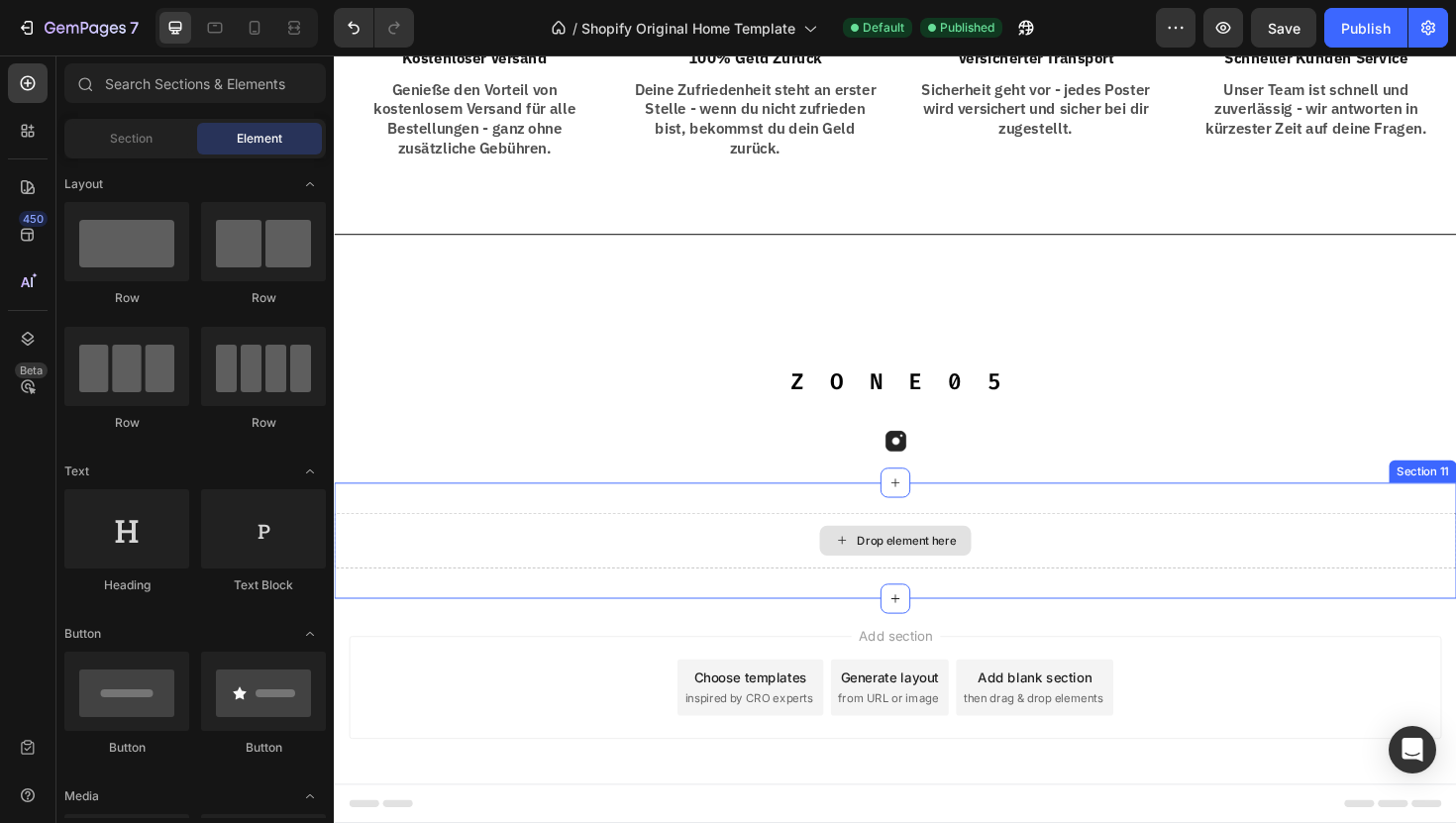 click on "Drop element here" at bounding box center [928, 569] 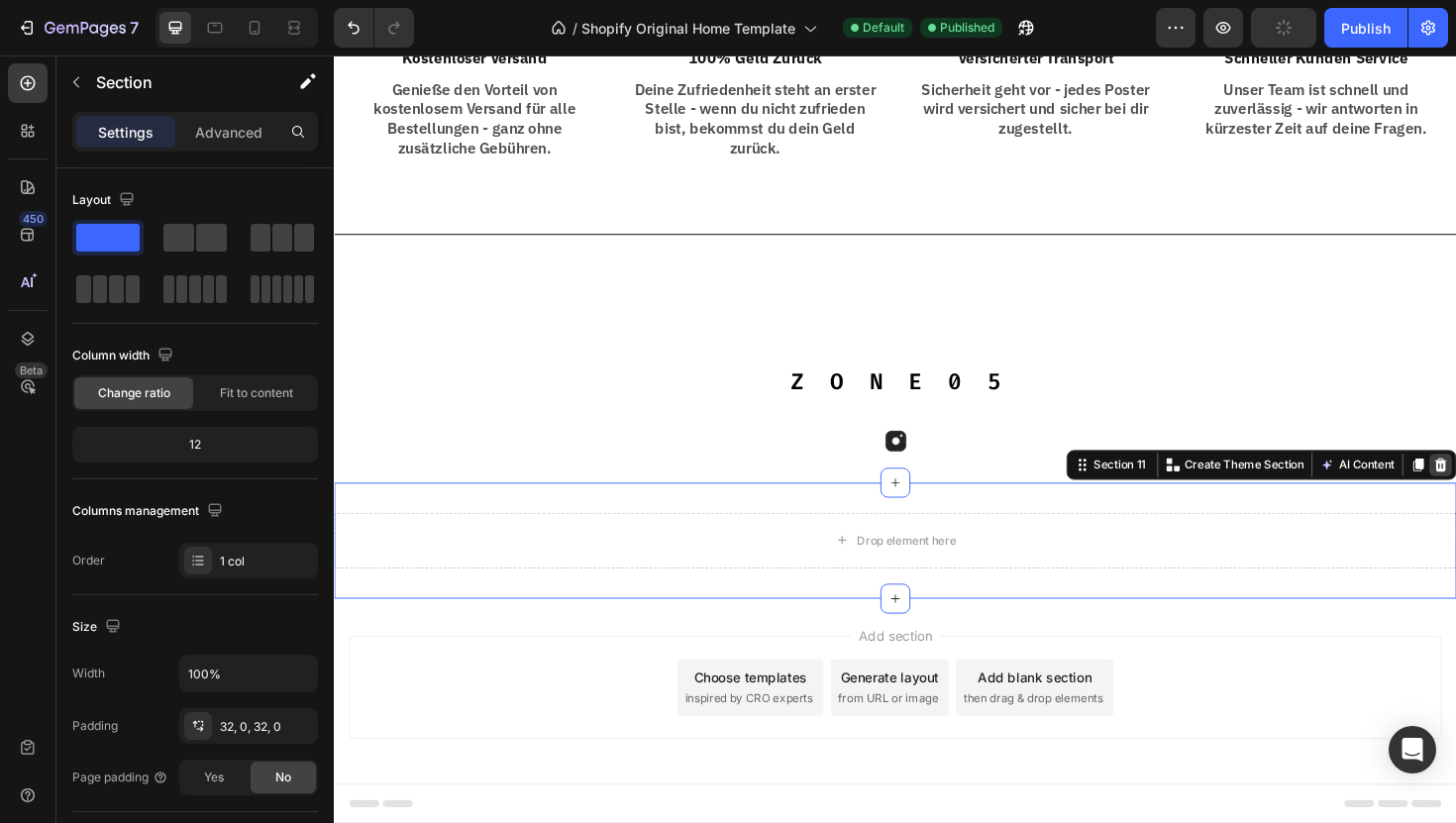 click 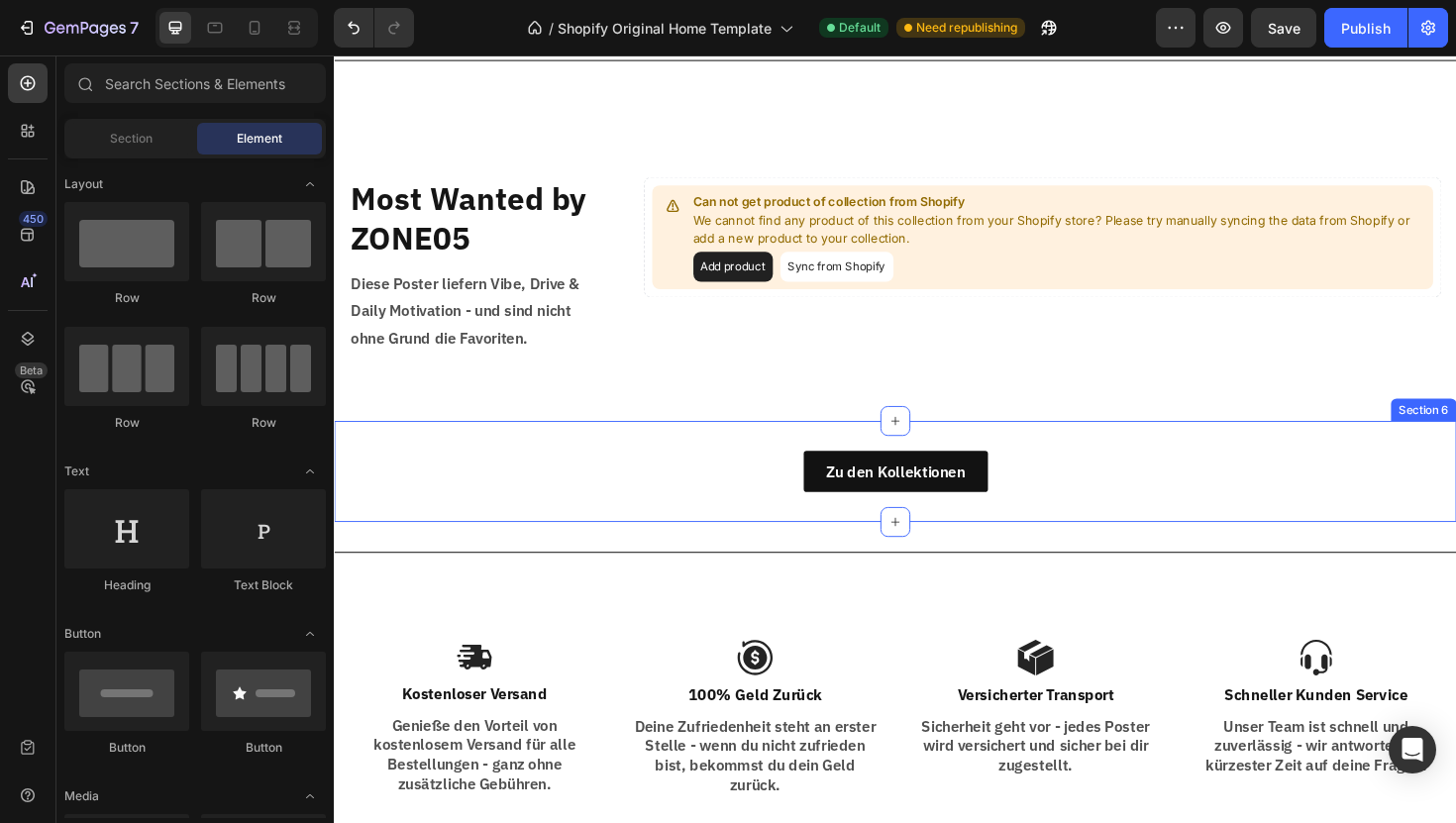 scroll, scrollTop: 1508, scrollLeft: 0, axis: vertical 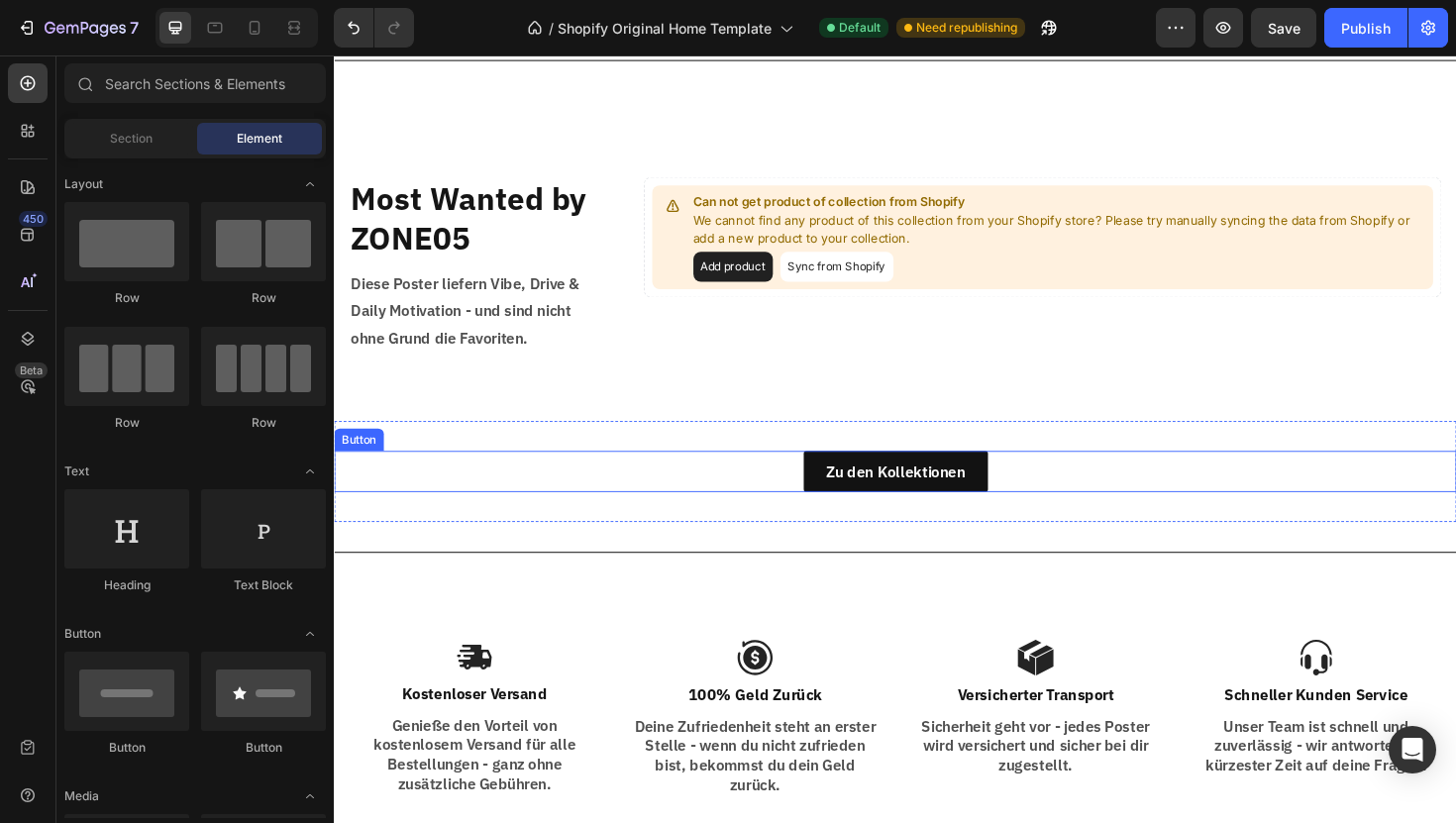 click on "Zu den Kollektionen Button" at bounding box center (928, 496) 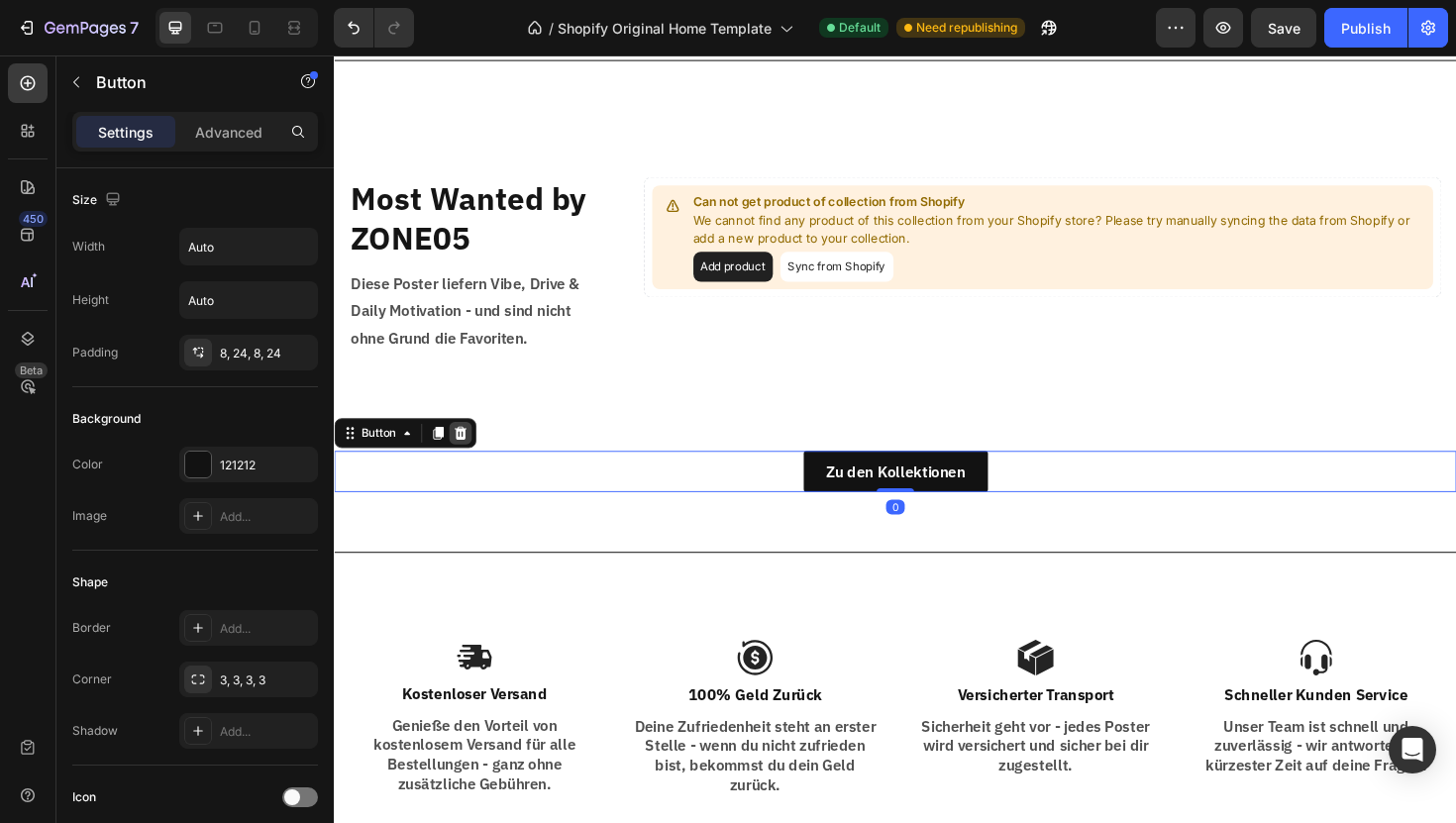 click 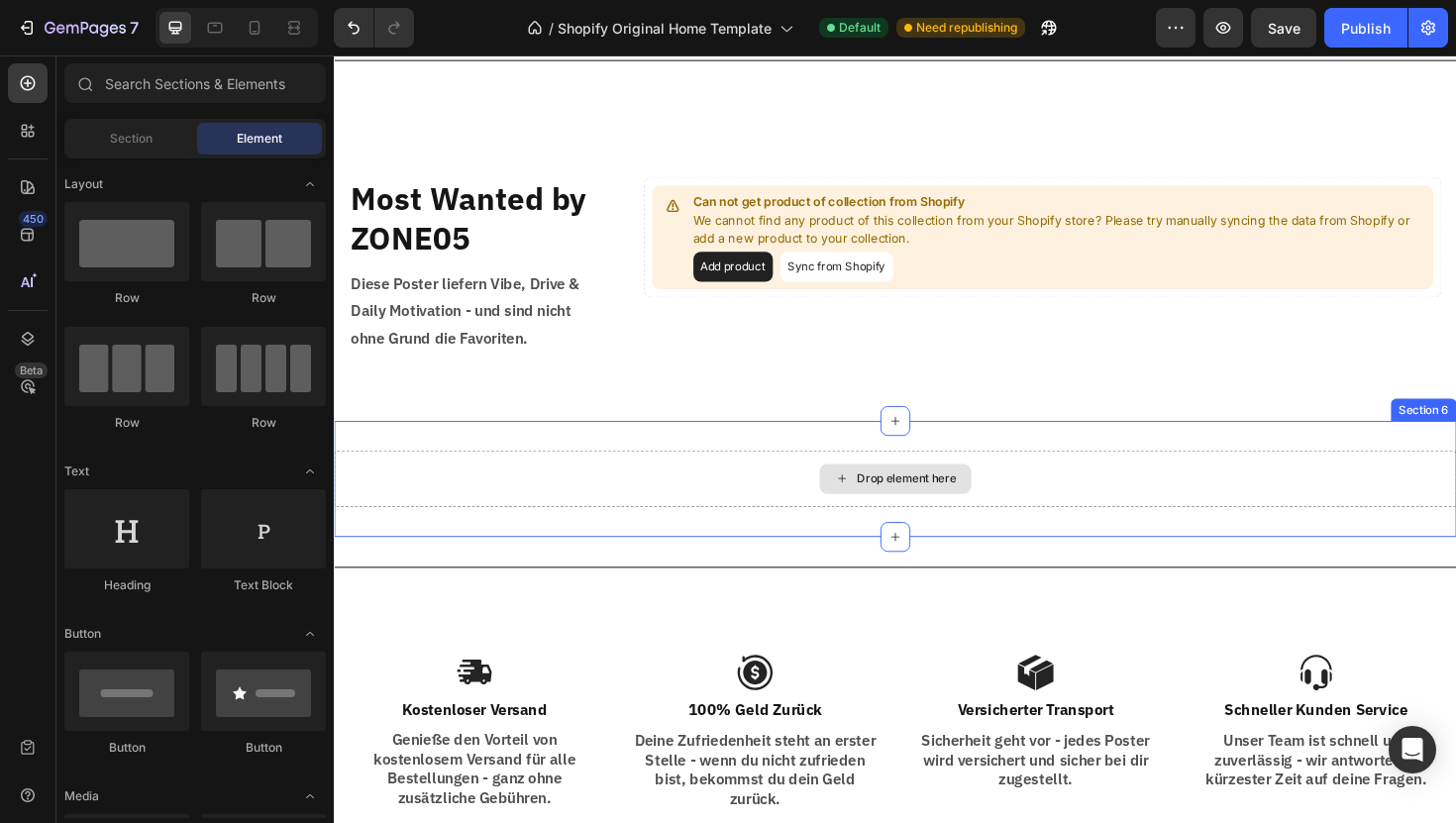 click on "Drop element here" at bounding box center [928, 504] 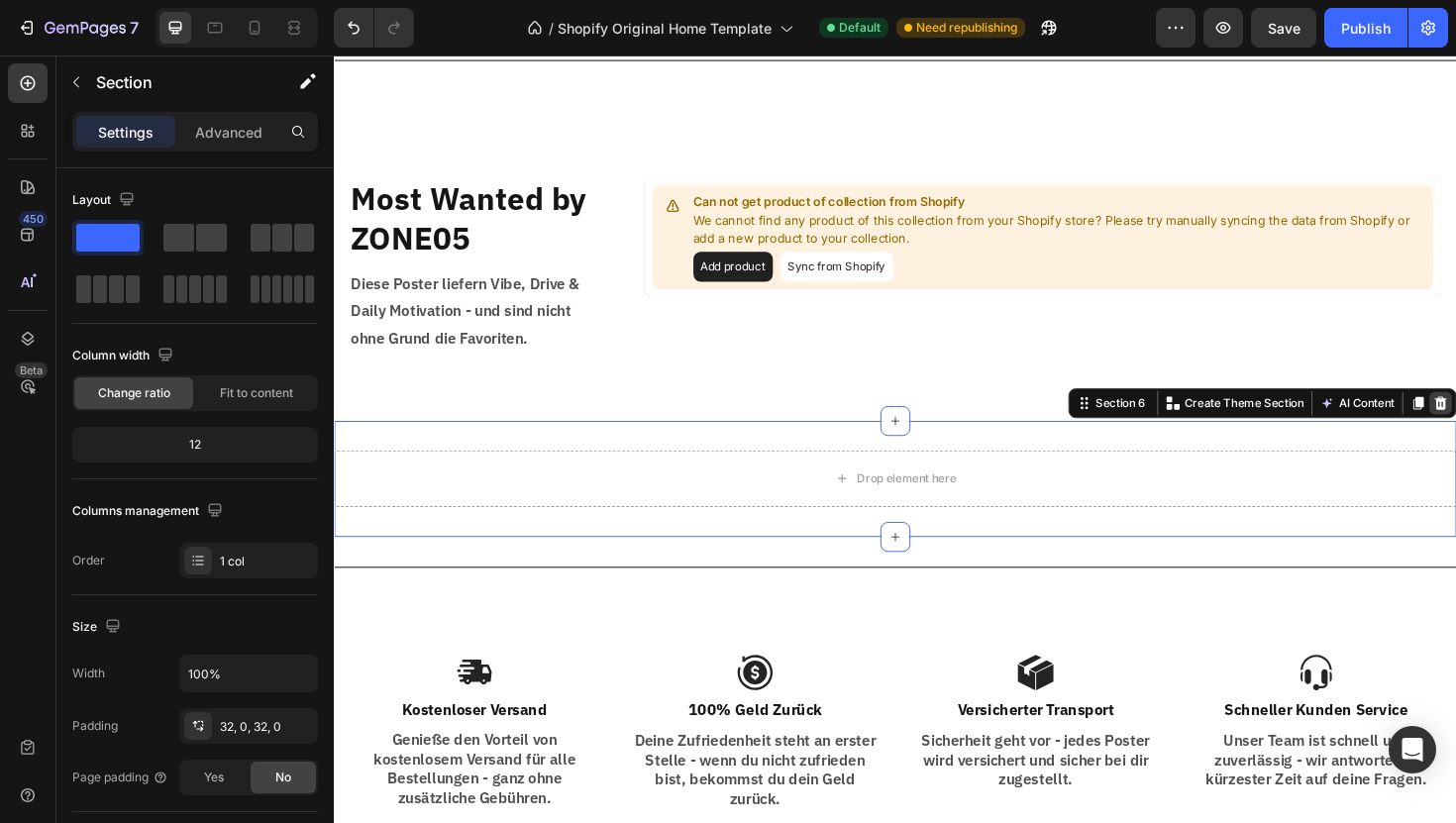 click 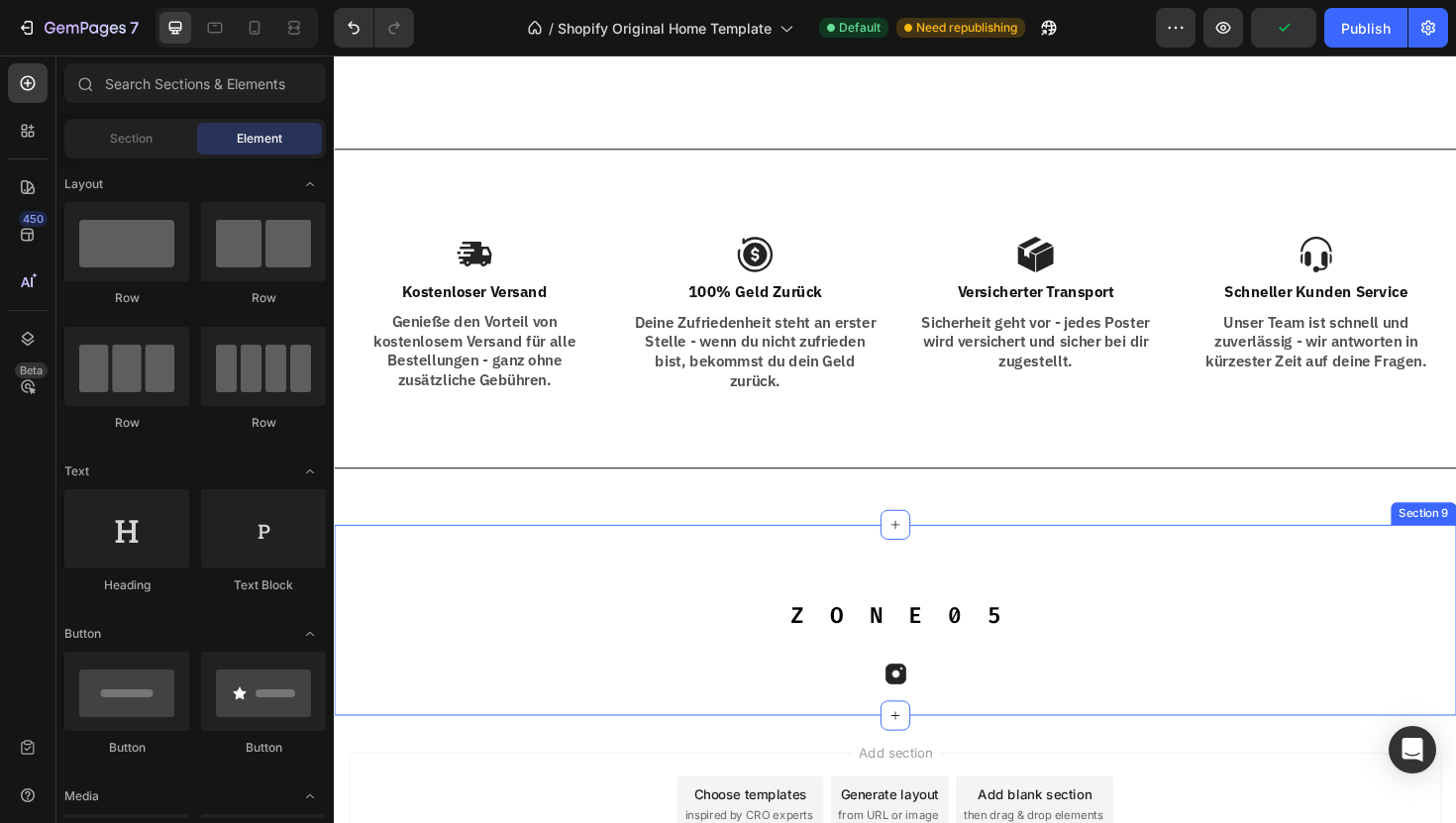 scroll, scrollTop: 1757, scrollLeft: 0, axis: vertical 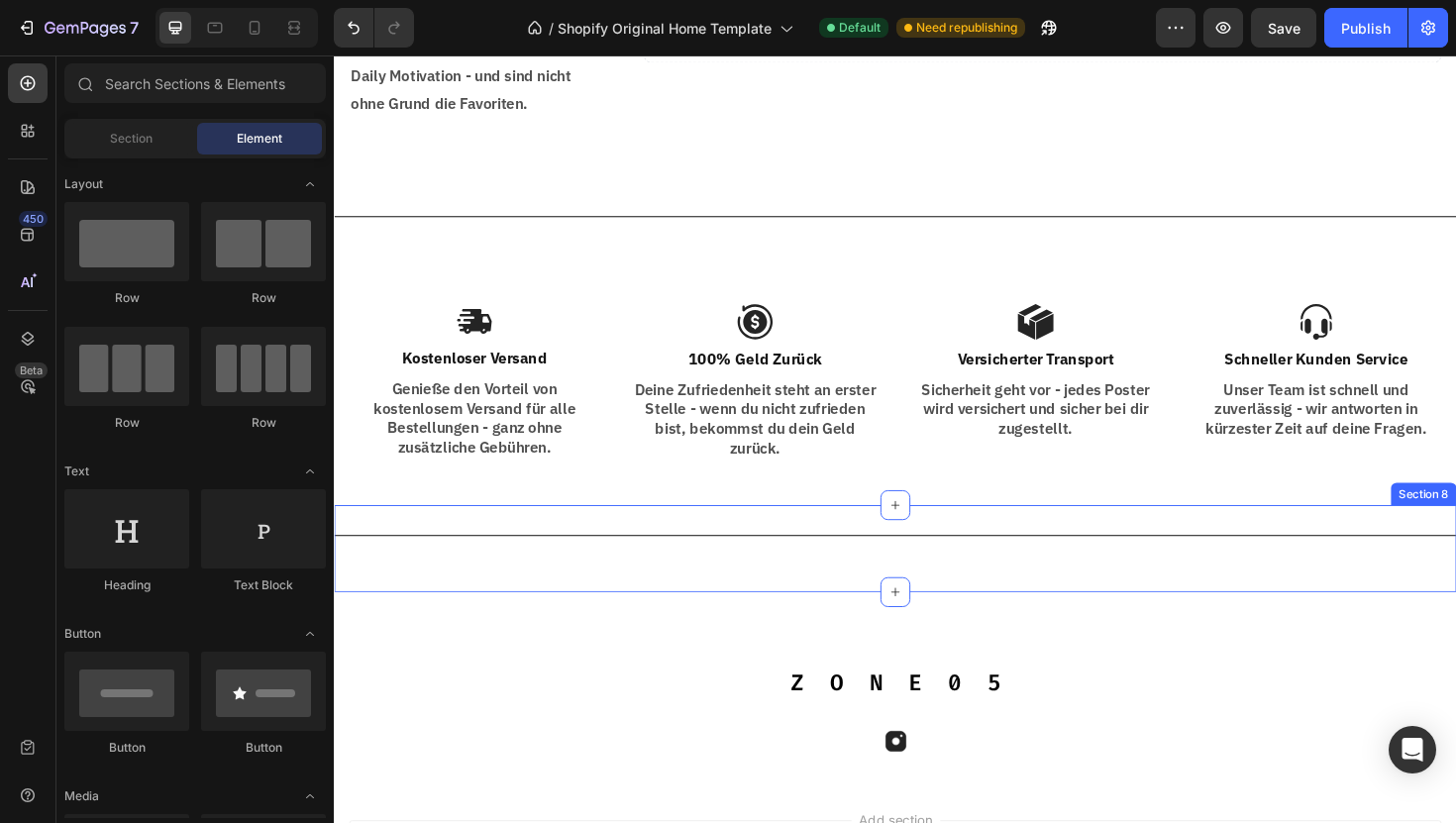 click on "Title Line Section 8" at bounding box center [928, 577] 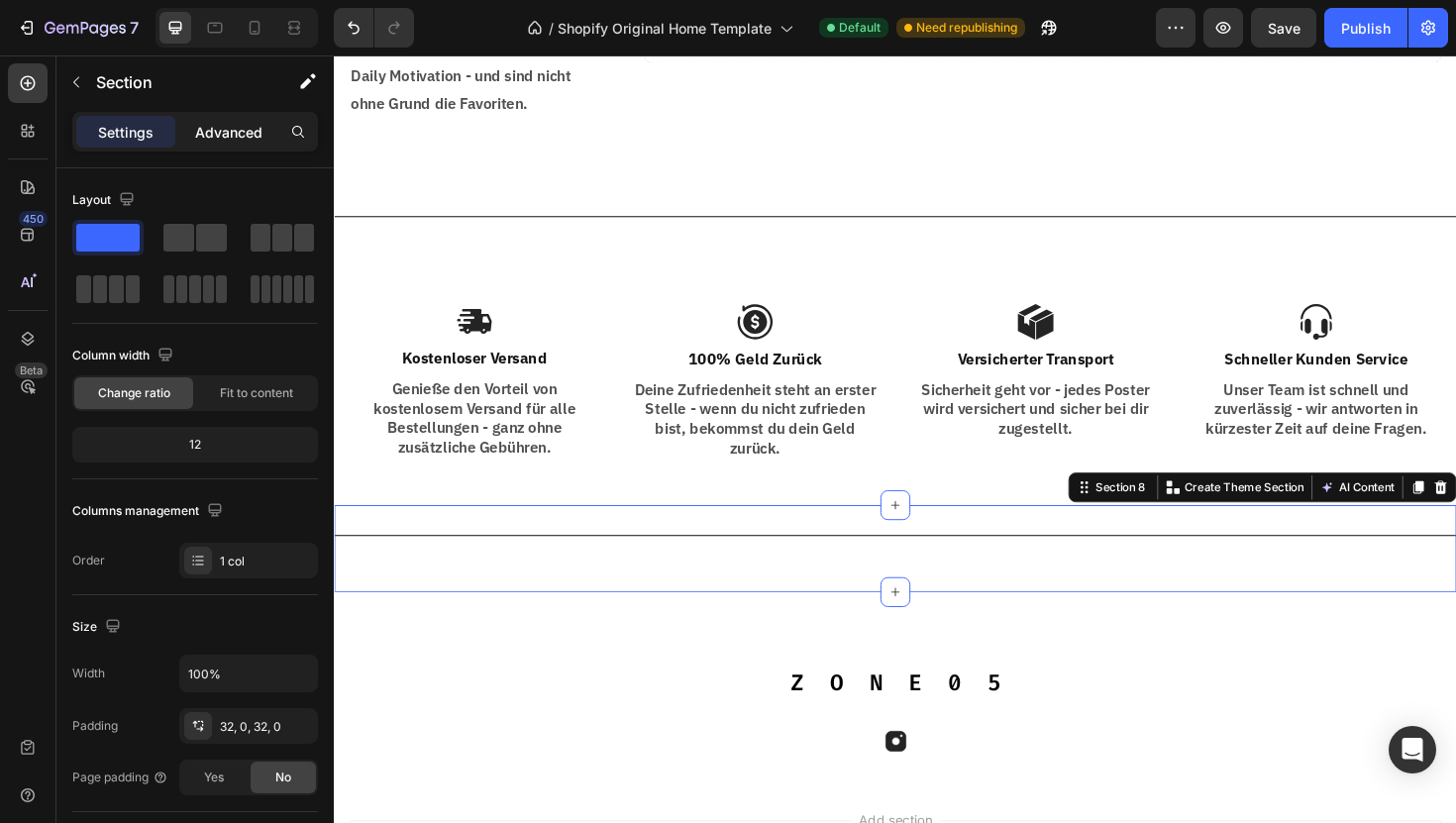 click on "Advanced" 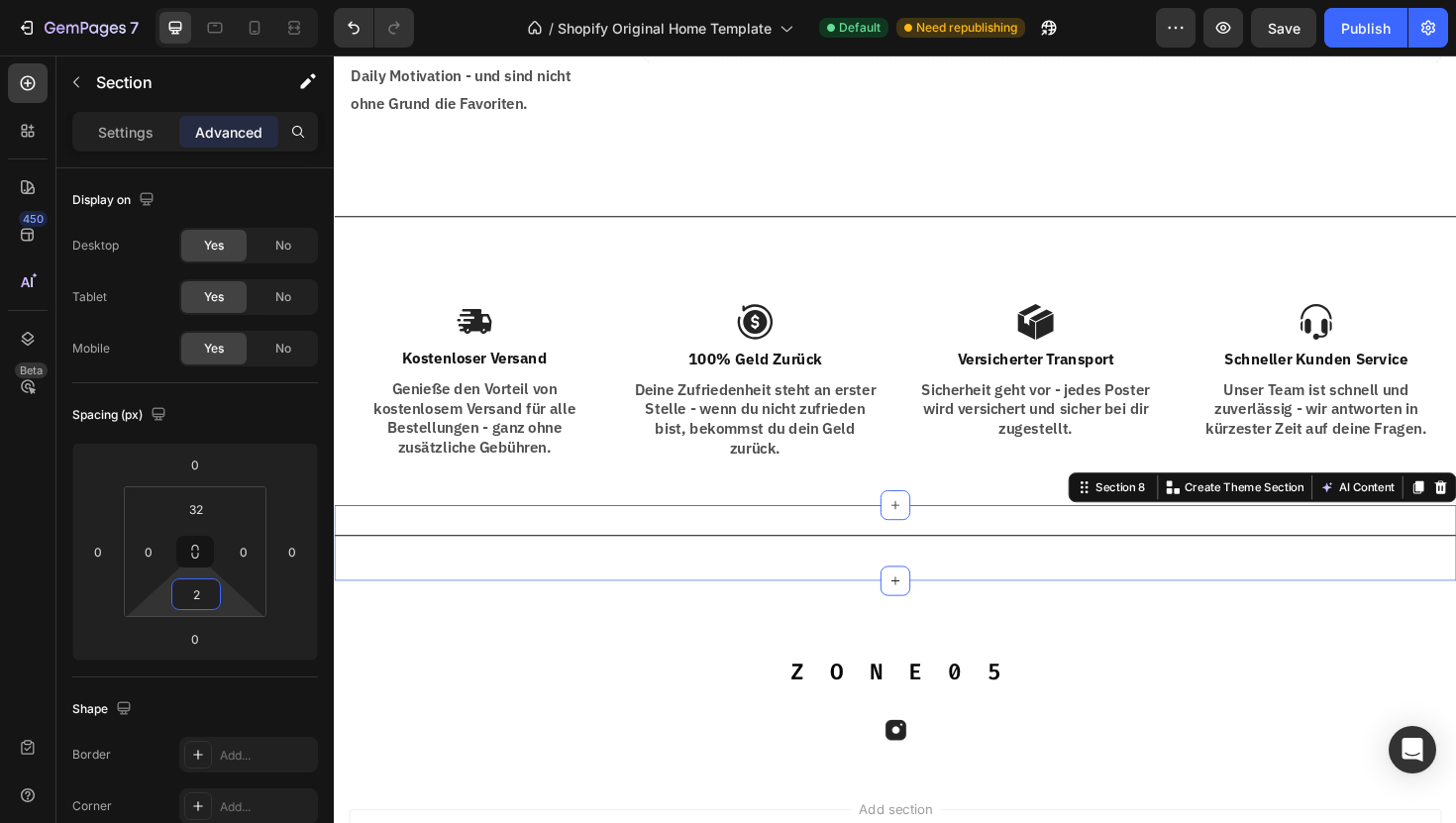 type on "0" 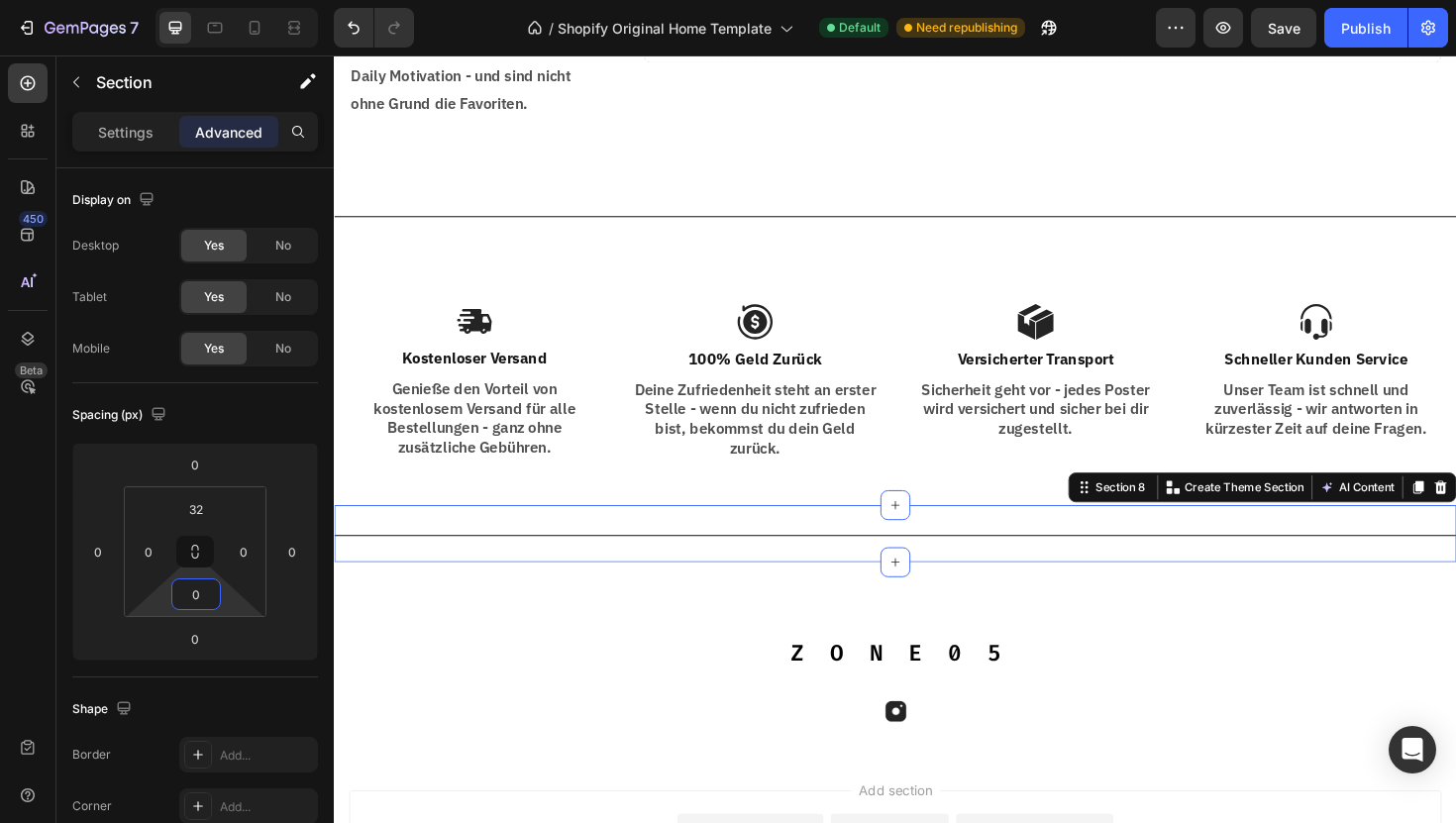 drag, startPoint x: 229, startPoint y: 596, endPoint x: 270, endPoint y: 632, distance: 54.56189 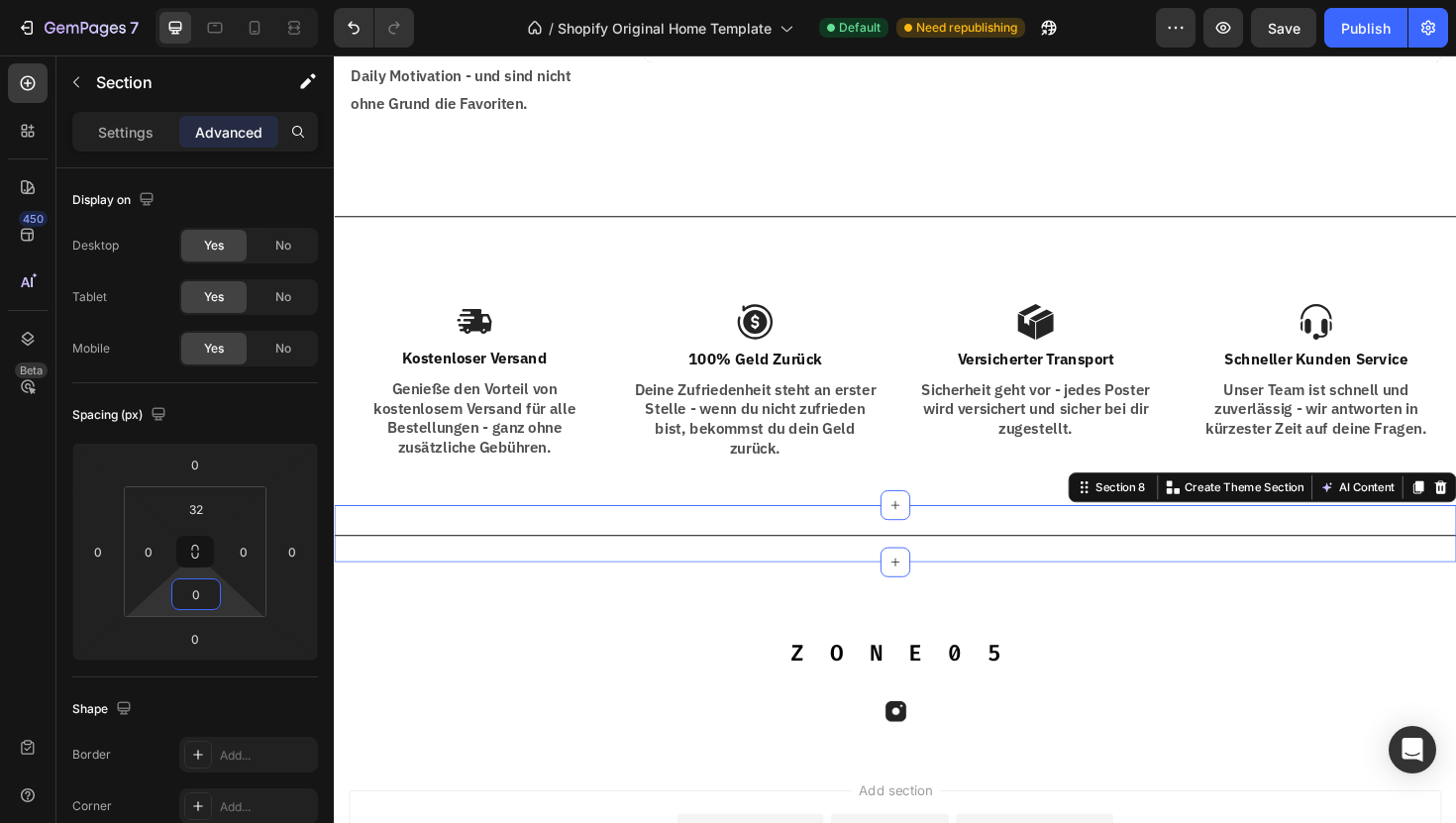 click on "7   /  Shopify Original Home Template Default Need republishing Preview  Save   Publish  450 Beta Sections(18) Elements(83) Section Element Hero Section Product Detail Brands Trusted Badges Guarantee Product Breakdown How to use Testimonials Compare Bundle FAQs Social Proof Brand Story Product List Collection Blog List Contact Sticky Add to Cart Custom Footer Browse Library 450 Layout
Row
Row
Row
Row Text
Heading
Text Block Button
Button
Button Media
Image
Image
Video" at bounding box center [728, 0] 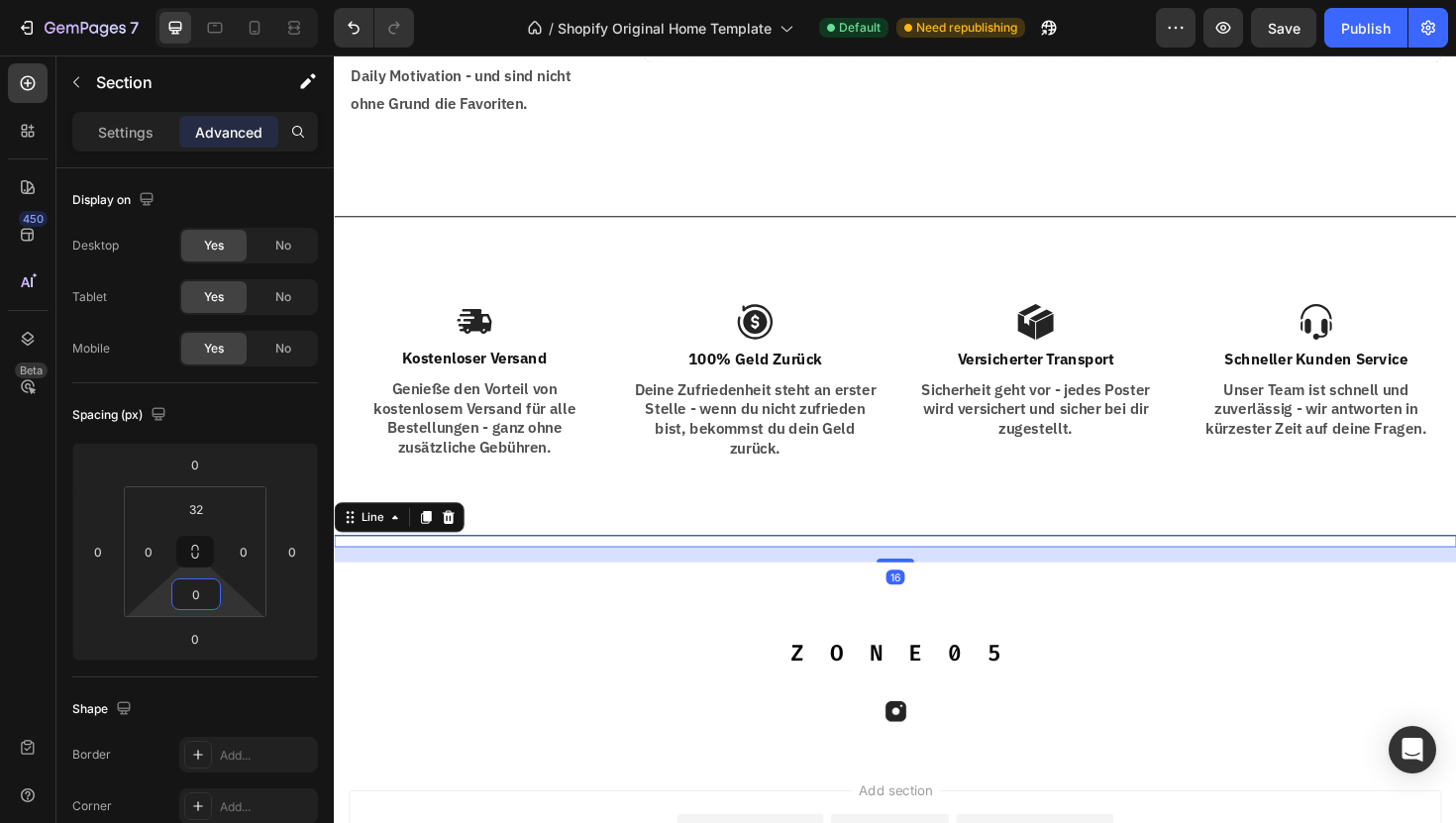 click on "Title Line   16" at bounding box center (928, 569) 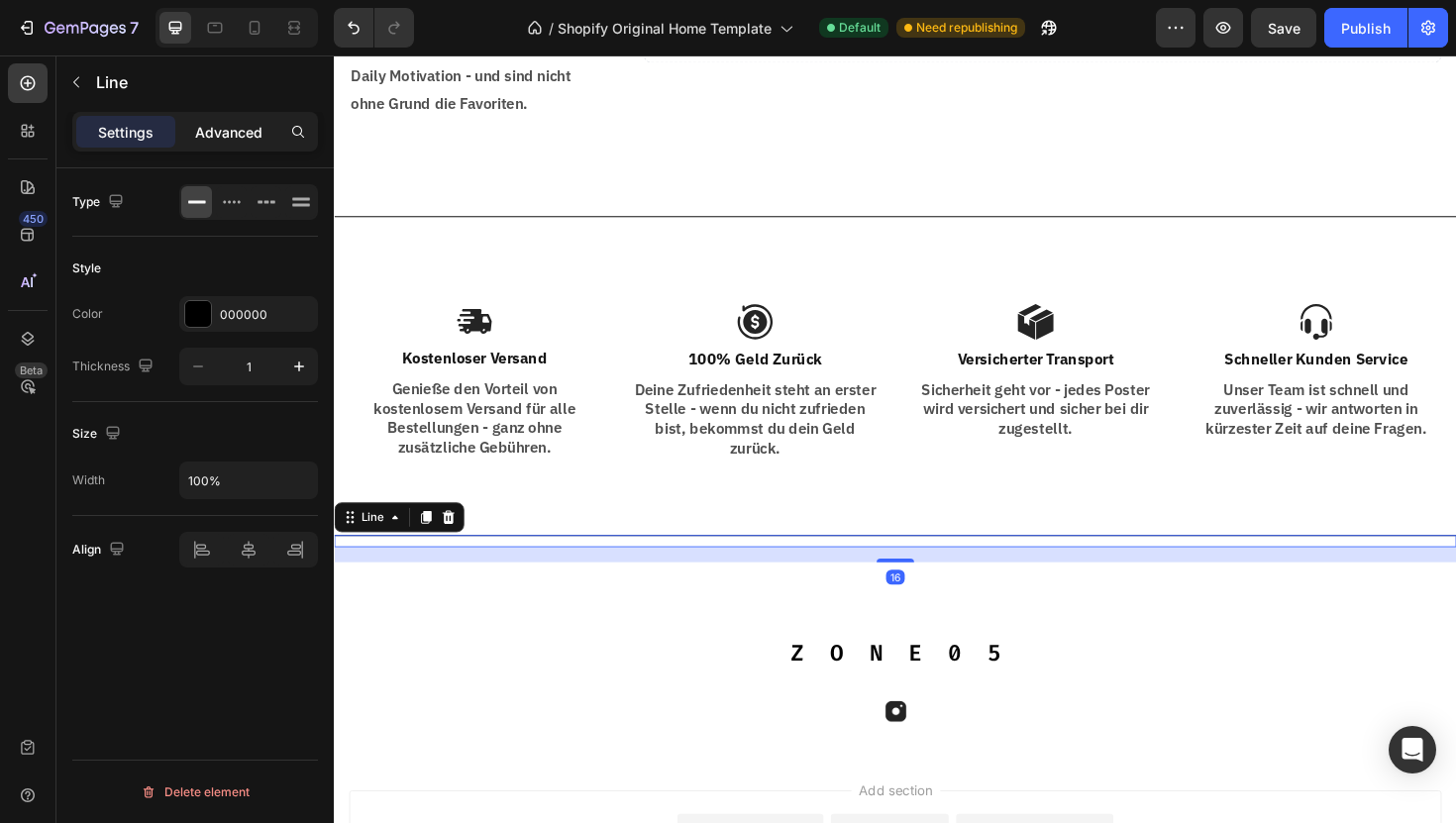 click on "Advanced" at bounding box center [229, 132] 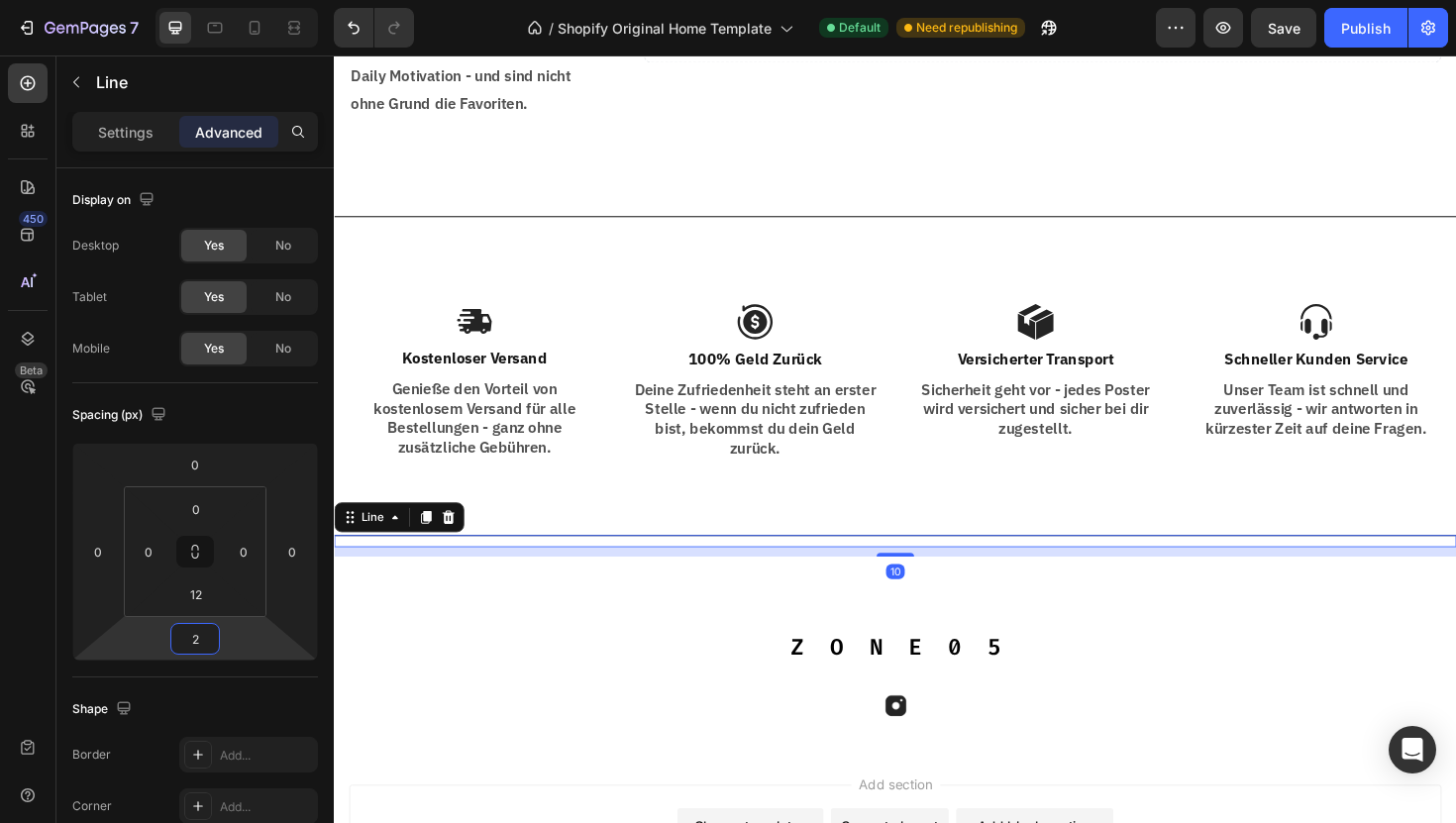 type on "0" 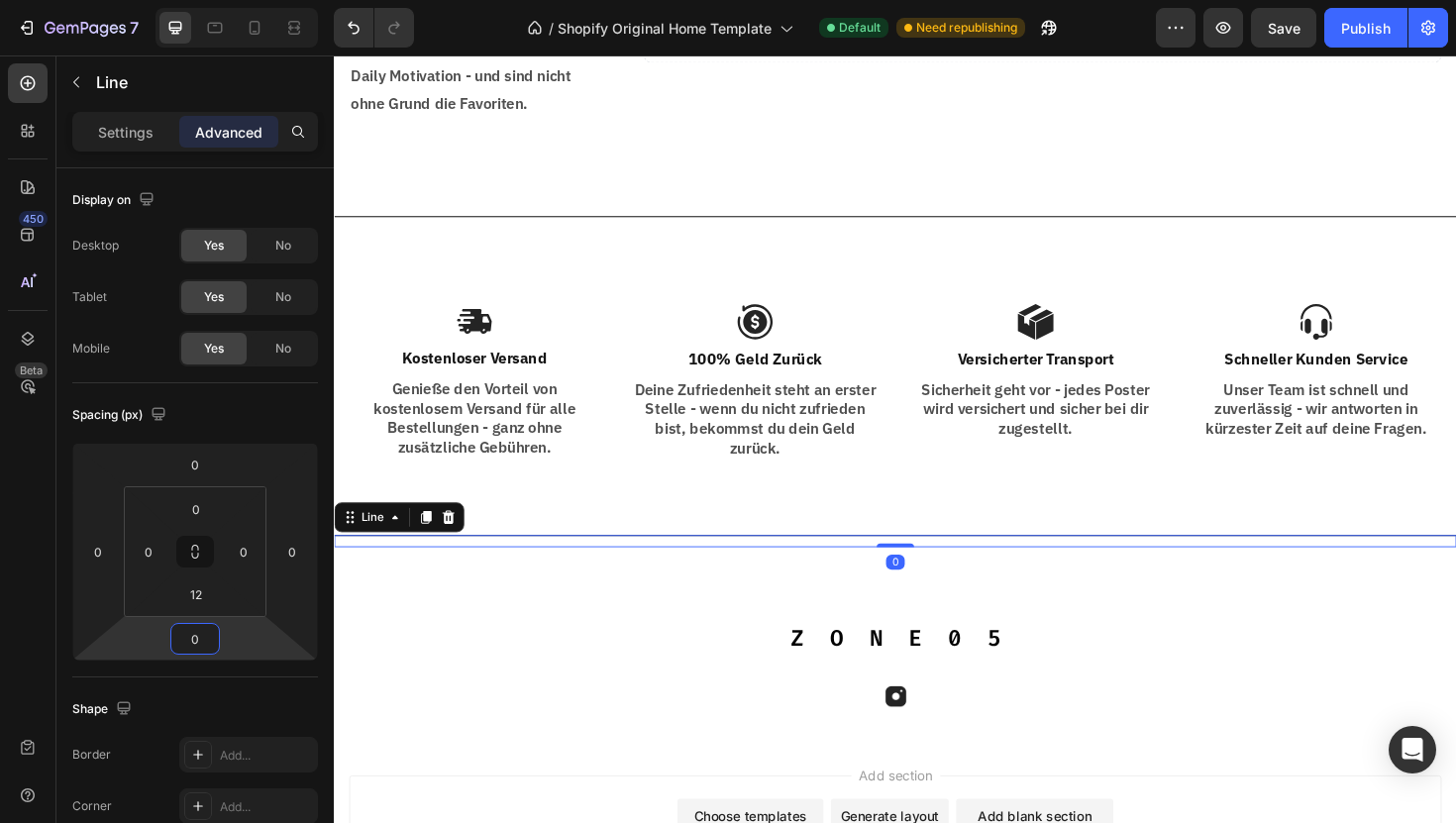 drag, startPoint x: 236, startPoint y: 647, endPoint x: 254, endPoint y: 655, distance: 19.697716 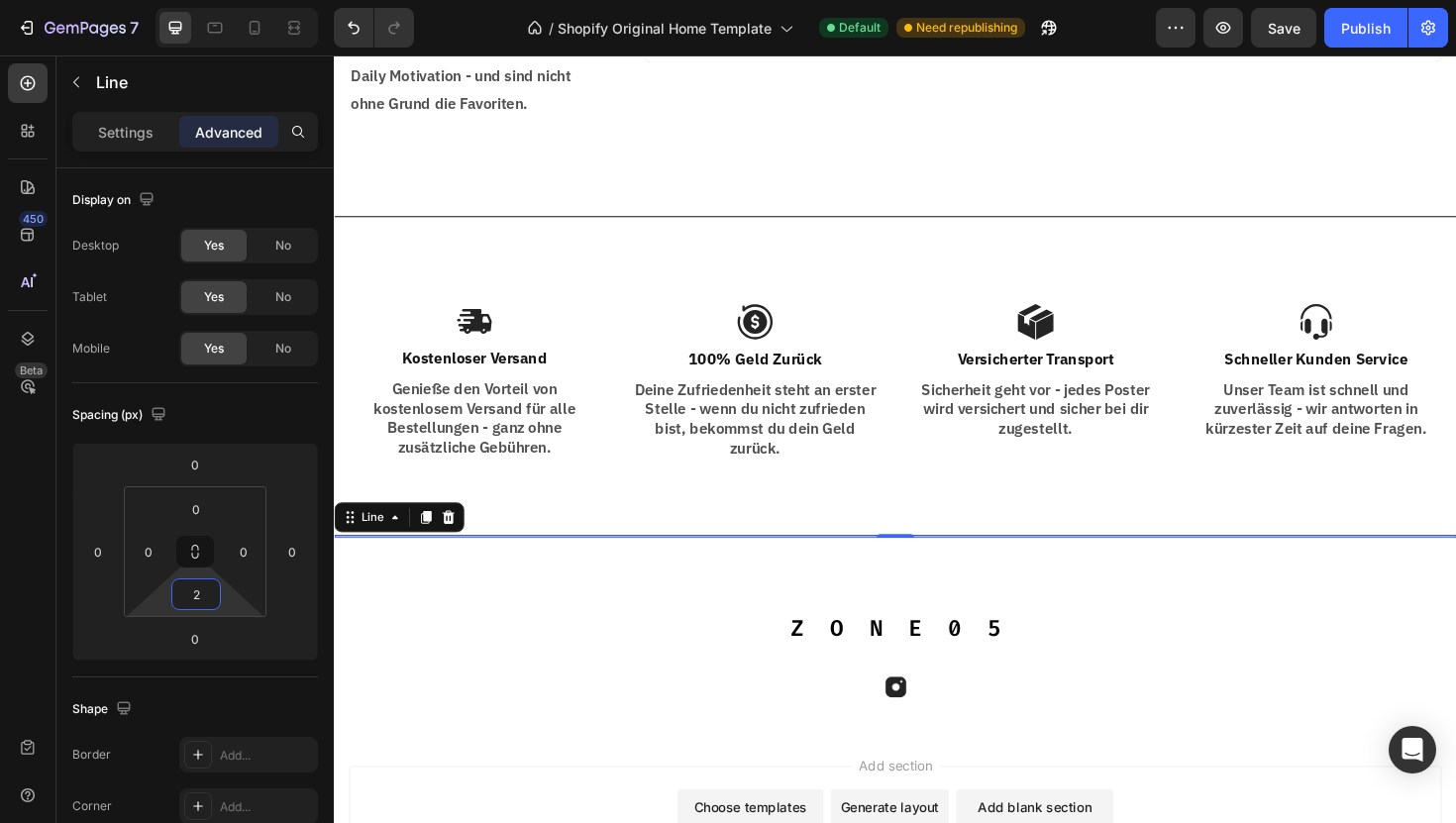type on "4" 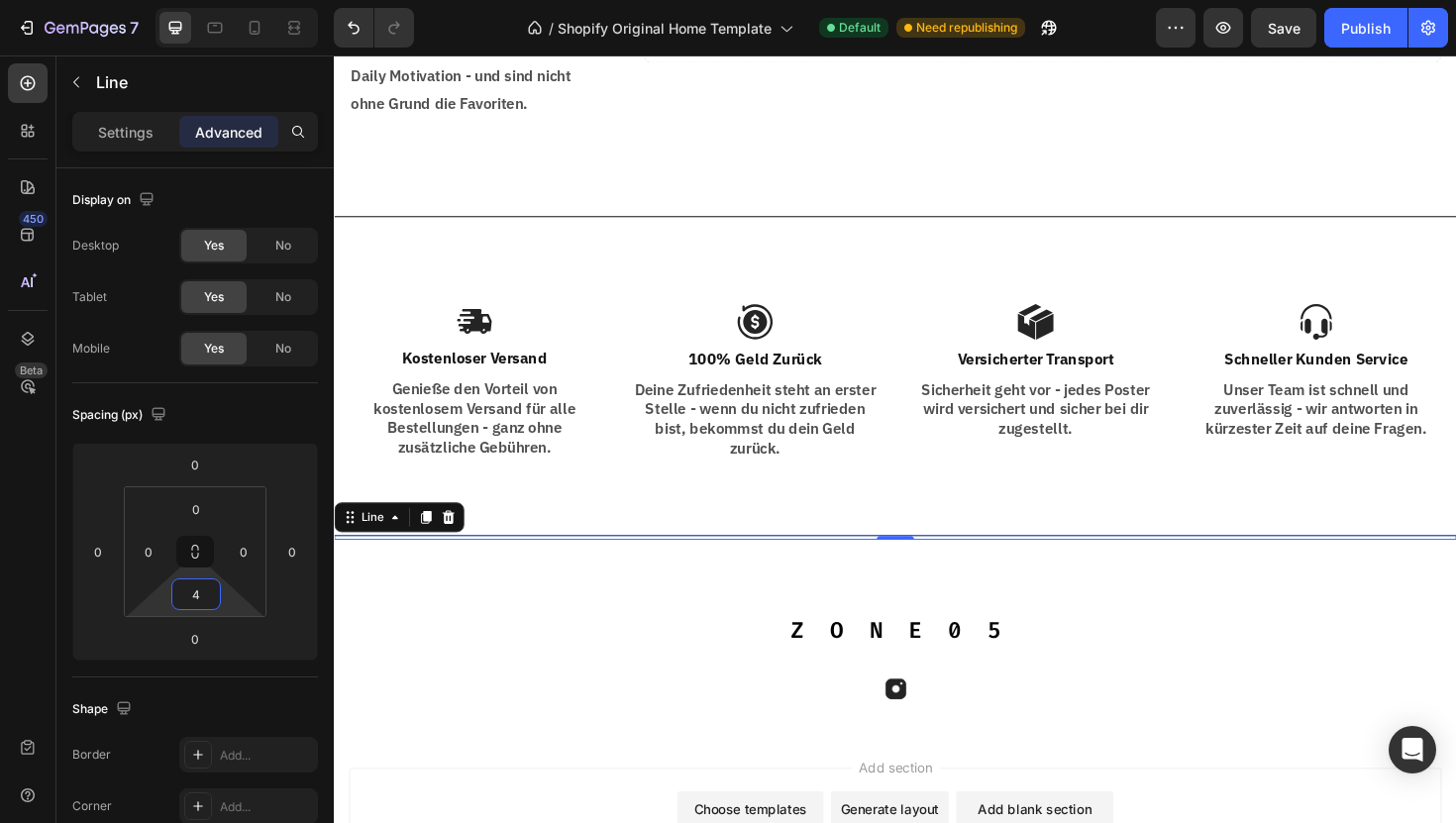 click on "7   /  Shopify Original Home Template Default Need republishing Preview  Save   Publish  450 Beta Sections(18) Elements(83) Section Element Hero Section Product Detail Brands Trusted Badges Guarantee Product Breakdown How to use Testimonials Compare Bundle FAQs Social Proof Brand Story Product List Collection Blog List Contact Sticky Add to Cart Custom Footer Browse Library 450 Layout
Row
Row
Row
Row Text
Heading
Text Block Button
Button
Button Media
Image
Image
Video" at bounding box center [728, 0] 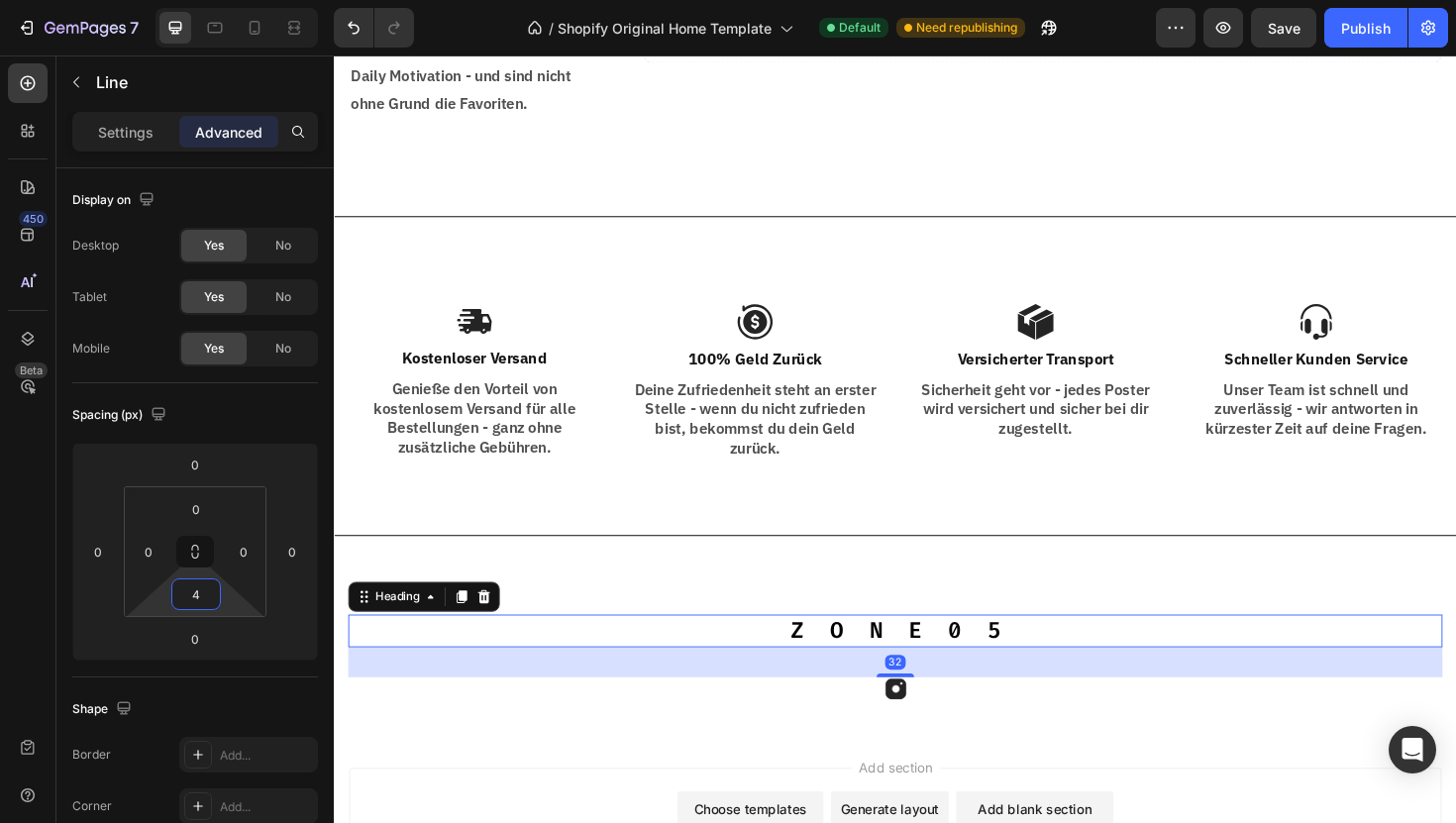 click on "Z  O  N  E  0  5" at bounding box center (928, 665) 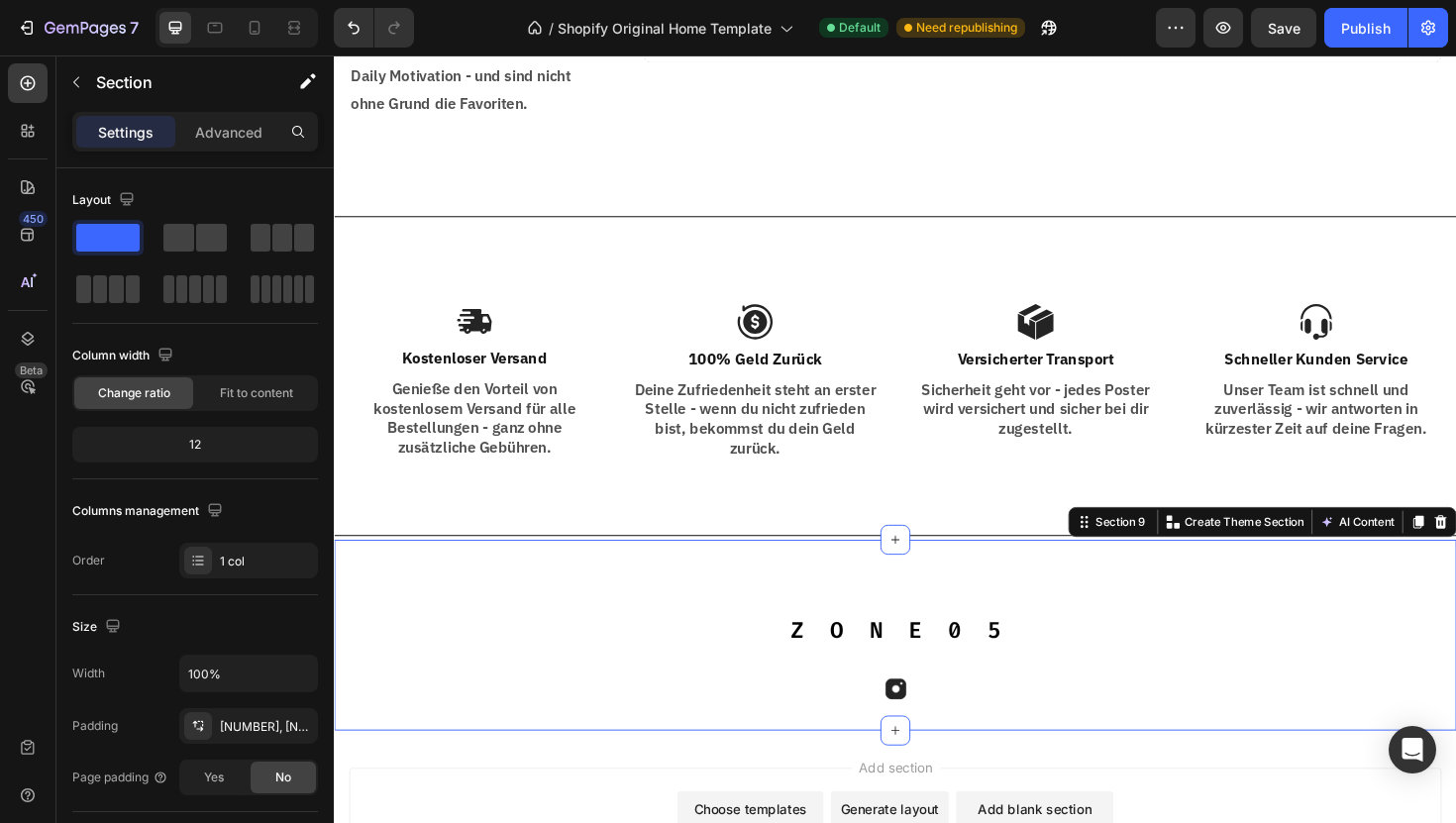 click on "Z  O  N  E  0  5 Heading Image Row Section 9   You can create reusable sections Create Theme Section AI Content Write with GemAI What would you like to describe here? Tone and Voice Persuasive Product Show more Generate" at bounding box center [928, 669] 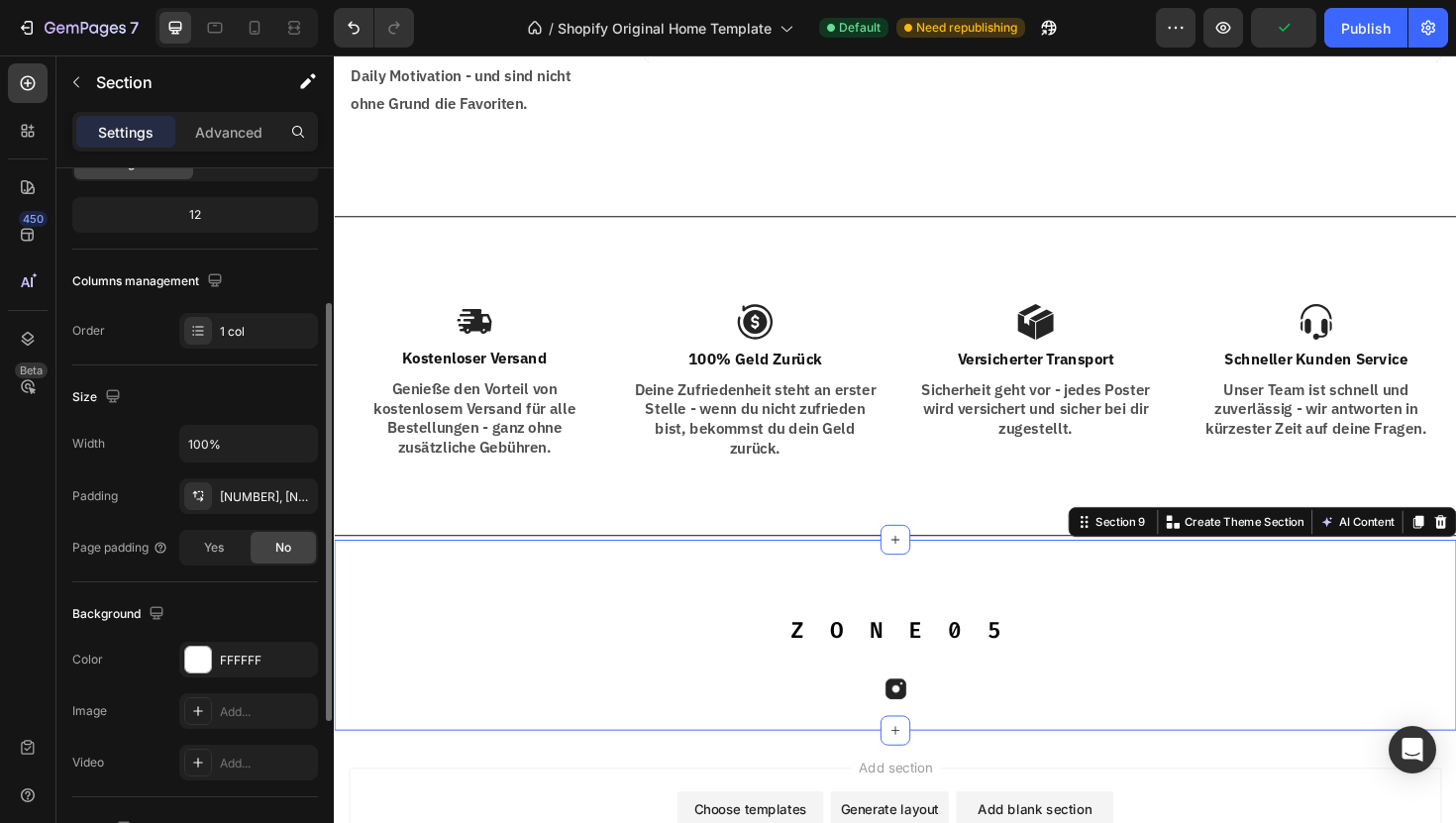 scroll, scrollTop: 497, scrollLeft: 0, axis: vertical 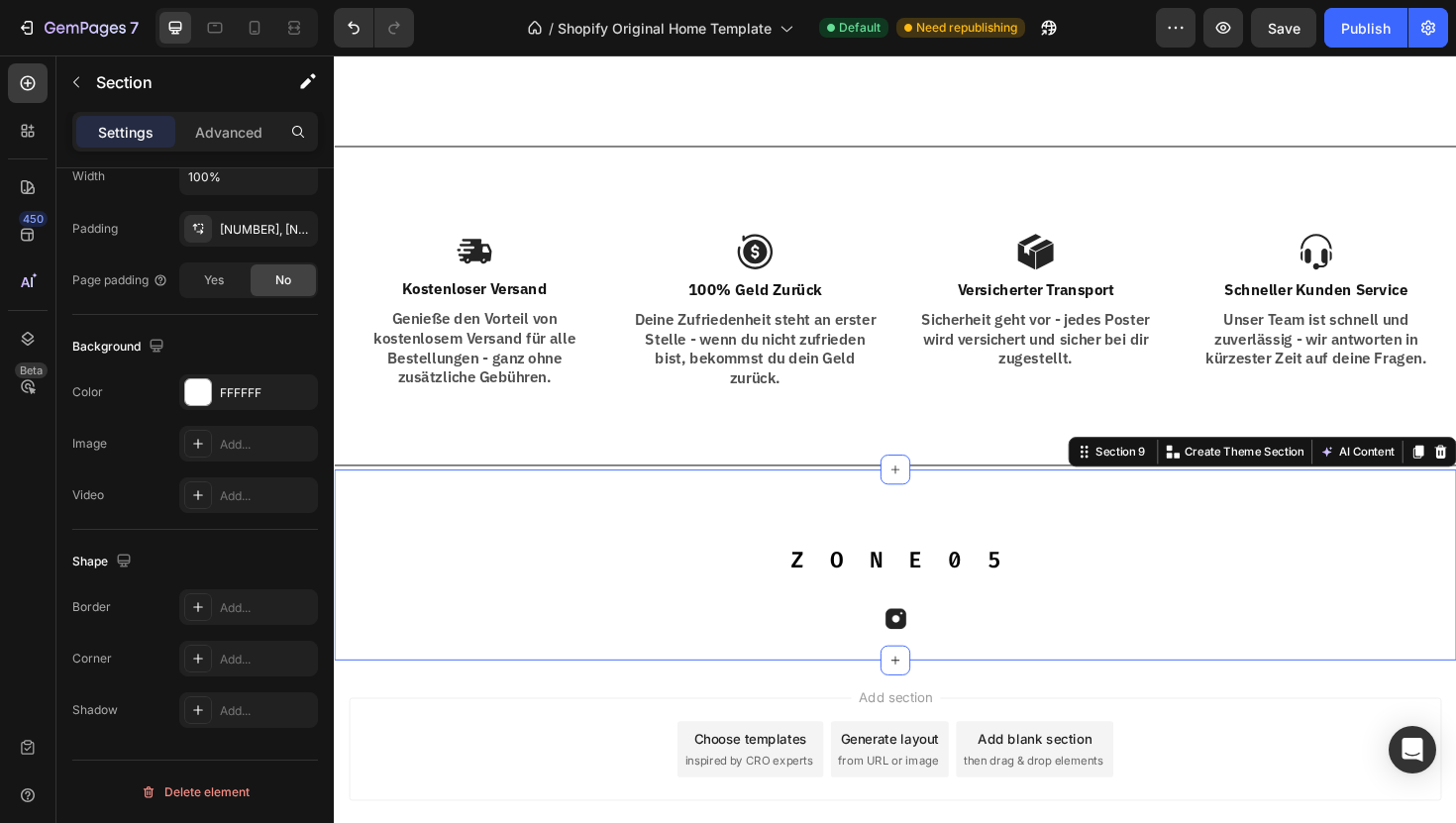 click on "Z  O  N  E  0  5 Heading Image Row Section 9   You can create reusable sections Create Theme Section AI Content Write with GemAI What would you like to describe here? Tone and Voice Persuasive Product Show more Generate" at bounding box center [928, 595] 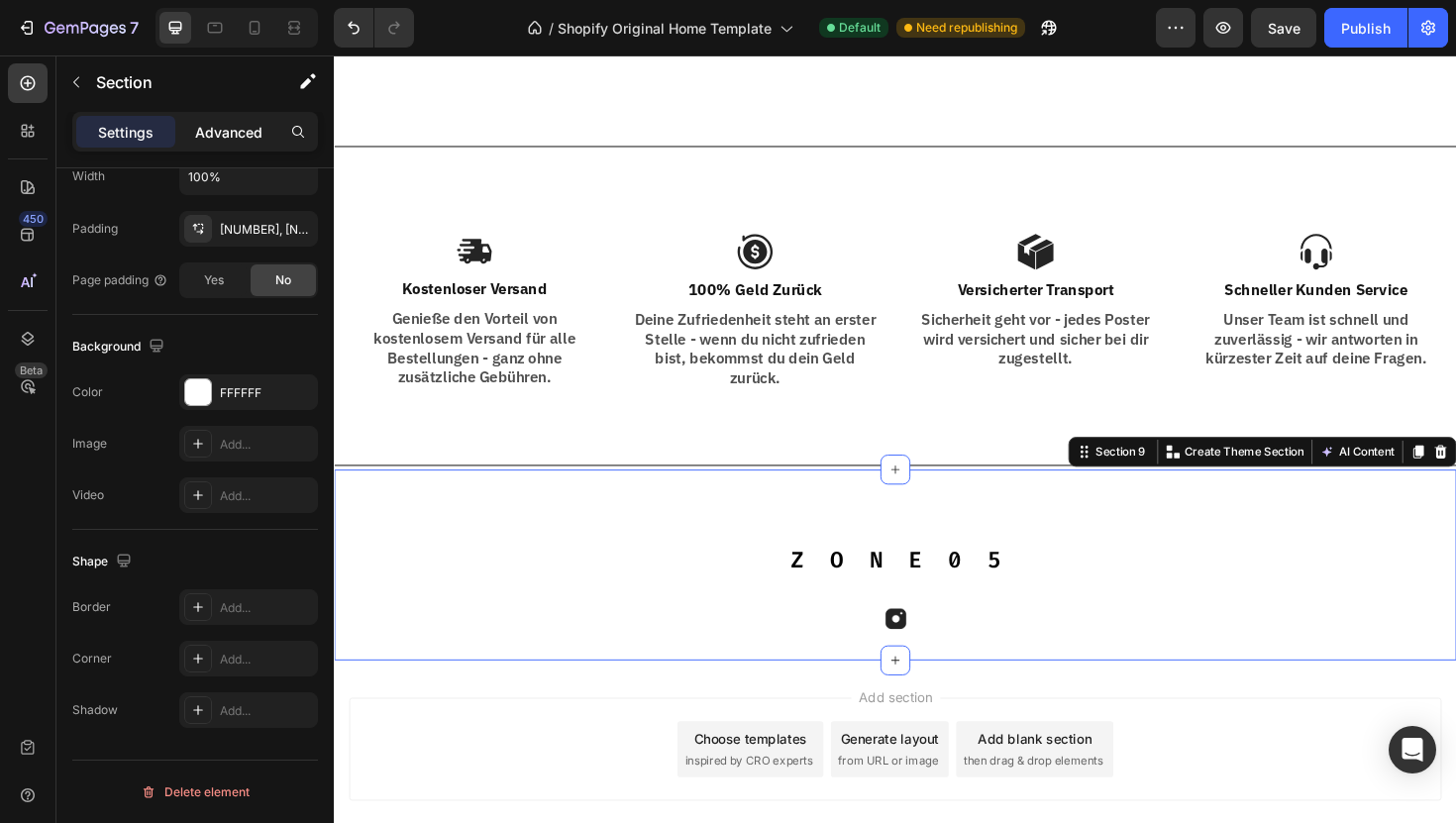 click on "Advanced" 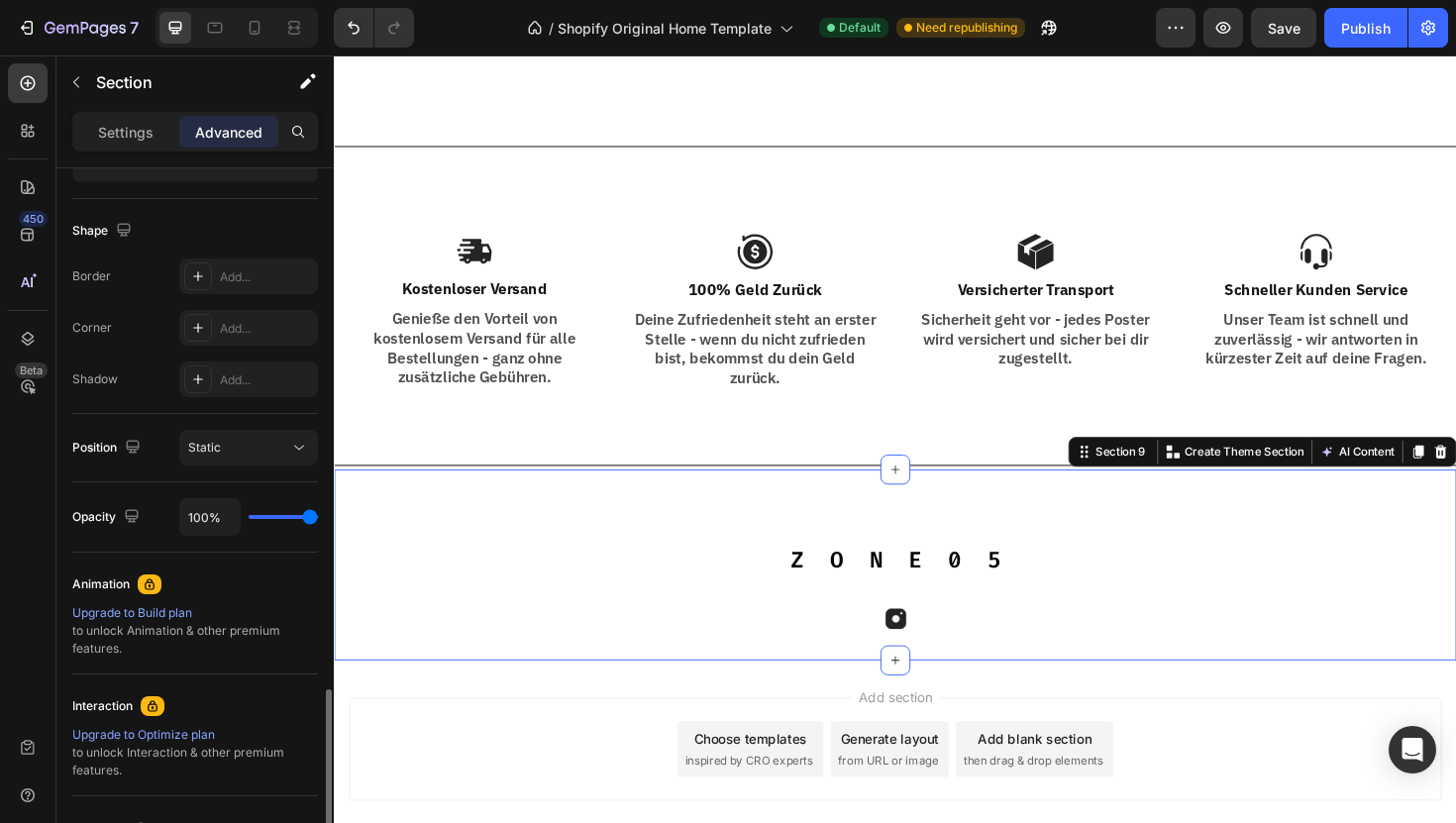 scroll, scrollTop: 0, scrollLeft: 0, axis: both 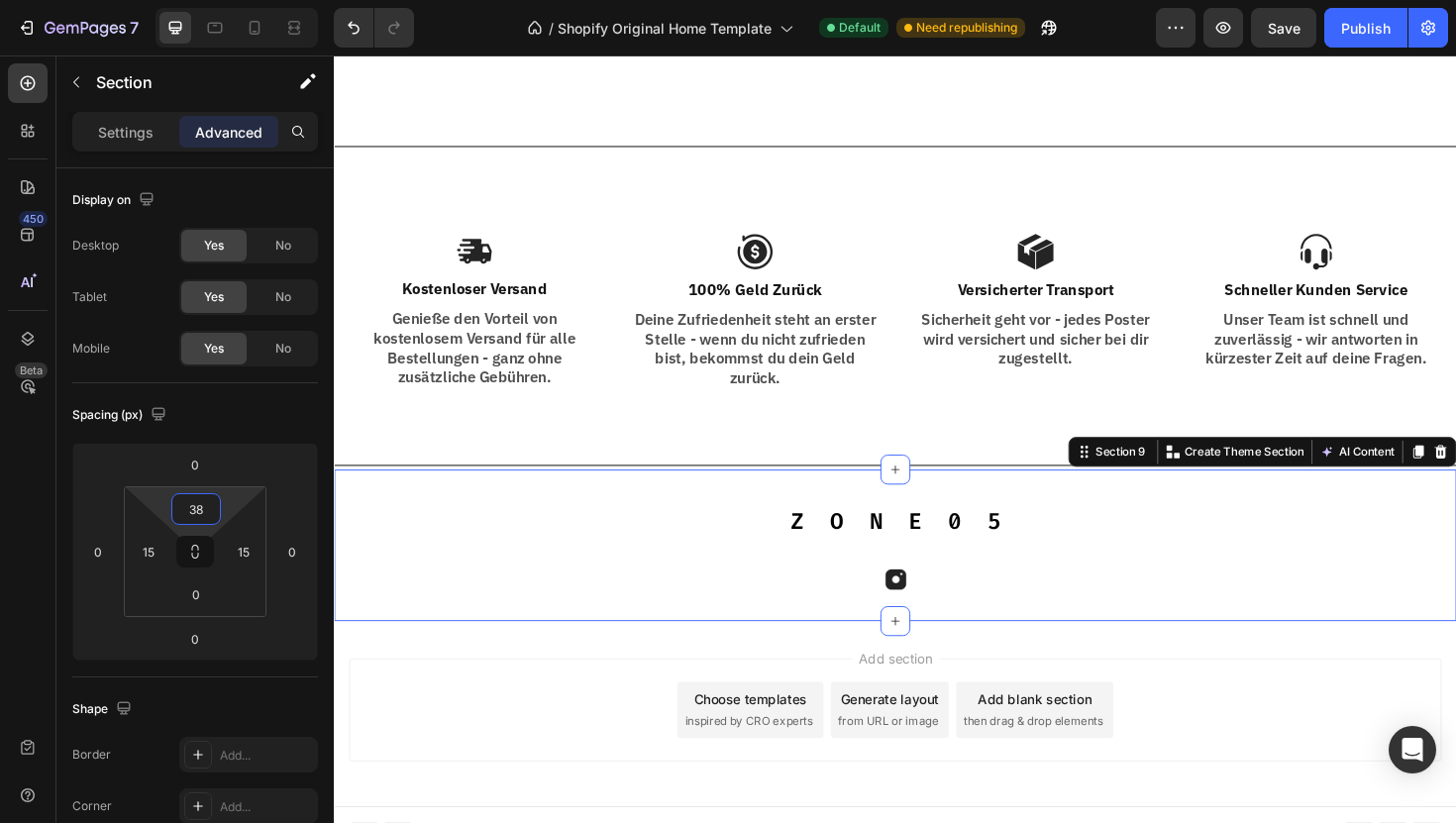 type on "40" 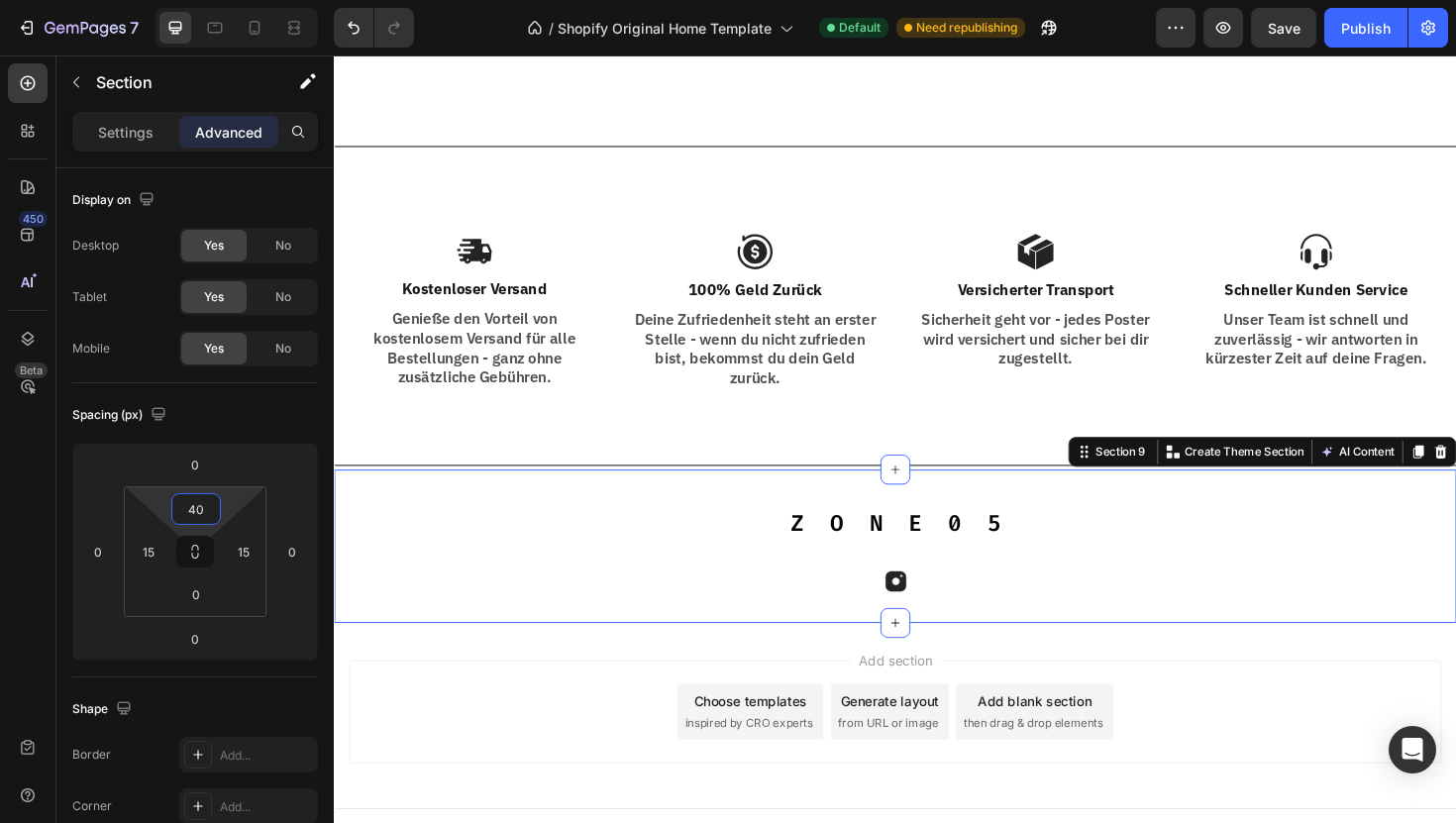 drag, startPoint x: 227, startPoint y: 502, endPoint x: 244, endPoint y: 484, distance: 24.758837 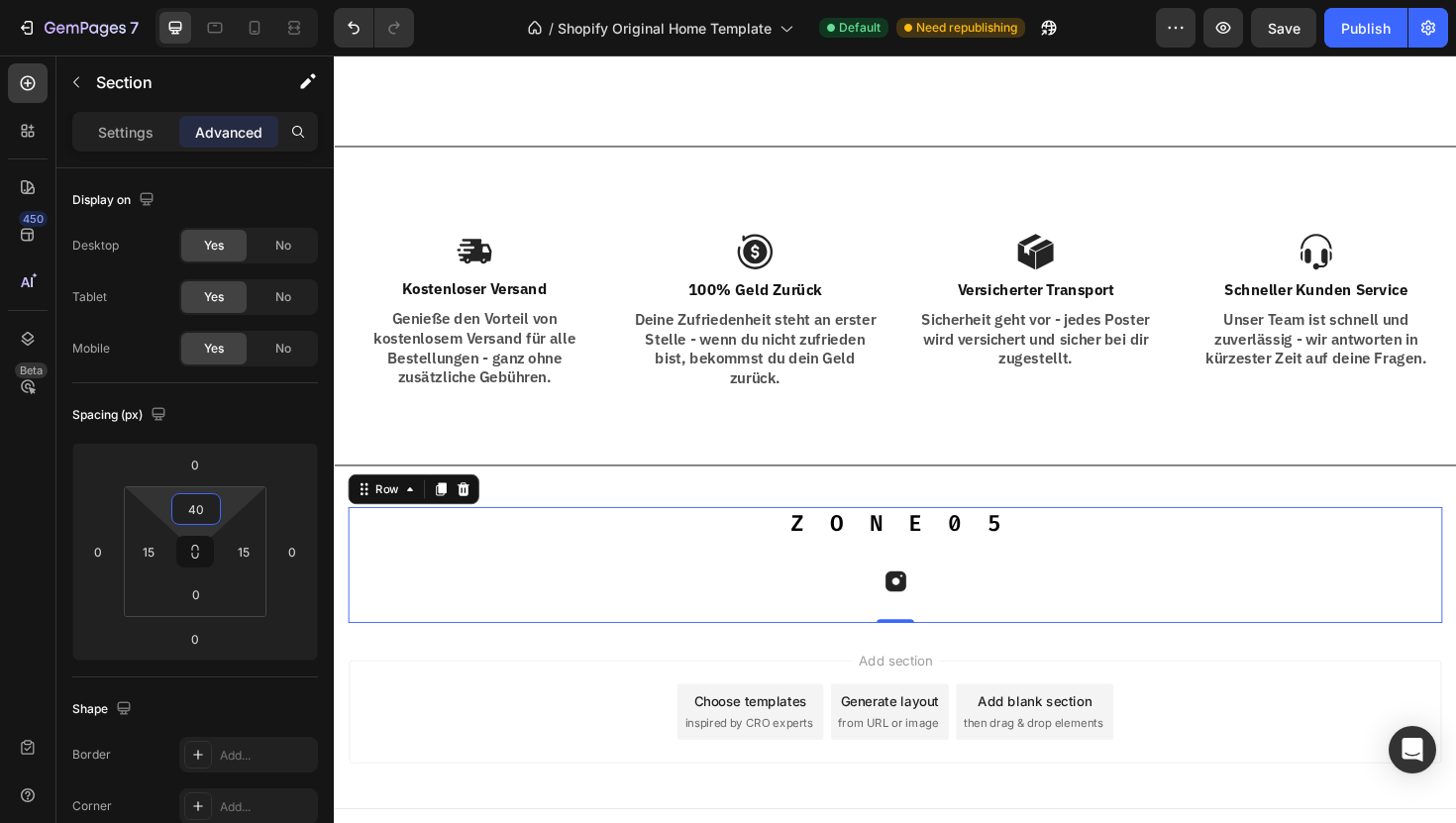 click on "Z  O  N  E  0  5 Heading Image" at bounding box center (928, 595) 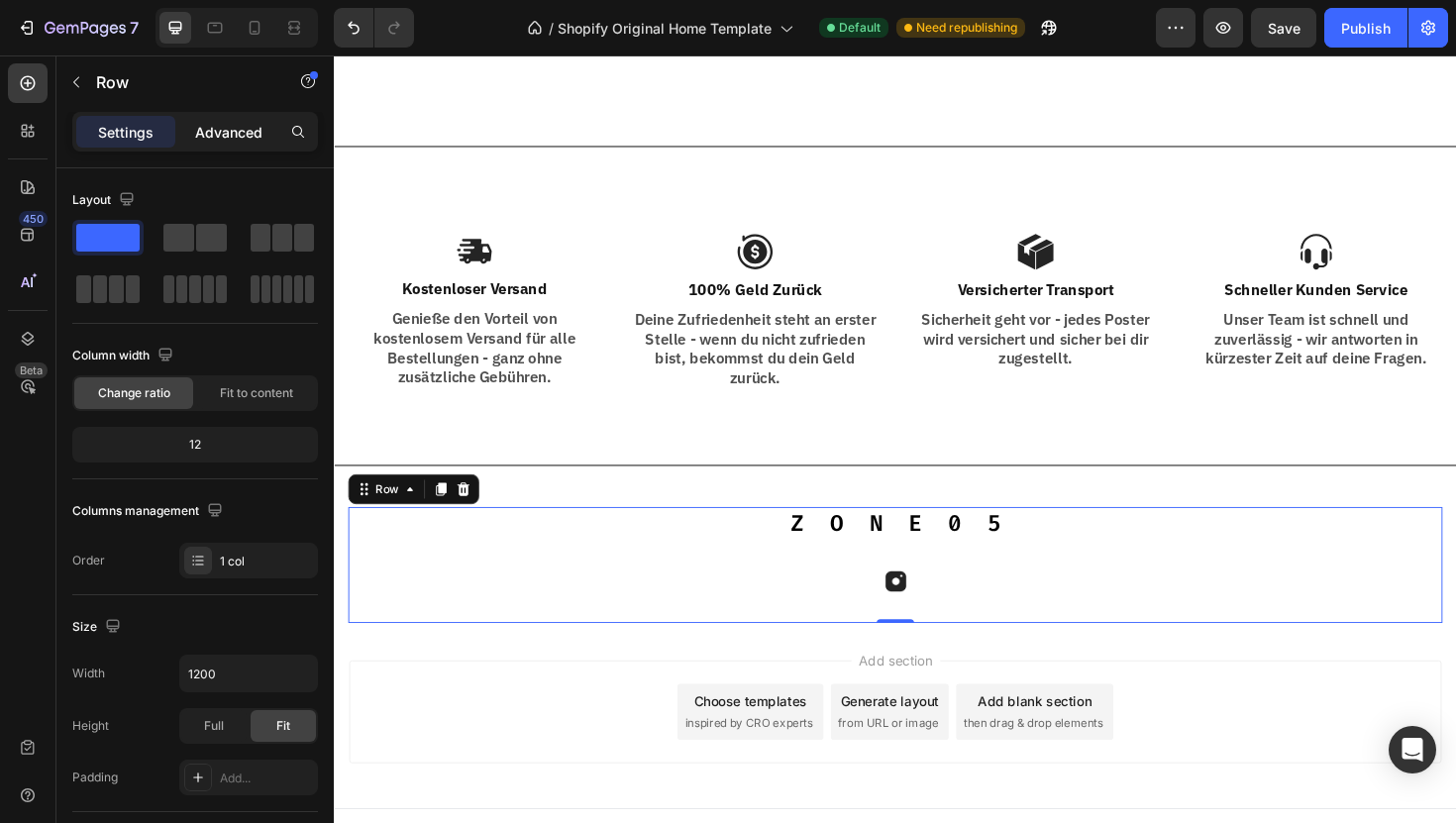click on "Advanced" at bounding box center [229, 132] 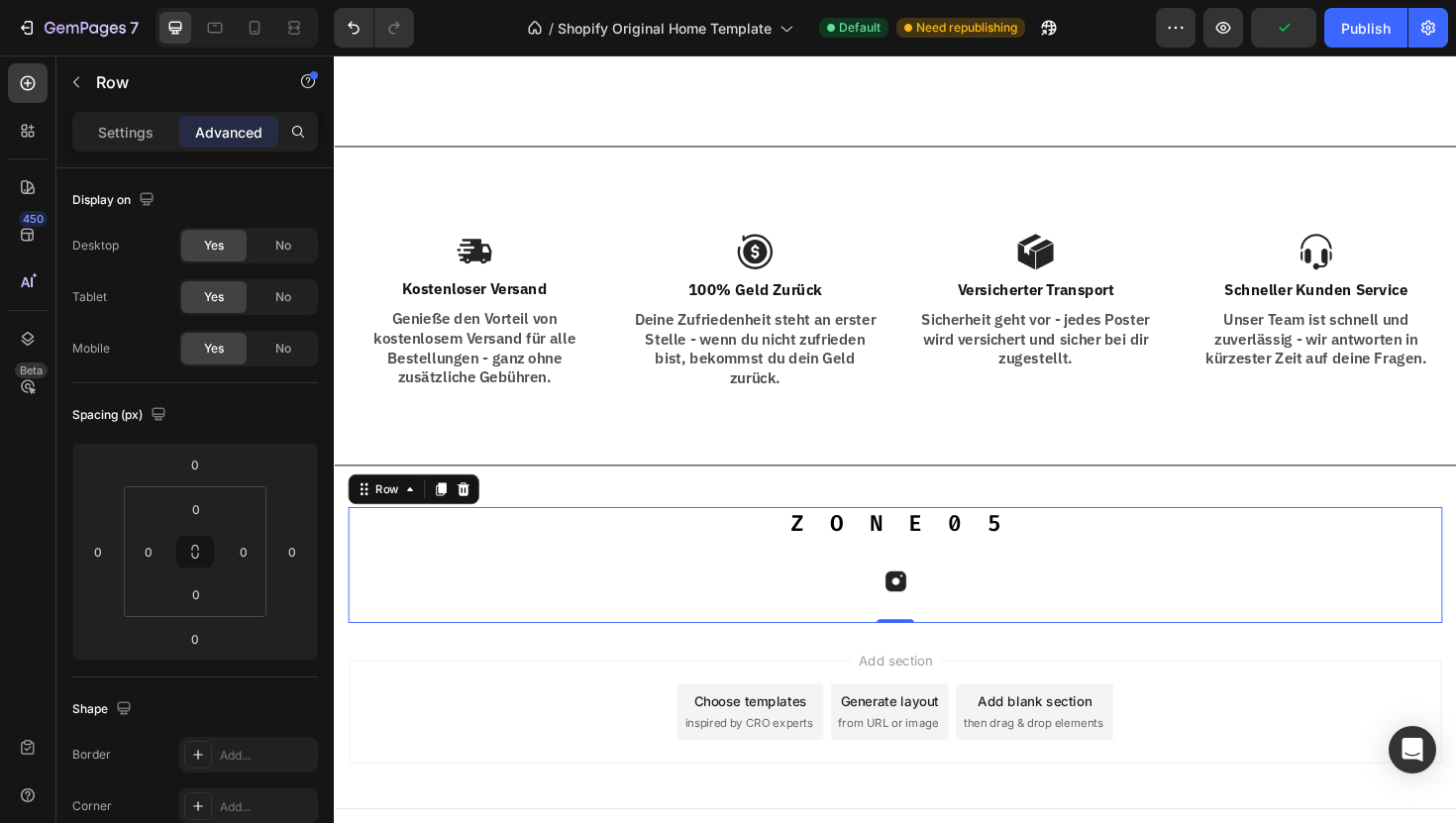 click on "Z  O  N  E  0  5 Heading Image" at bounding box center (928, 595) 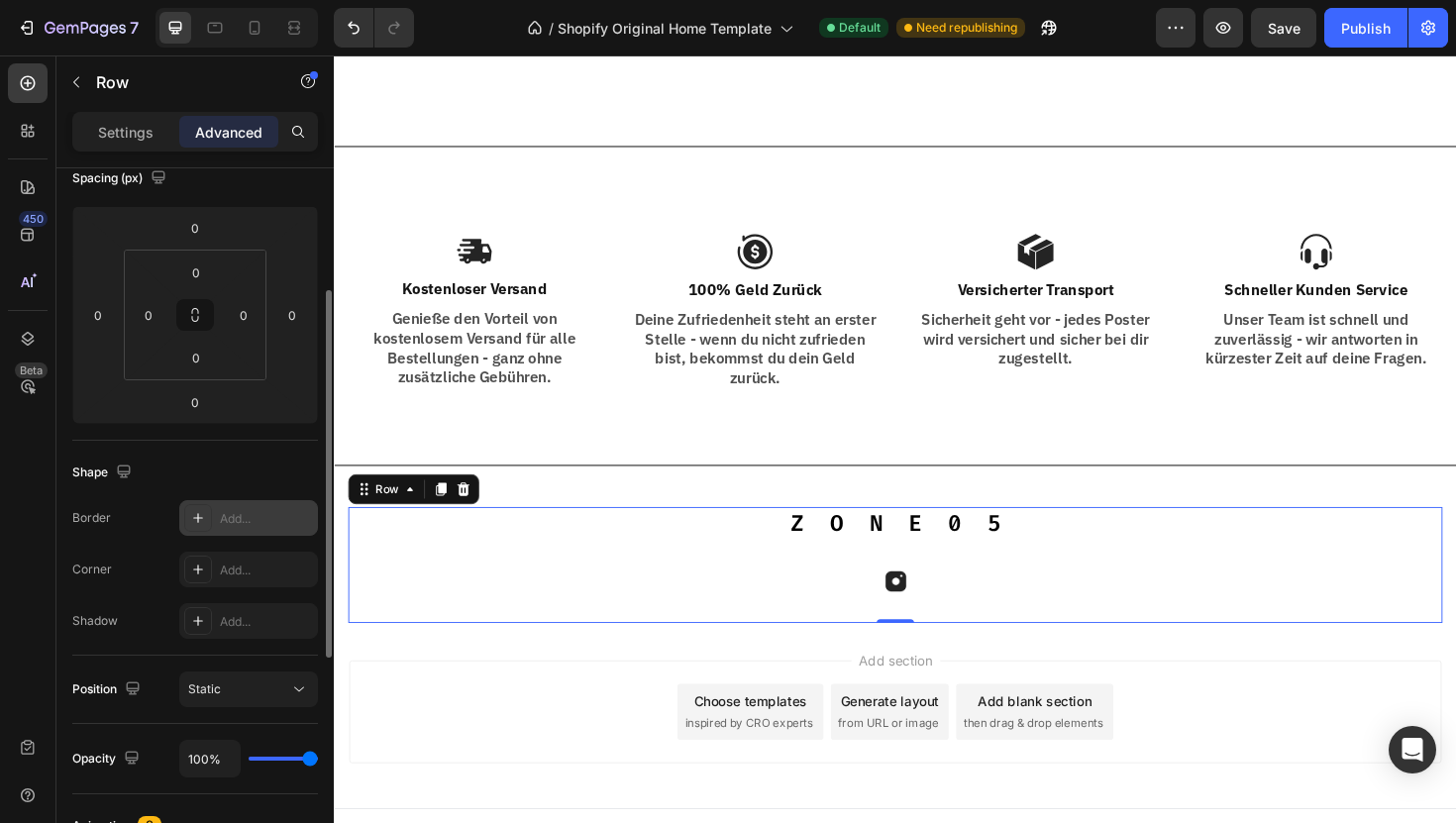 scroll, scrollTop: 213, scrollLeft: 0, axis: vertical 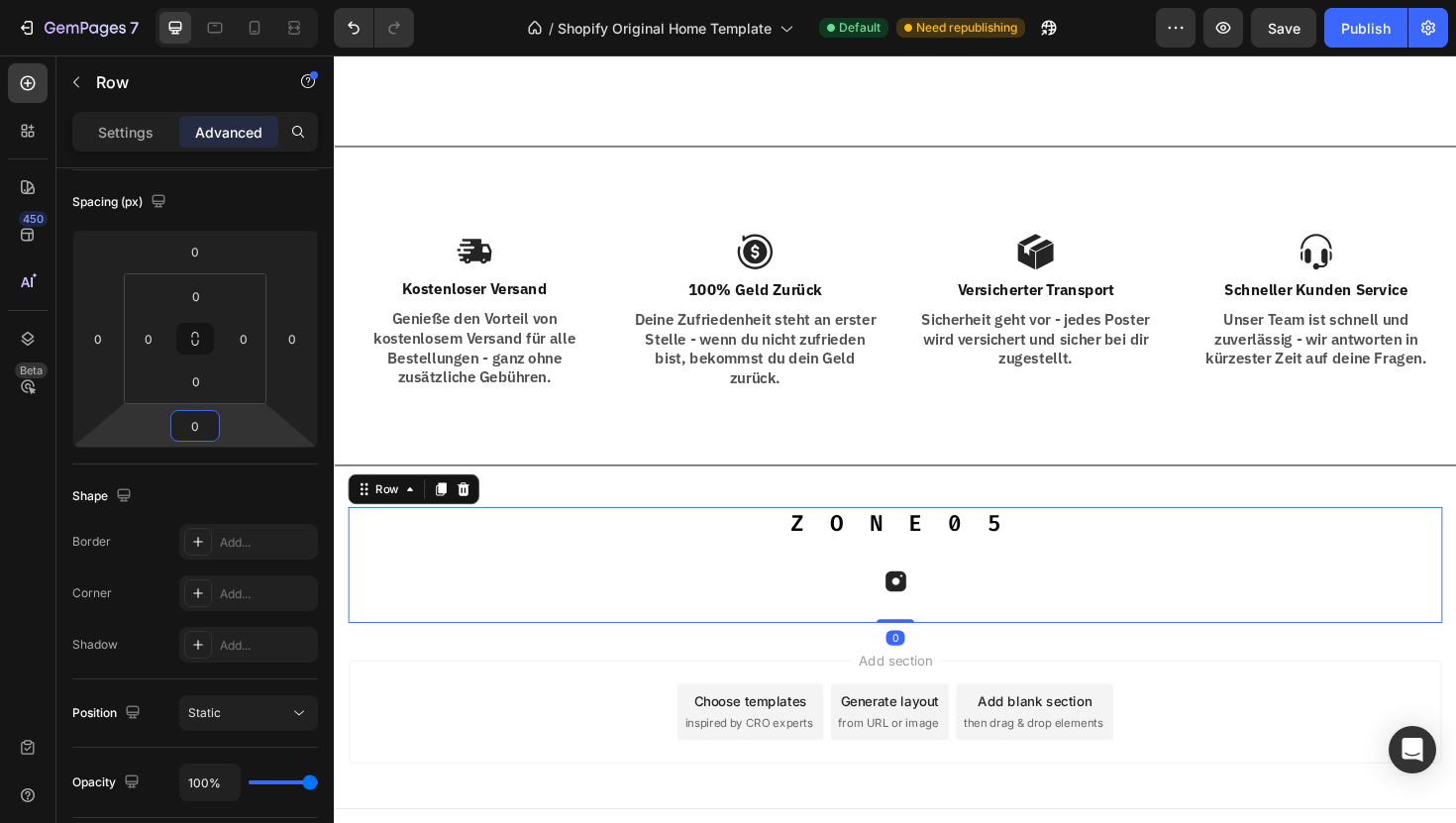 type on "-2" 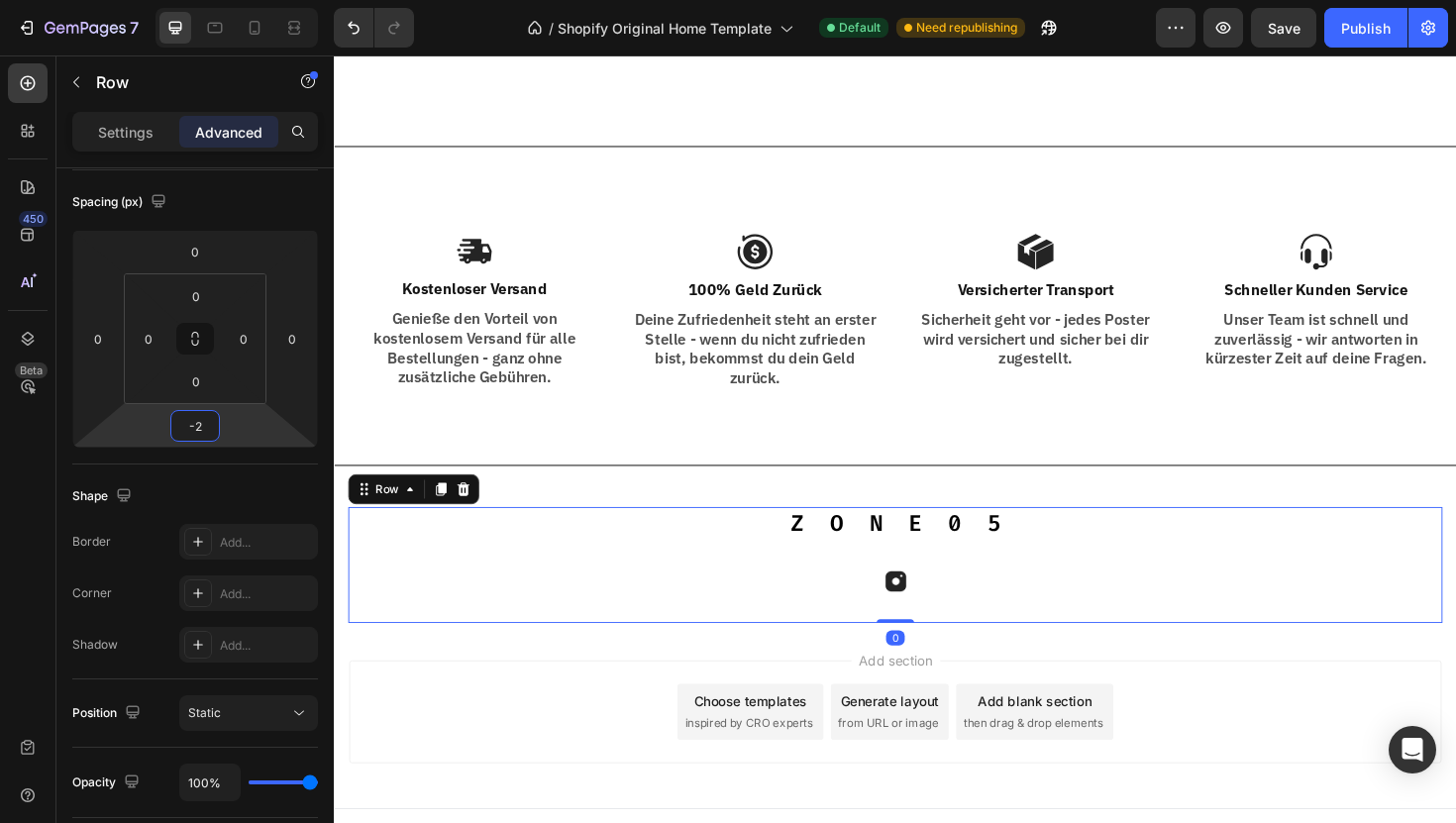 drag, startPoint x: 233, startPoint y: 431, endPoint x: 243, endPoint y: 432, distance: 10.049876 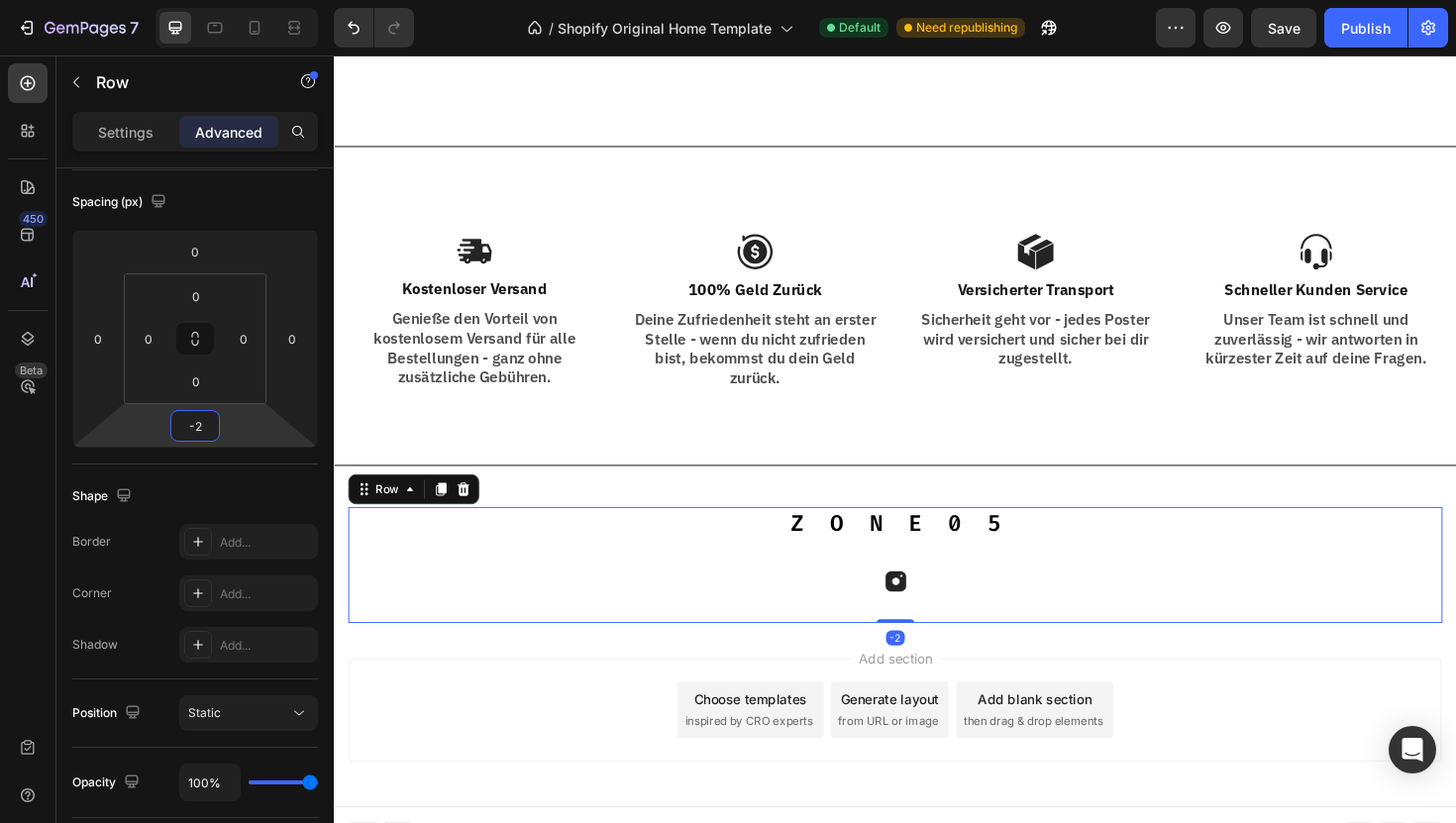 click on "7   /  Shopify Original Home Template Default Need republishing Preview  Save   Publish  450 Beta Sections(18) Elements(83) Section Element Hero Section Product Detail Brands Trusted Badges Guarantee Product Breakdown How to use Testimonials Compare Bundle FAQs Social Proof Brand Story Product List Collection Blog List Contact Sticky Add to Cart Custom Footer Browse Library 450 Layout
Row
Row
Row
Row Text
Heading
Text Block Button
Button
Button Media
Image
Image
Video" at bounding box center (728, 0) 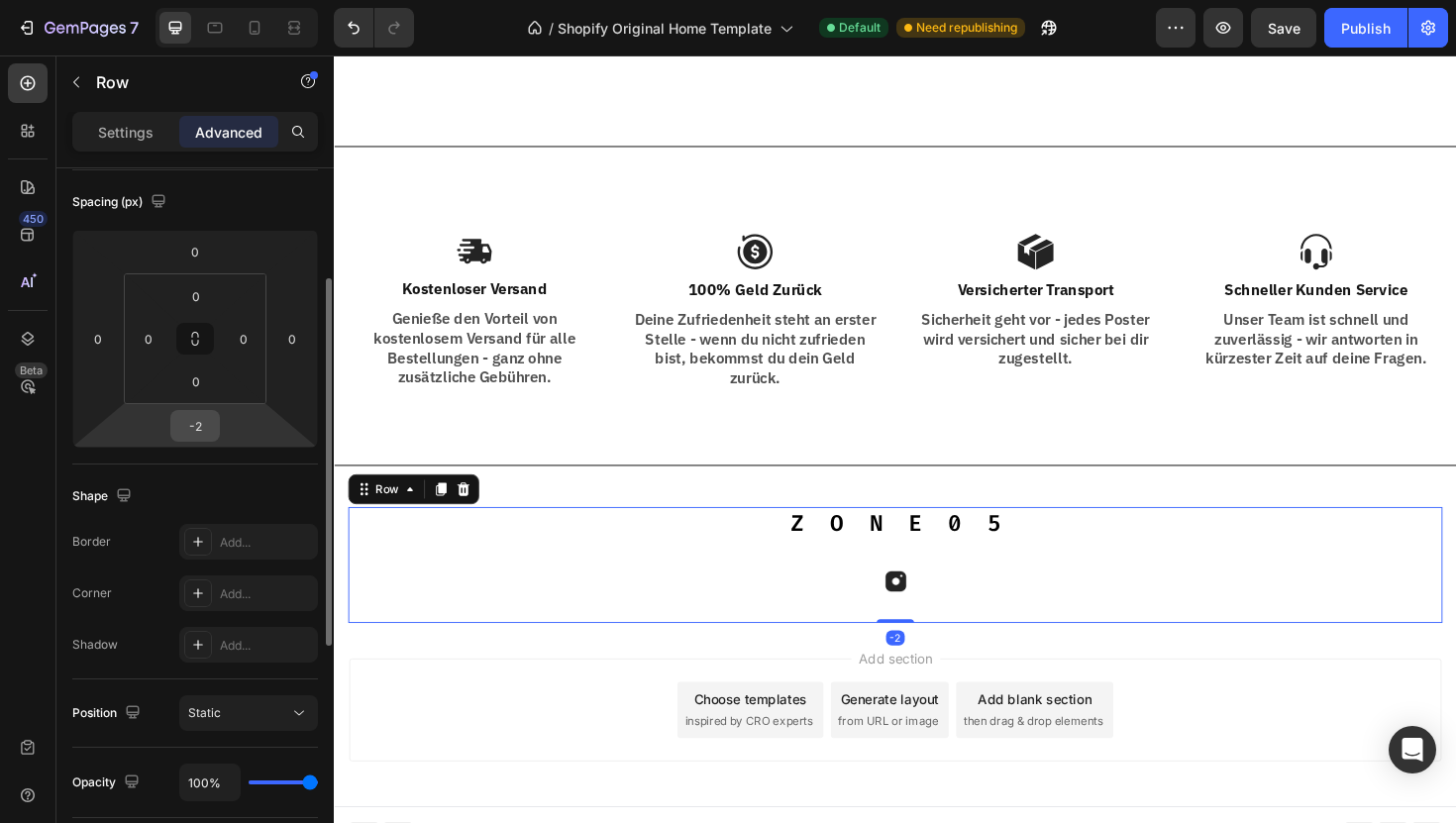 click on "-2" at bounding box center [195, 426] 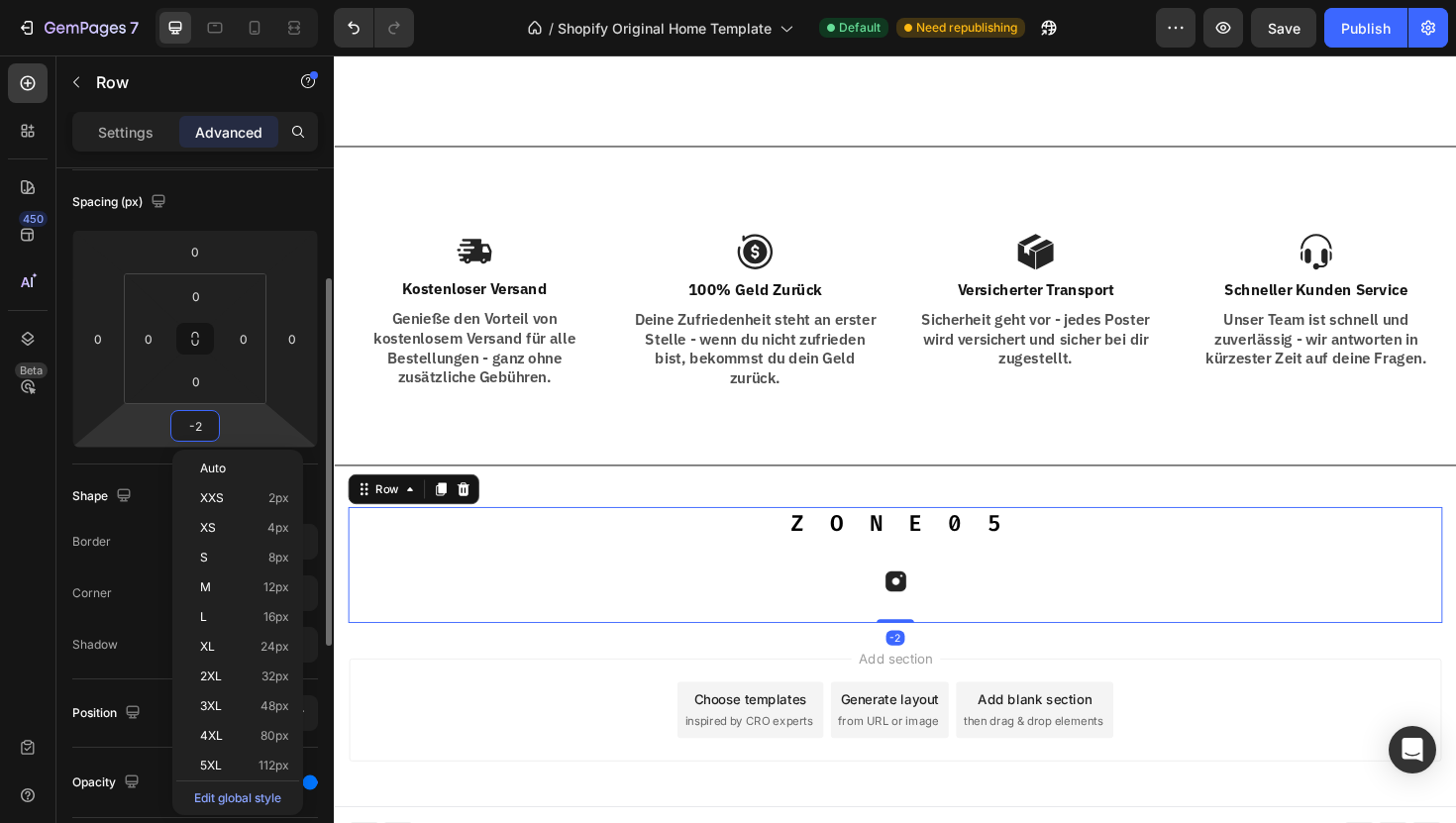click on "-2" at bounding box center (195, 426) 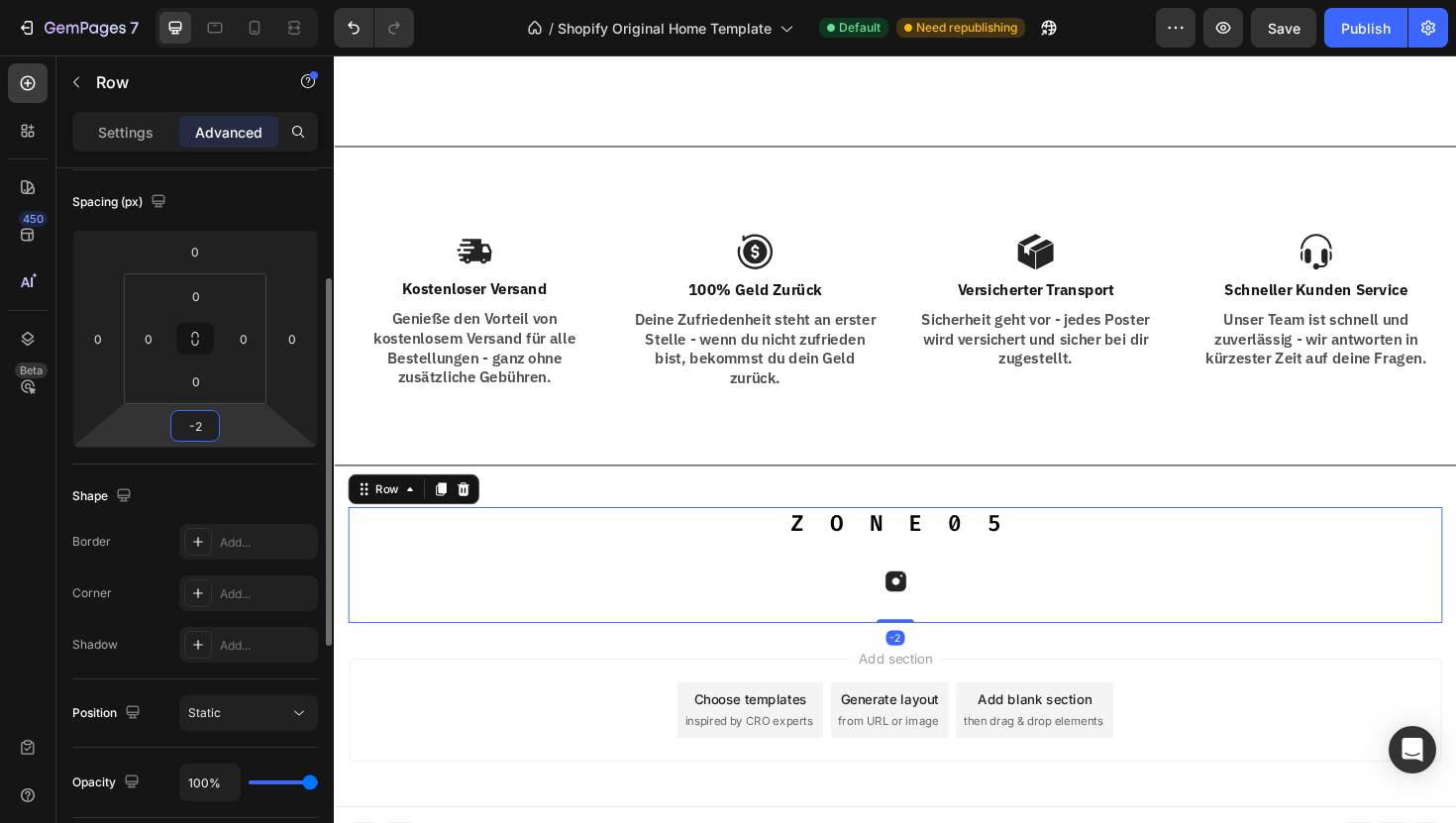 click on "-2" at bounding box center (195, 426) 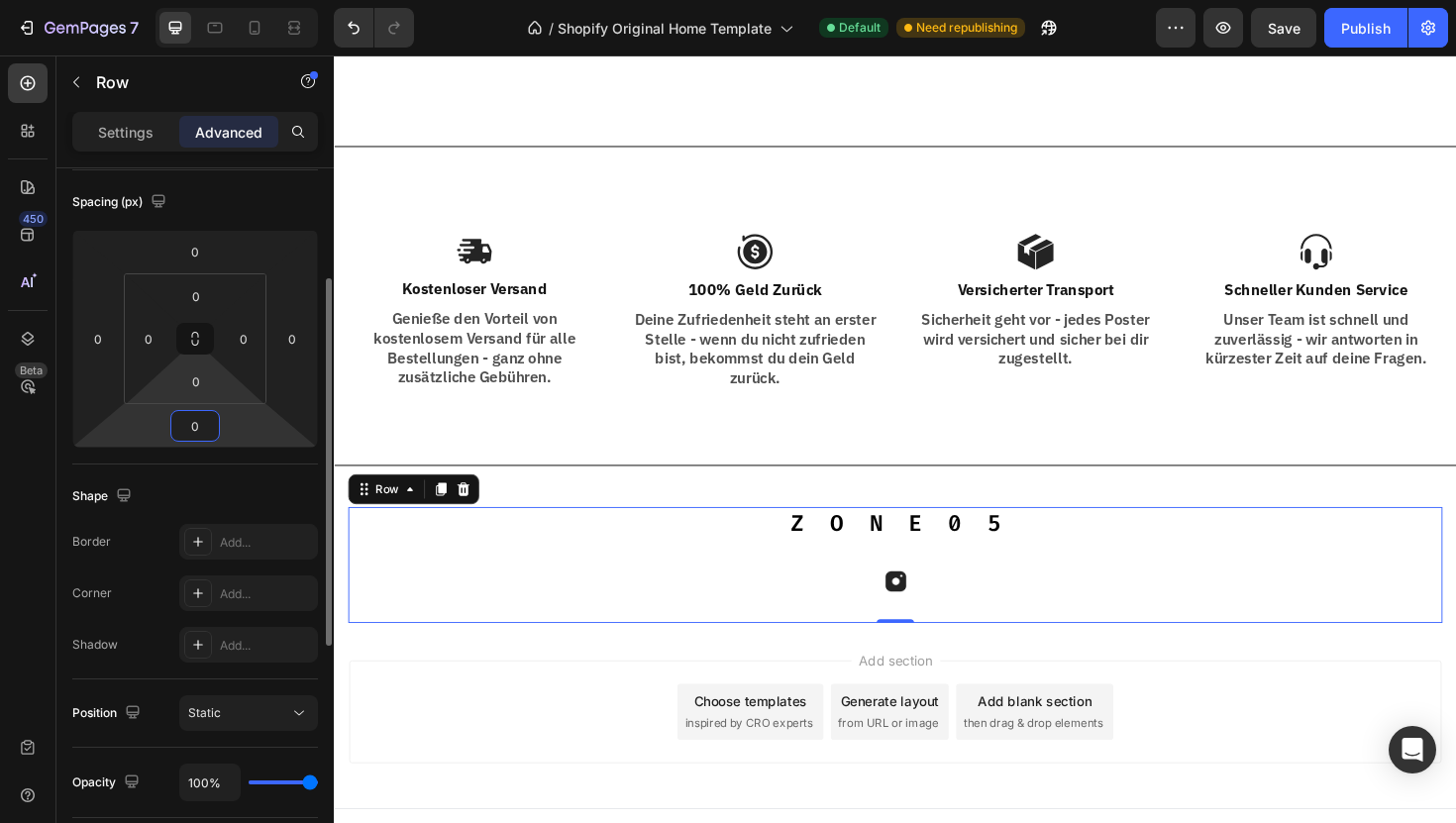 type on "0" 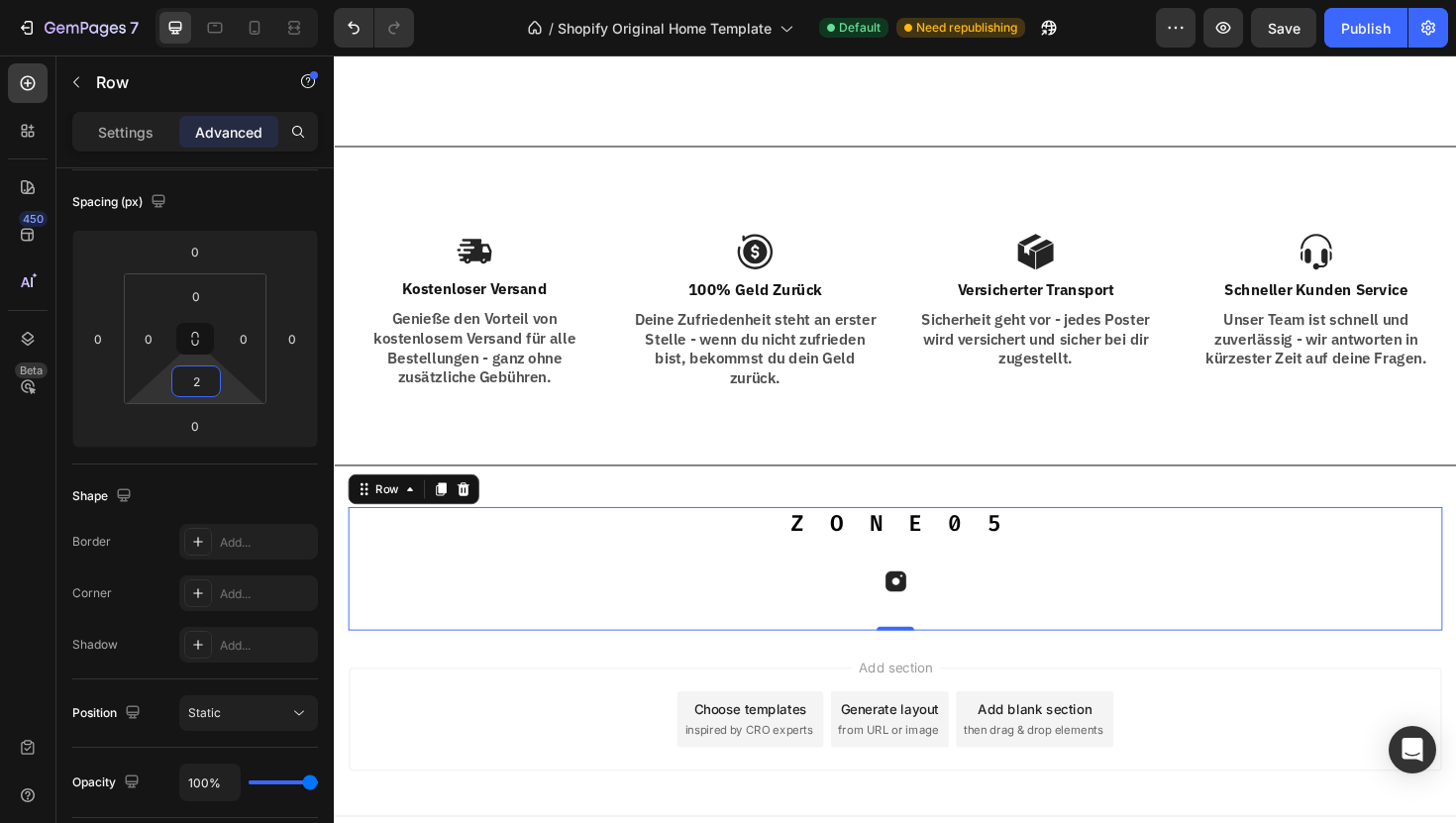 type on "0" 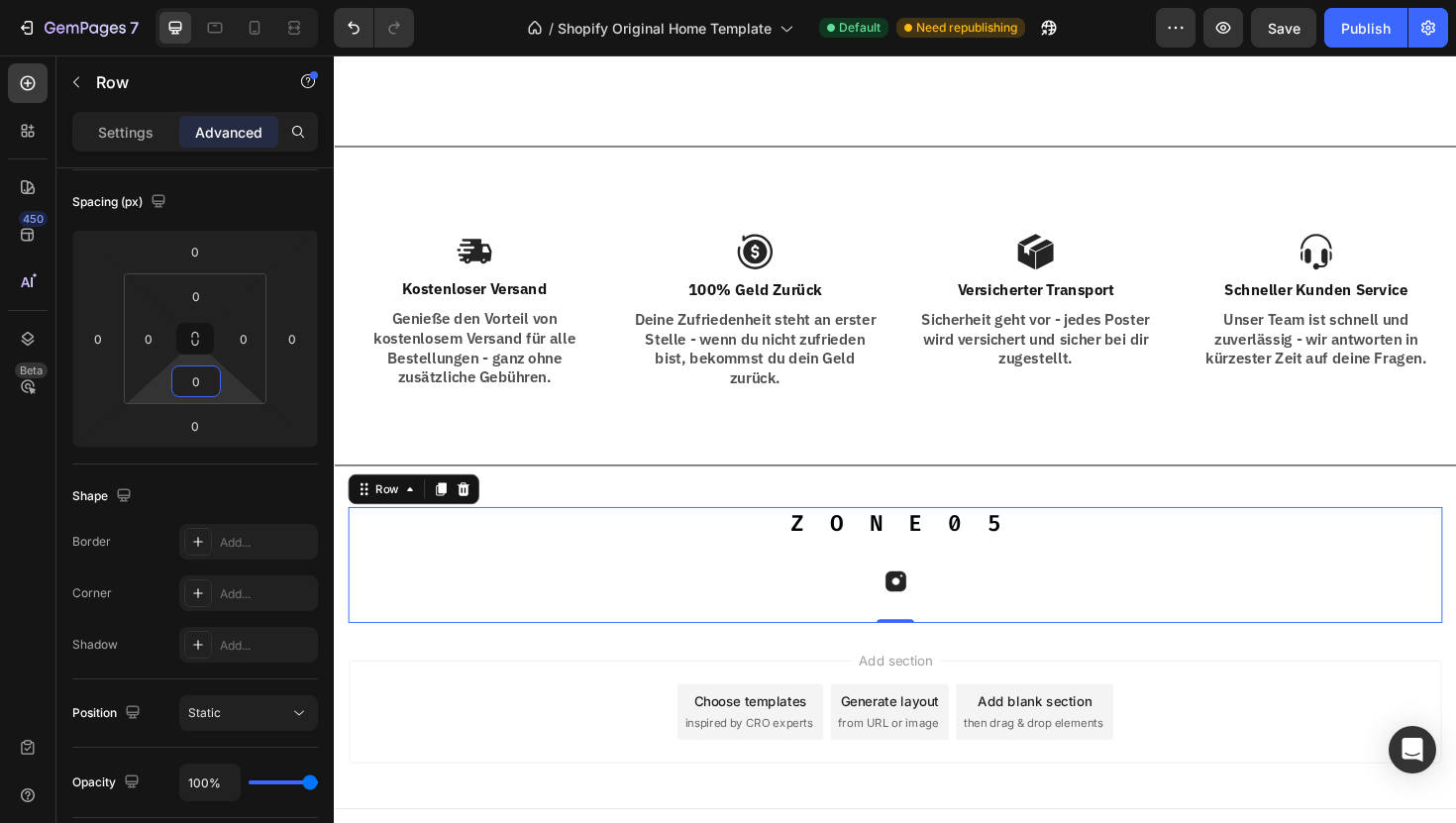 drag, startPoint x: 223, startPoint y: 384, endPoint x: 225, endPoint y: 404, distance: 20.09975 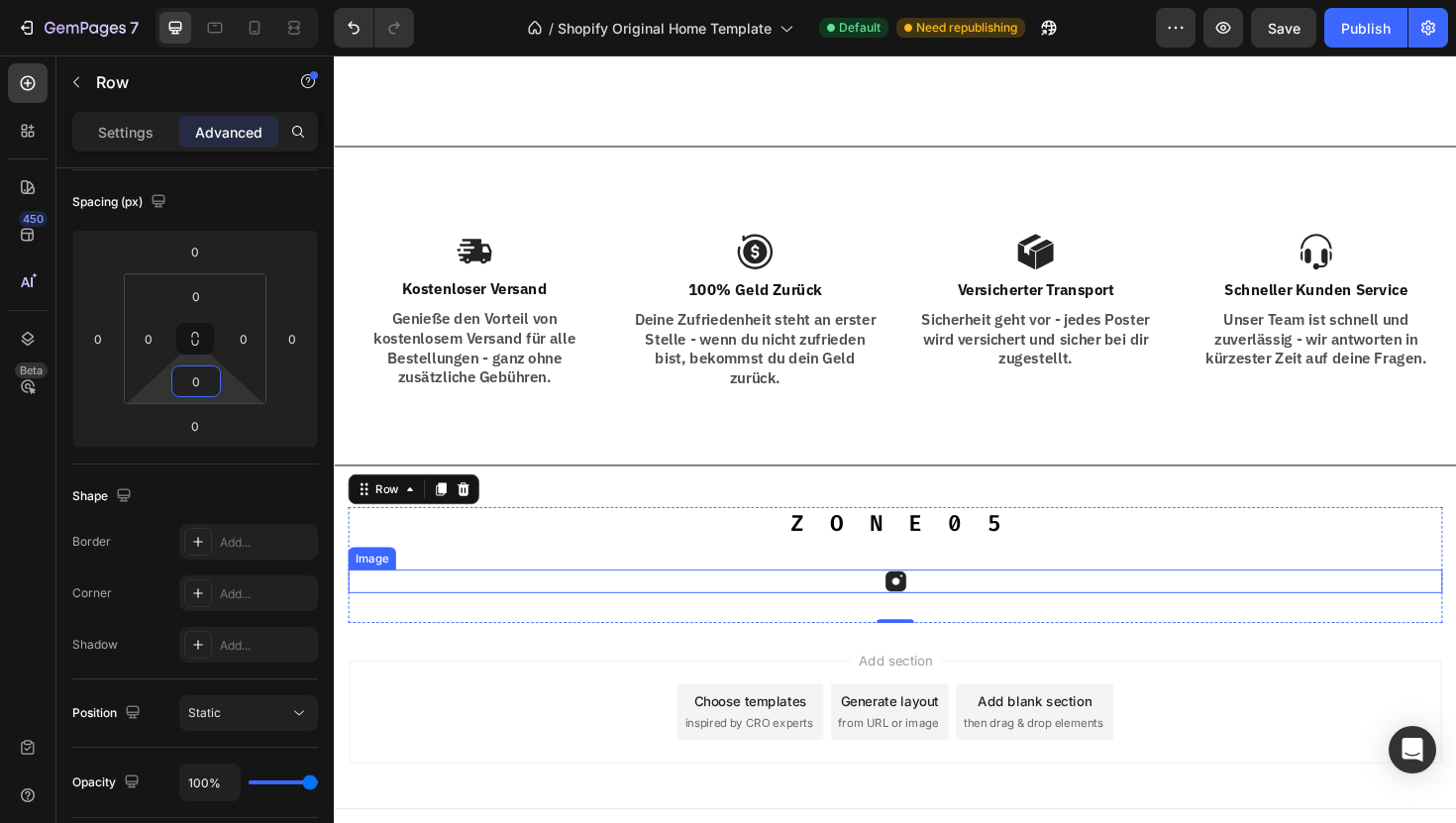 click at bounding box center [928, 612] 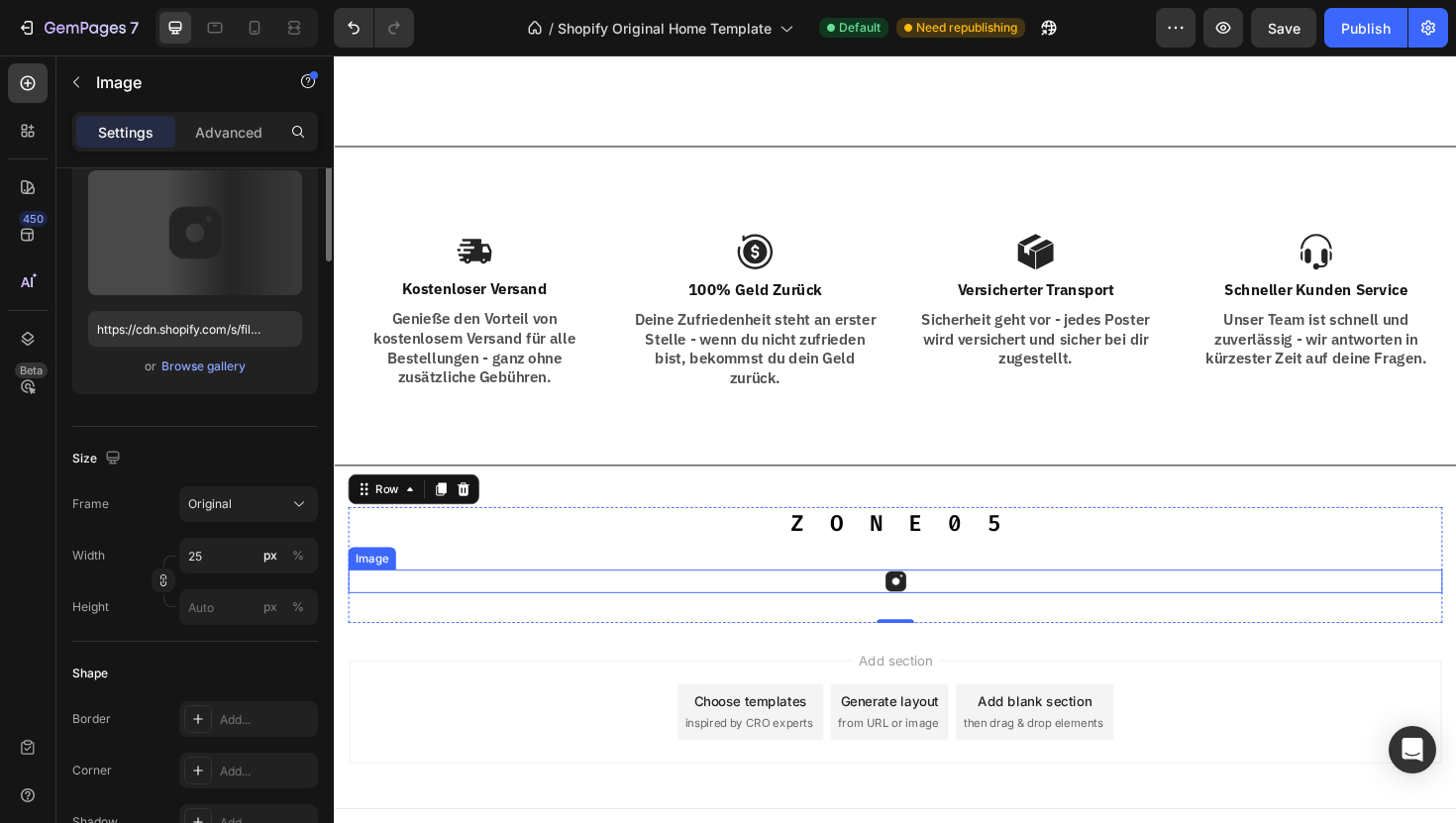 scroll, scrollTop: 0, scrollLeft: 0, axis: both 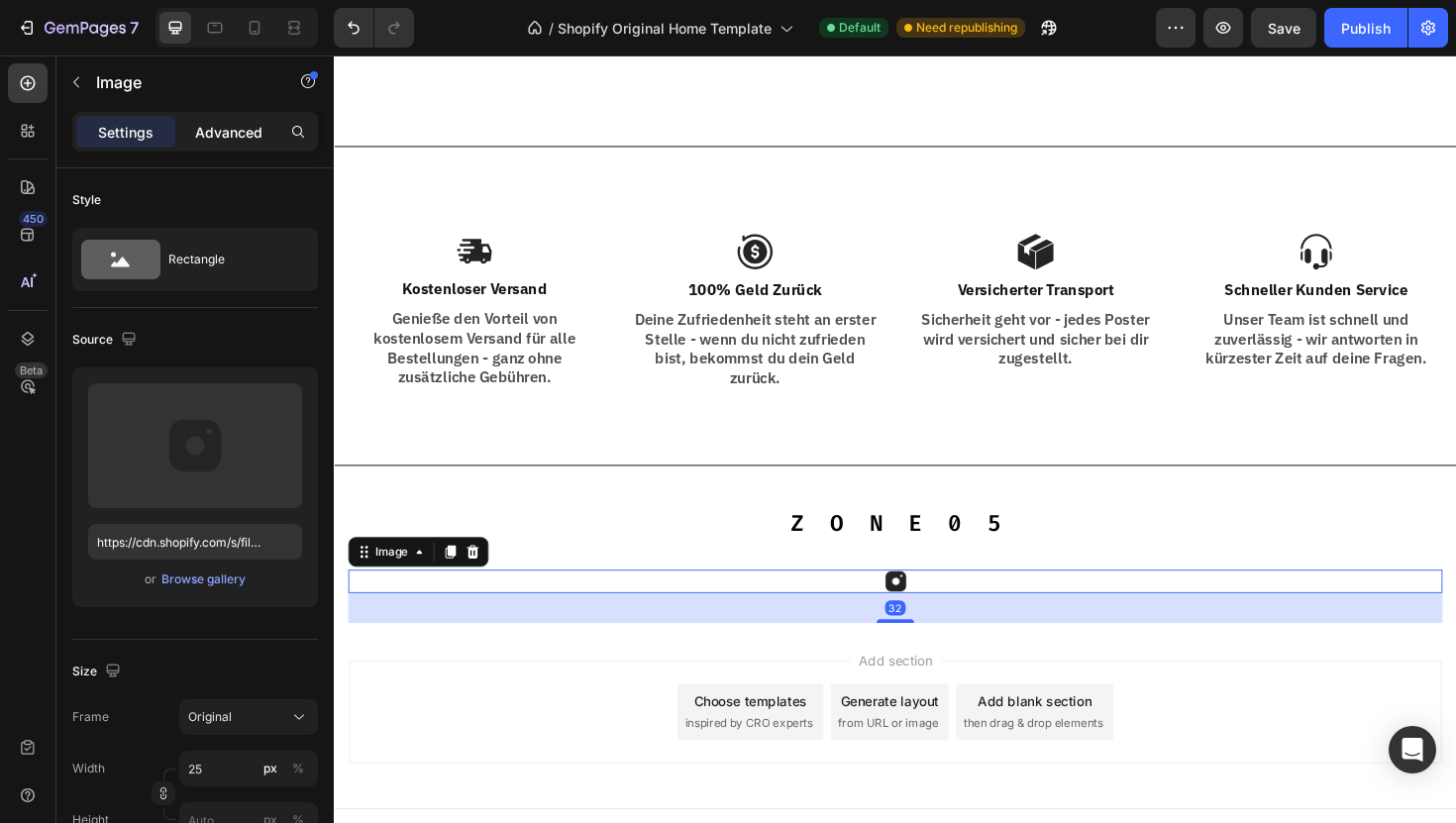 click on "Advanced" at bounding box center (229, 132) 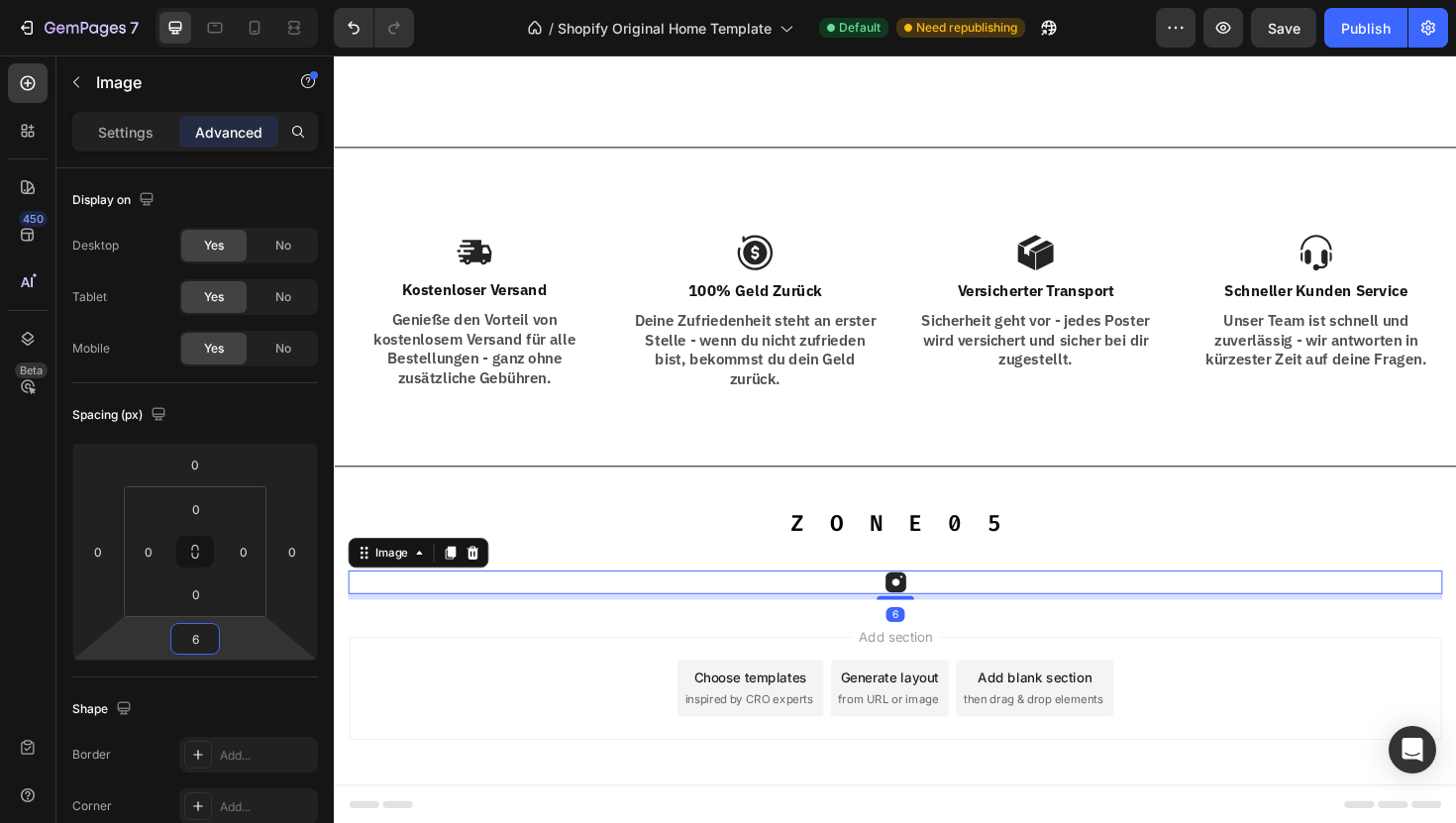 type on "8" 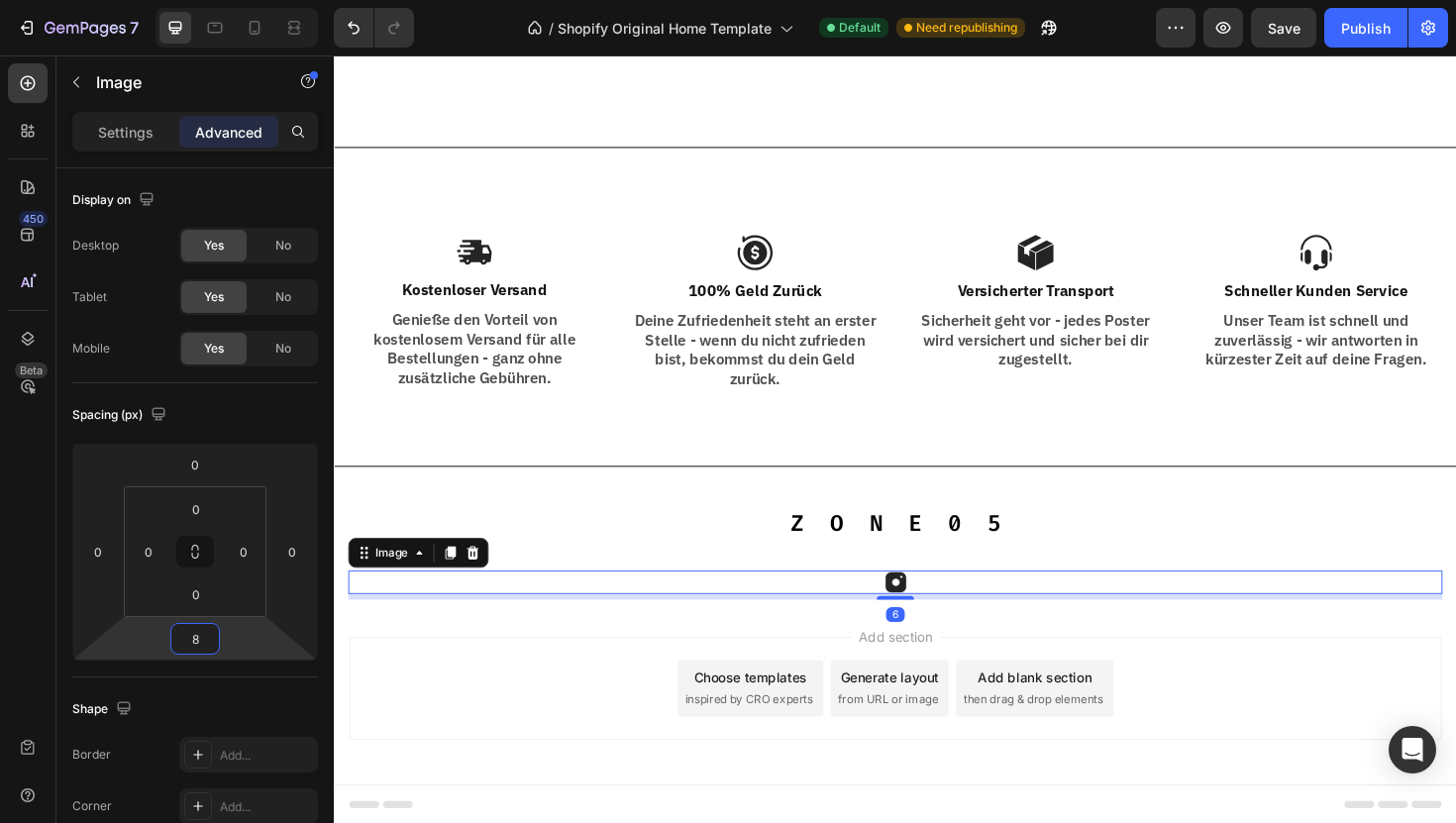 scroll, scrollTop: 1831, scrollLeft: 0, axis: vertical 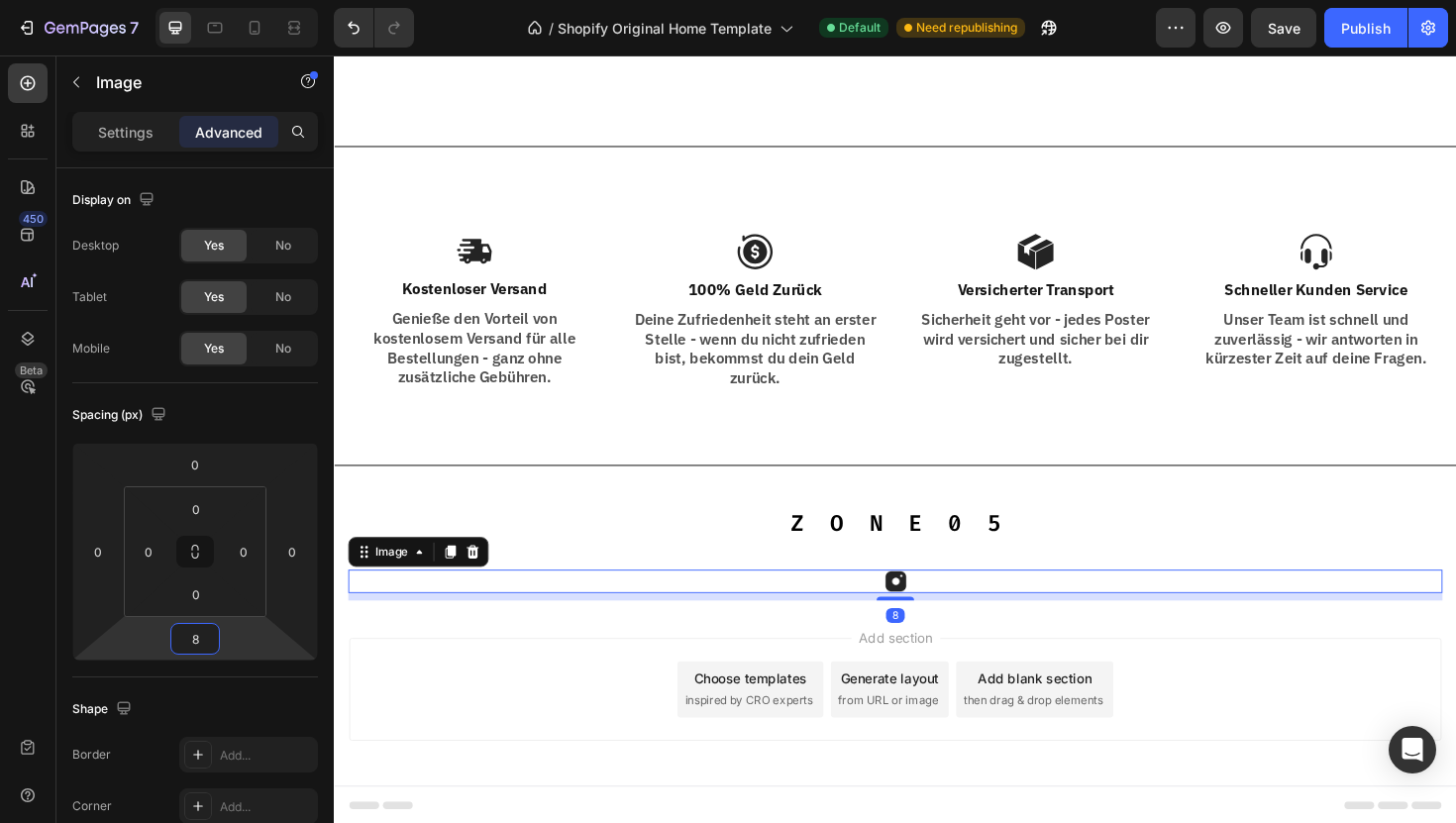 click on "7   /  Shopify Original Home Template Default Need republishing Preview  Save   Publish  450 Beta Sections(18) Elements(83) Section Element Hero Section Product Detail Brands Trusted Badges Guarantee Product Breakdown How to use Testimonials Compare Bundle FAQs Social Proof Brand Story Product List Collection Blog List Contact Sticky Add to Cart Custom Footer Browse Library 450 Layout
Row
Row
Row
Row Text
Heading
Text Block Button
Button
Button Media
Image
Image
Video" at bounding box center [728, 0] 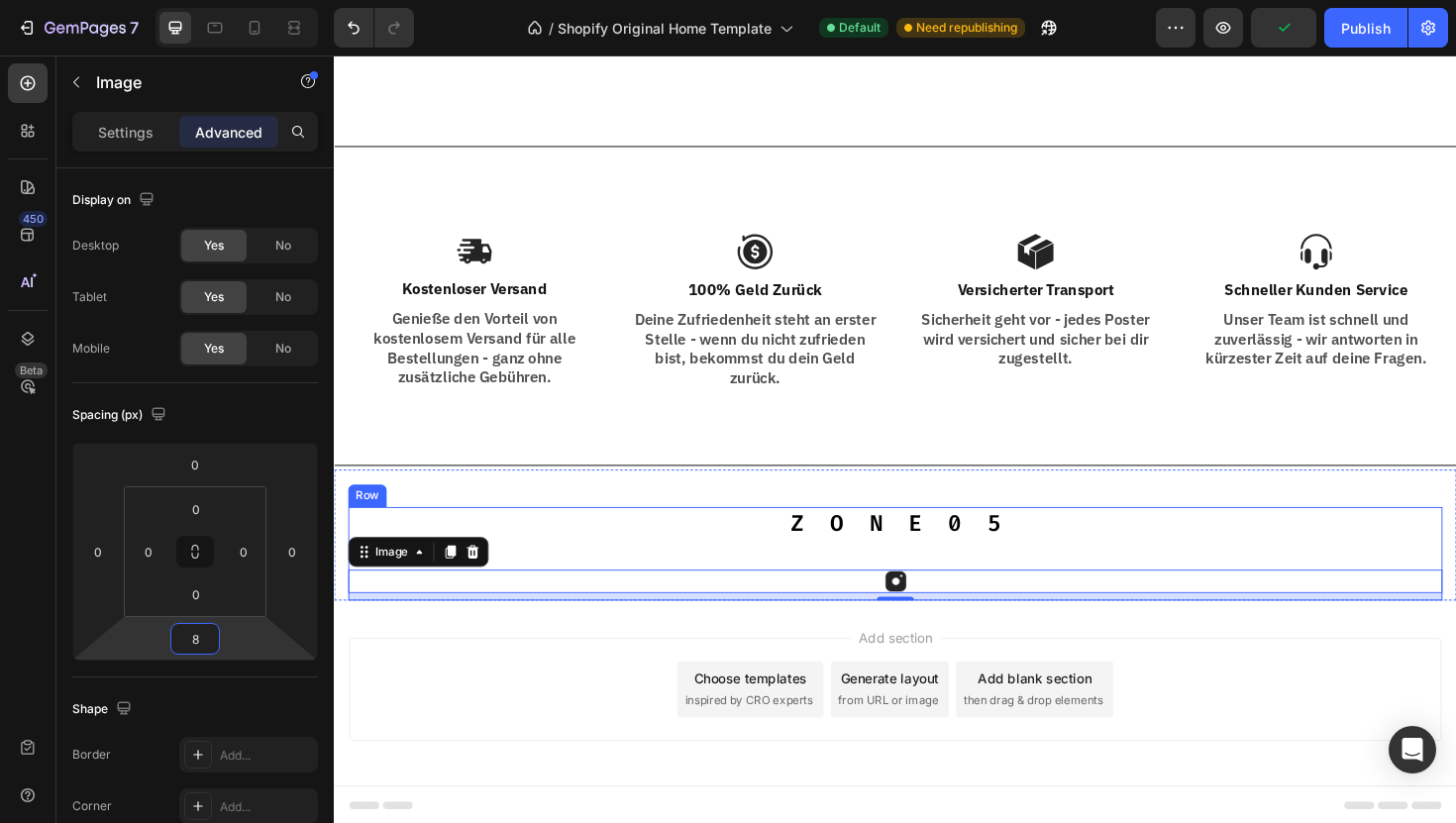 click on "Z  O  N  E  0  5 Heading Image   8" at bounding box center (928, 583) 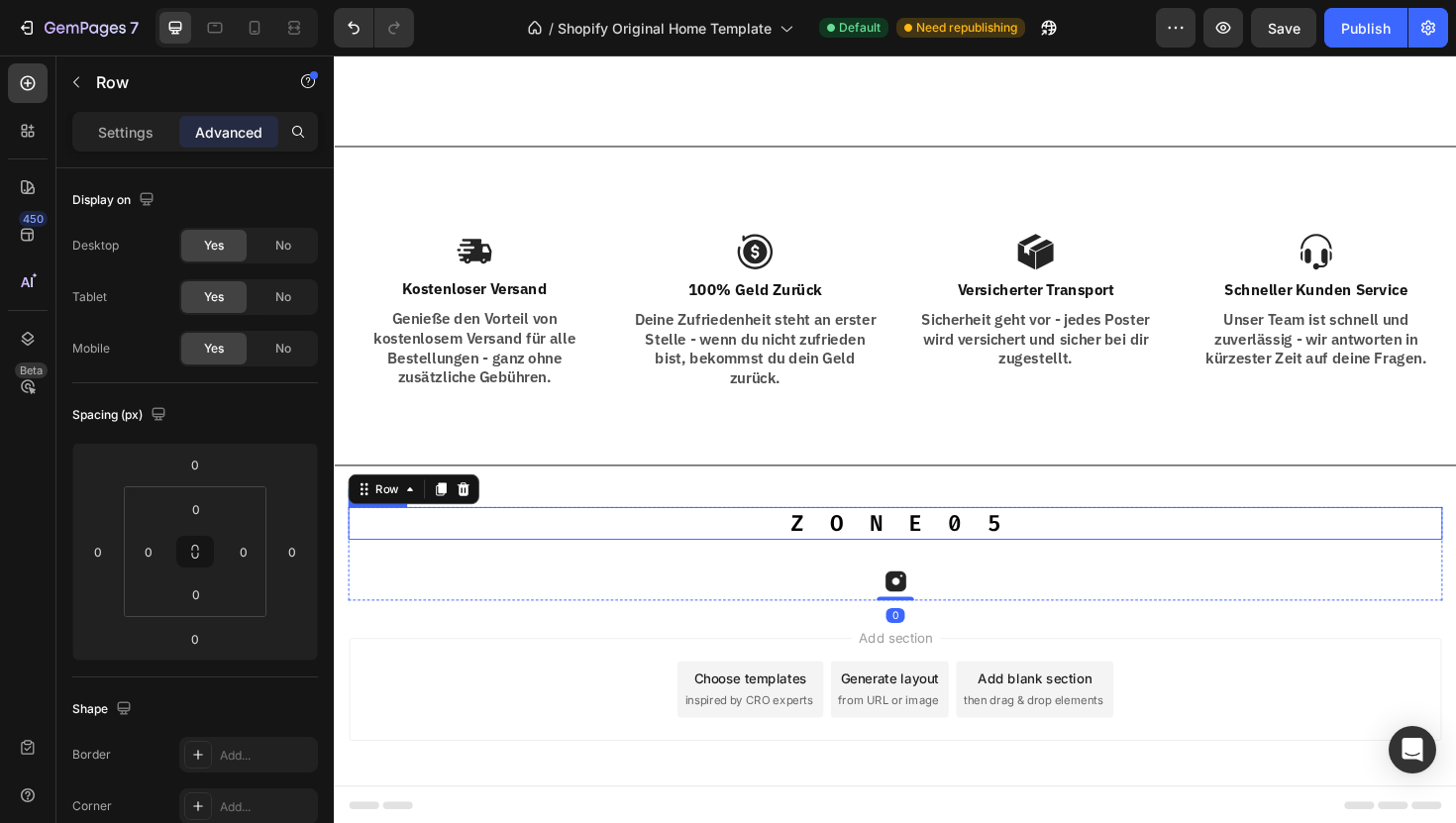 click on "Z  O  N  E  0  5" at bounding box center [928, 551] 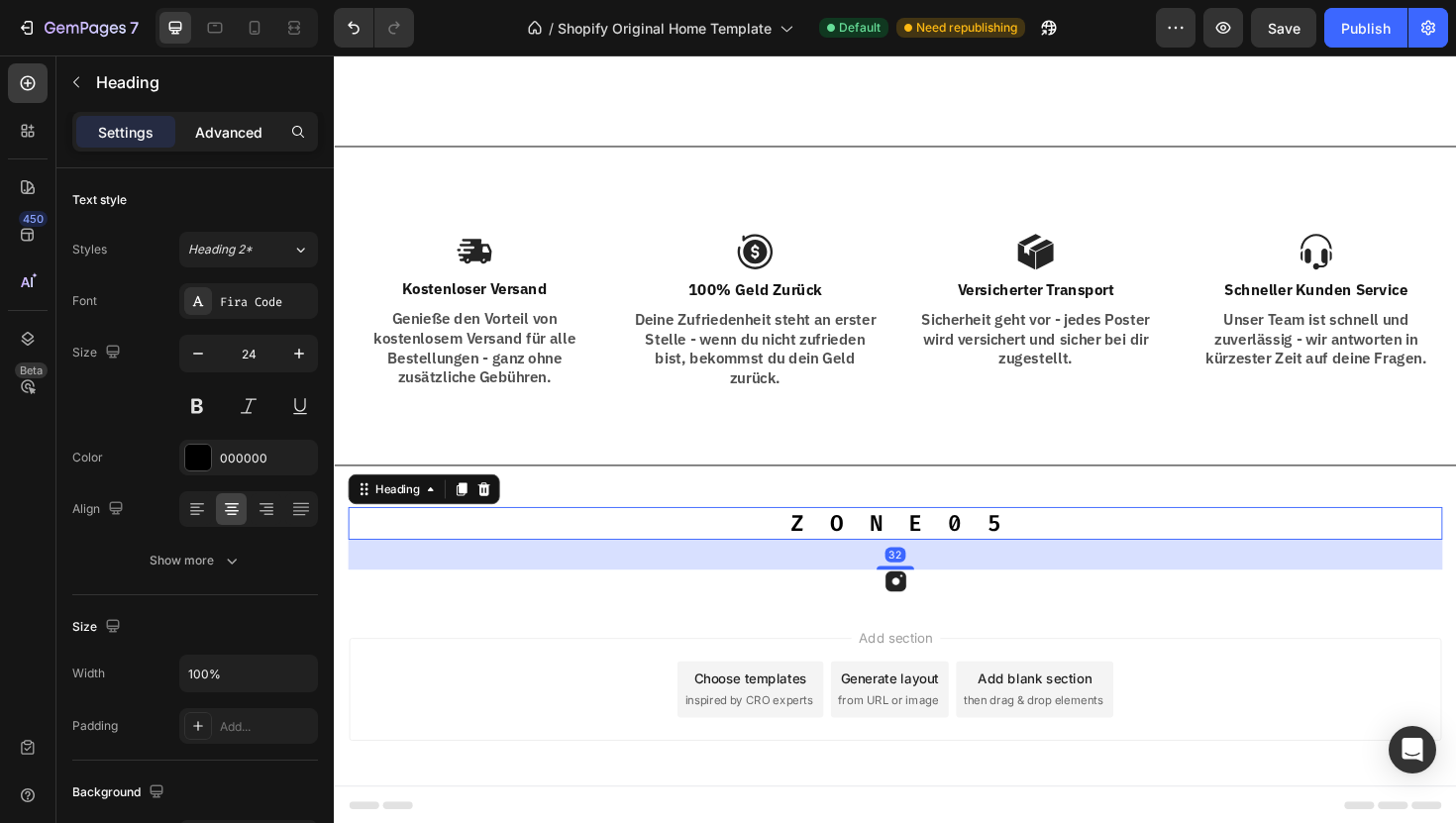 click on "Advanced" 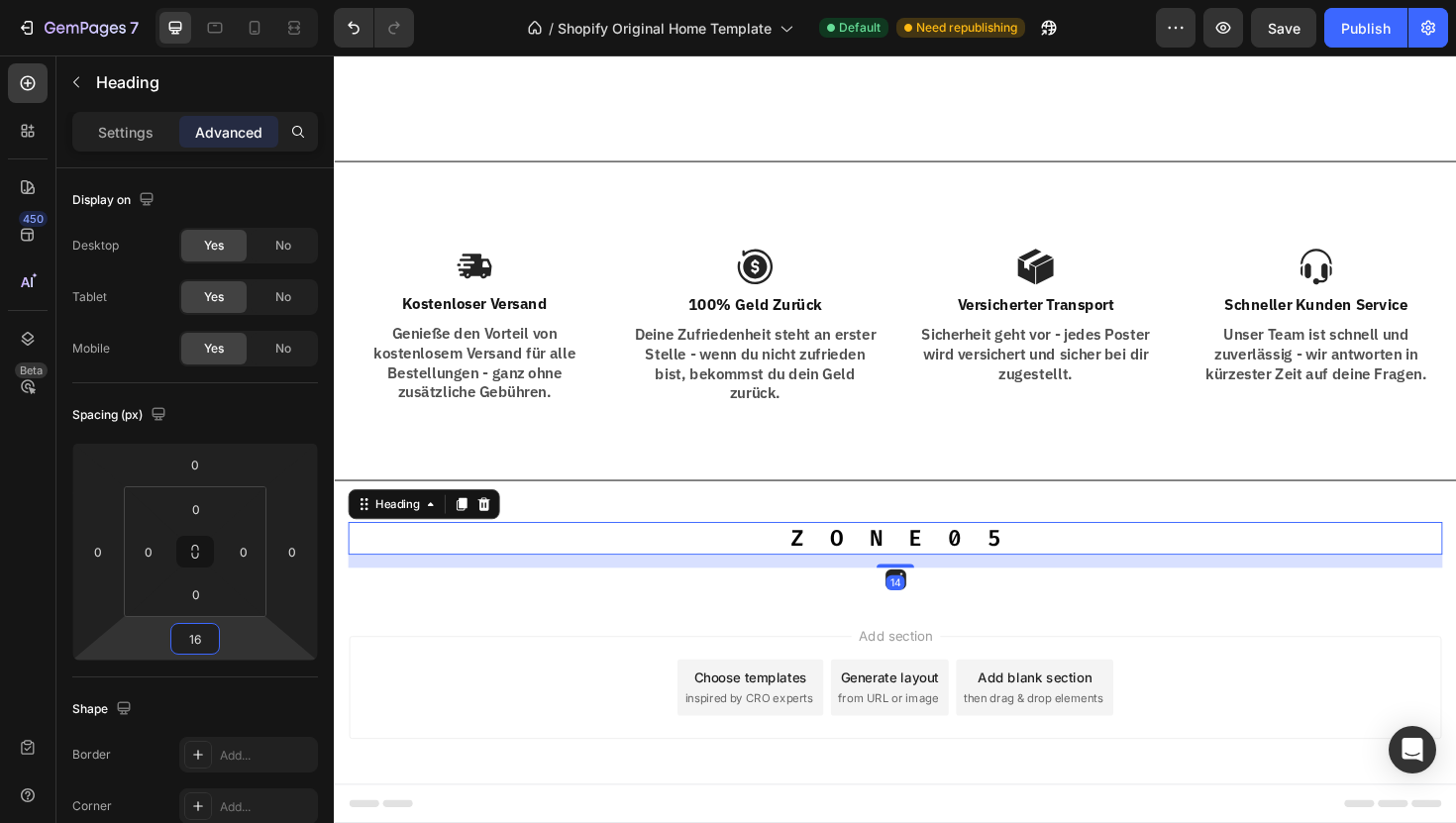 type on "18" 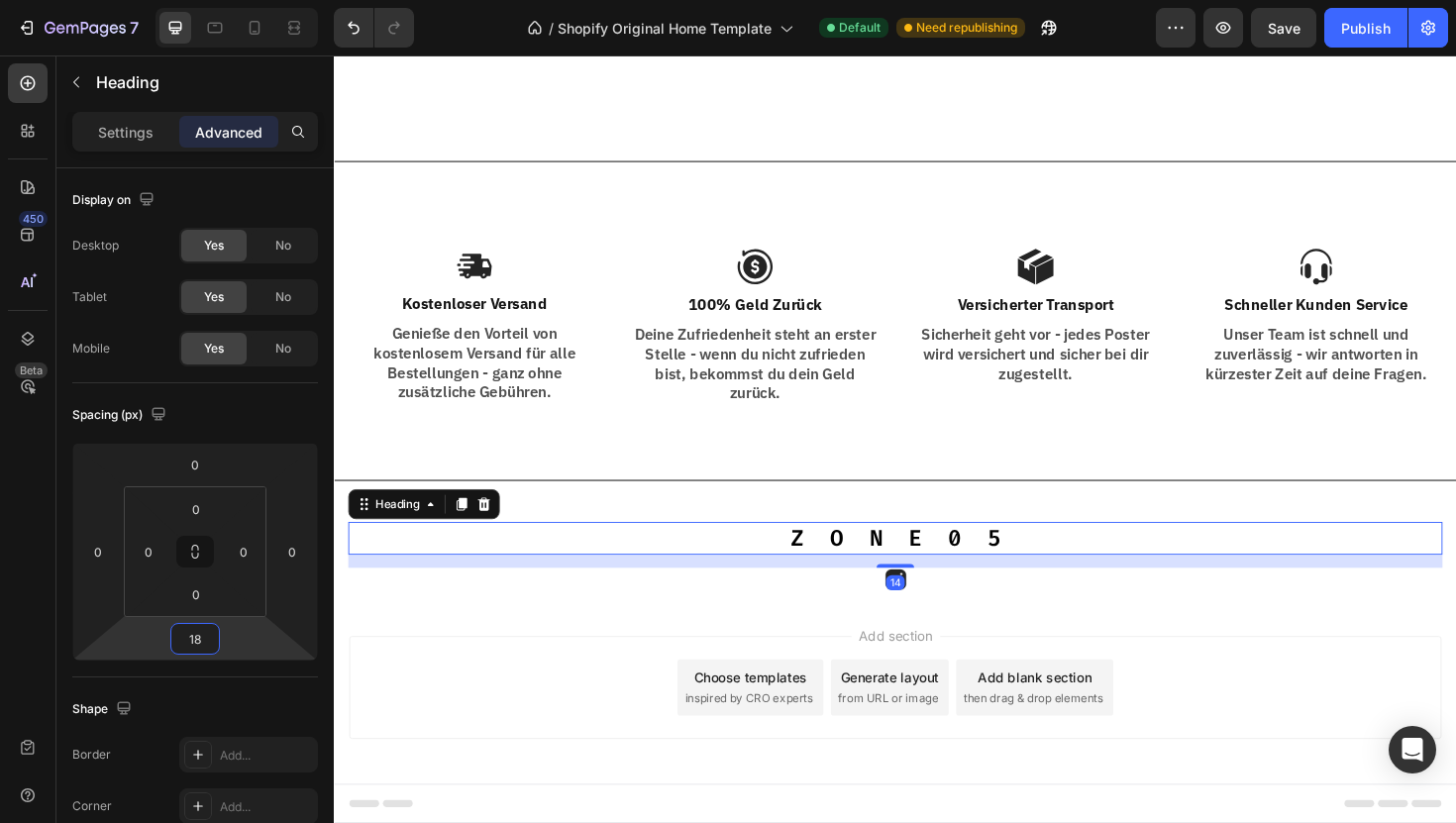 scroll, scrollTop: 1818, scrollLeft: 0, axis: vertical 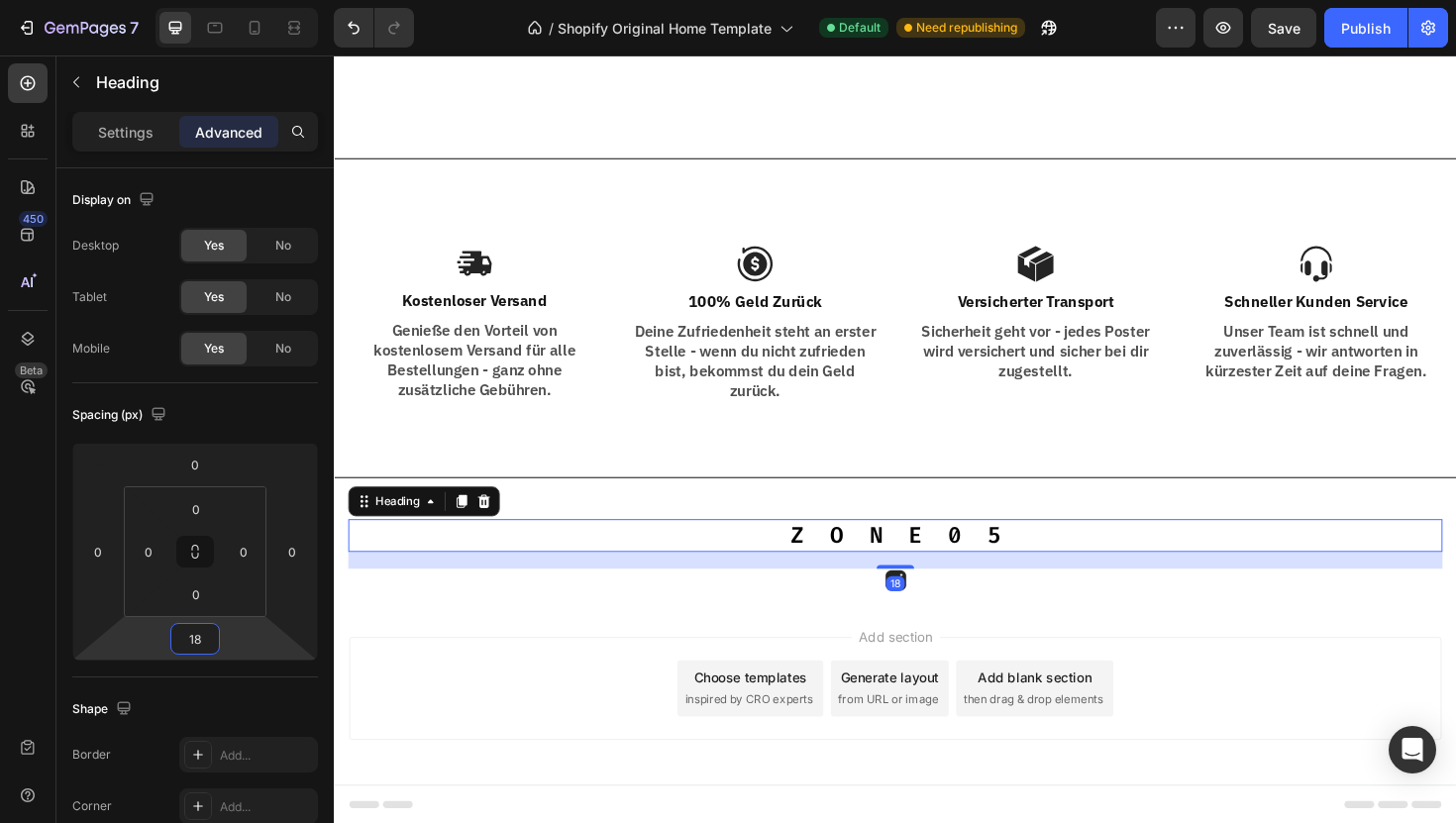 drag, startPoint x: 244, startPoint y: 645, endPoint x: 254, endPoint y: 637, distance: 12.806248 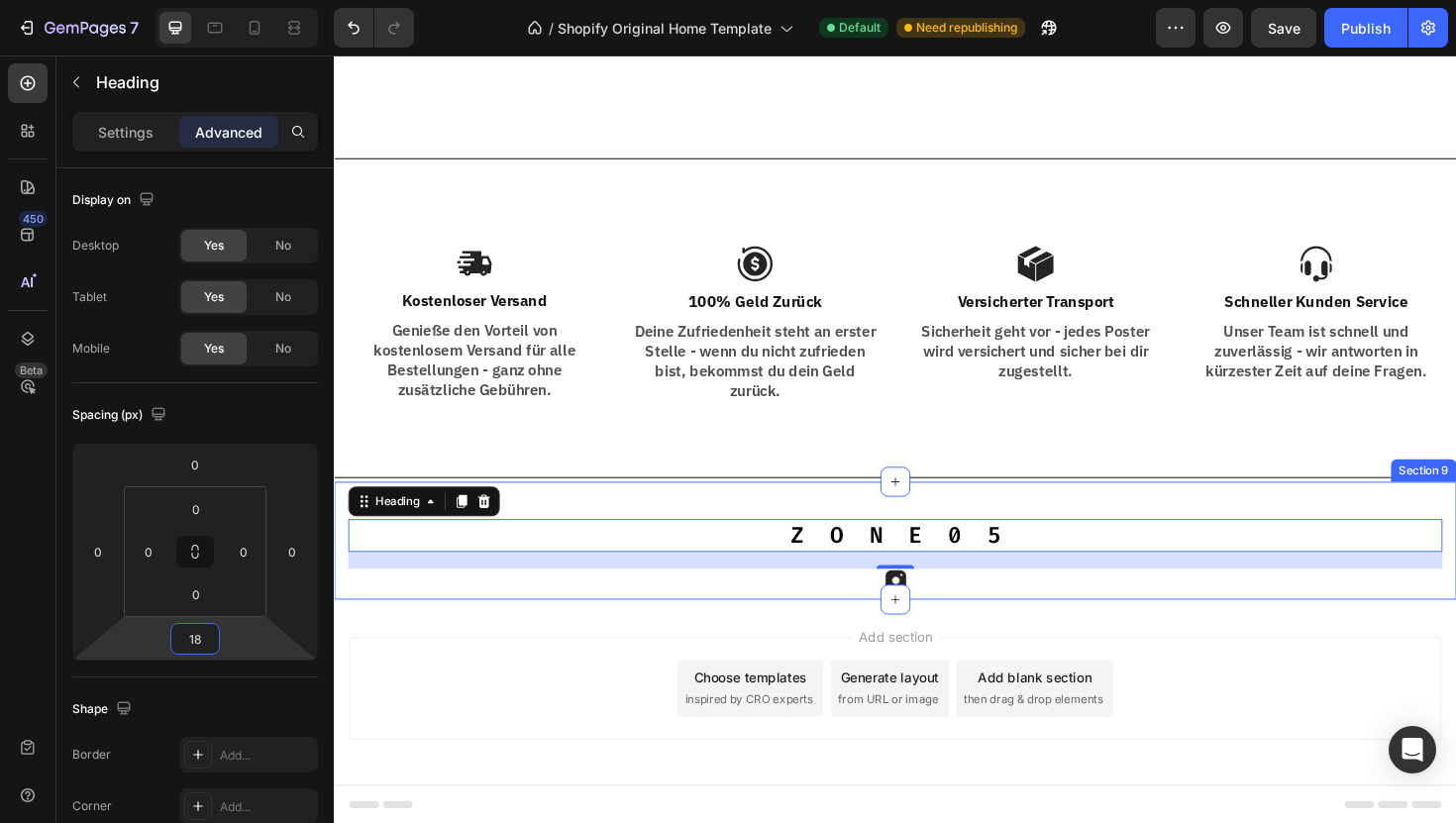 click on "Z  O  N  E  0  5 Heading   18 Image Row Section 9" at bounding box center [928, 569] 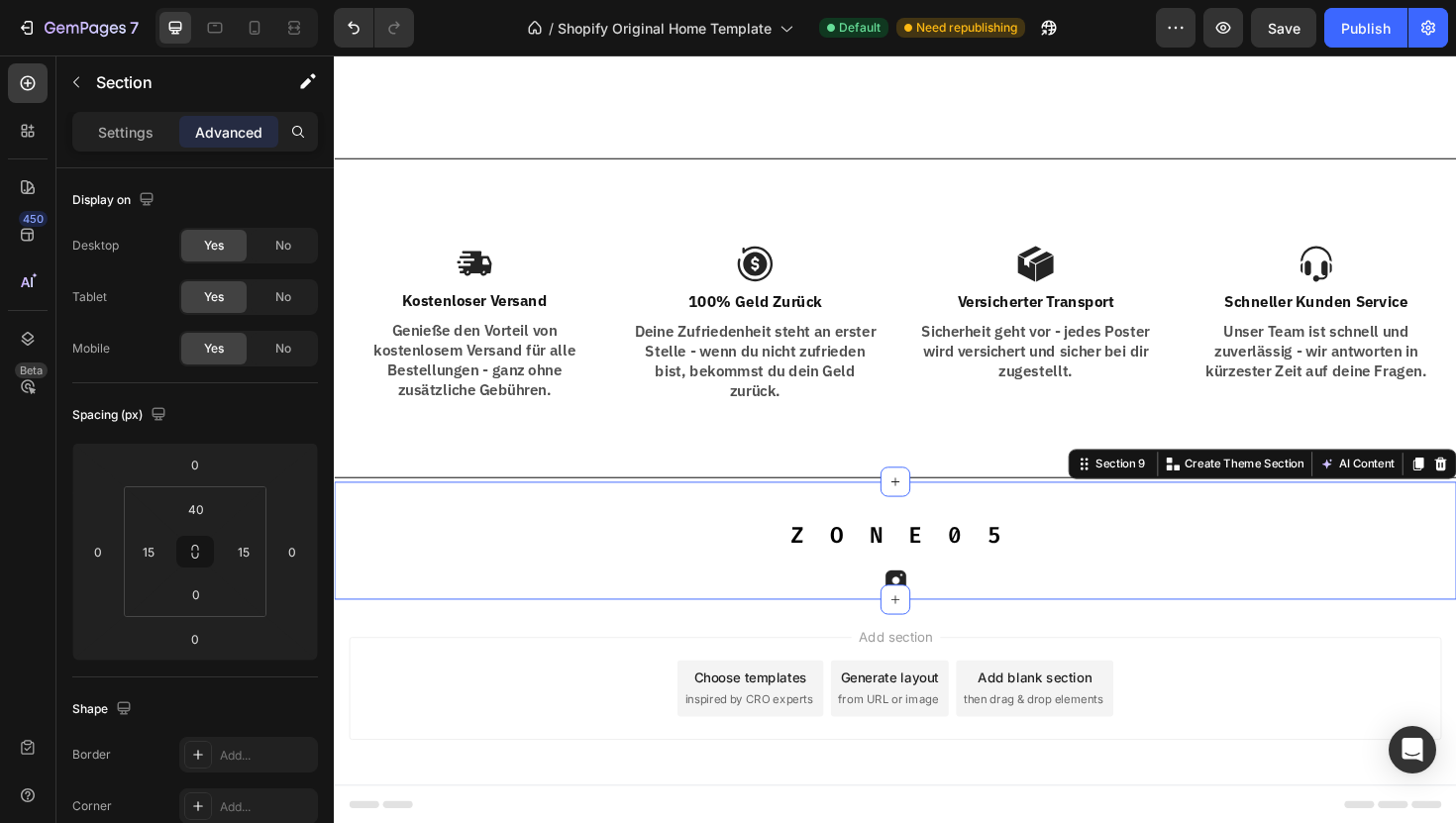 click on "Z  O  N  E  0  5 Heading Image Row Section 9   You can create reusable sections Create Theme Section AI Content Write with GemAI What would you like to describe here? Tone and Voice Persuasive Product Show more Generate" at bounding box center (928, 569) 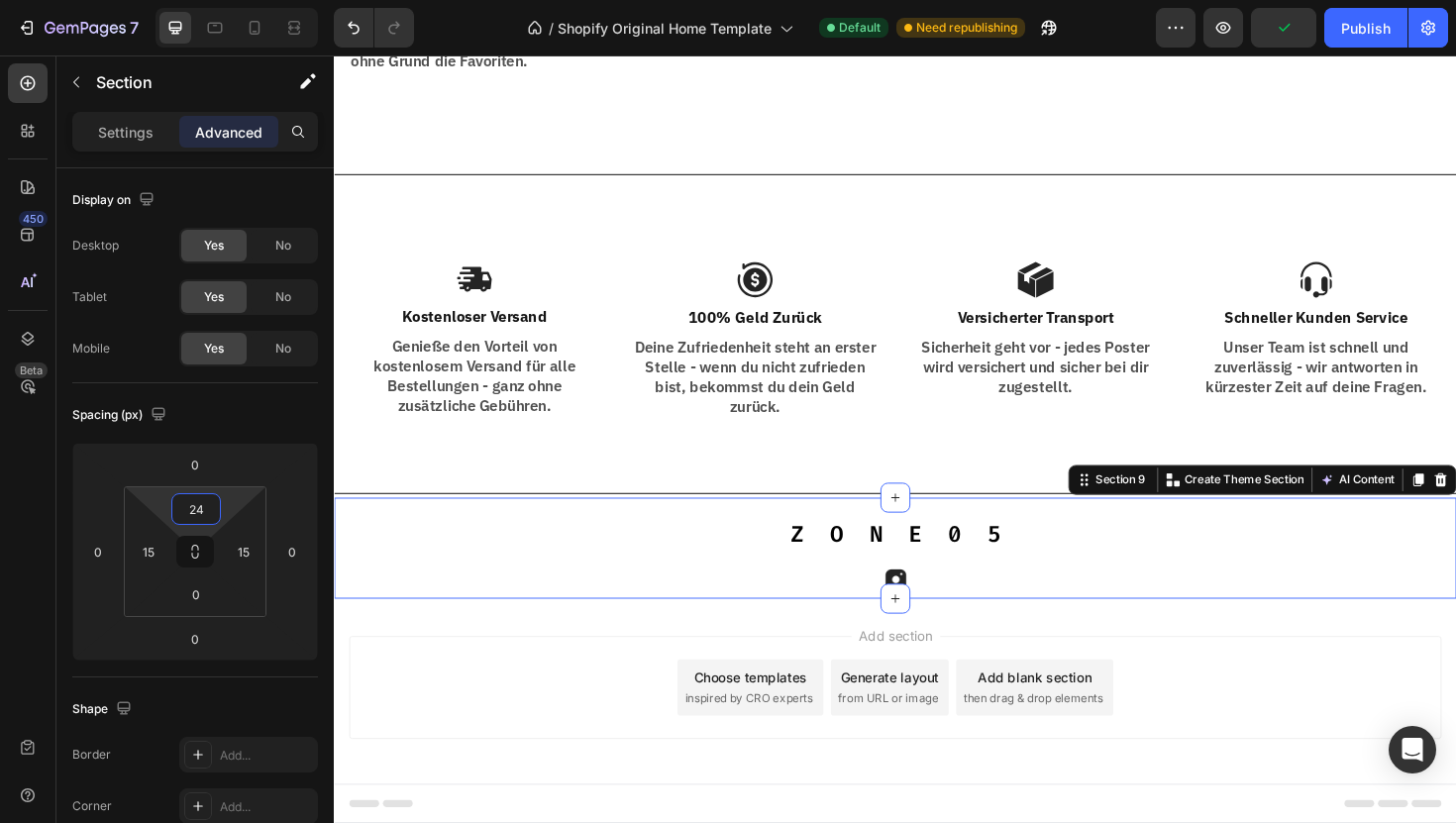 type on "22" 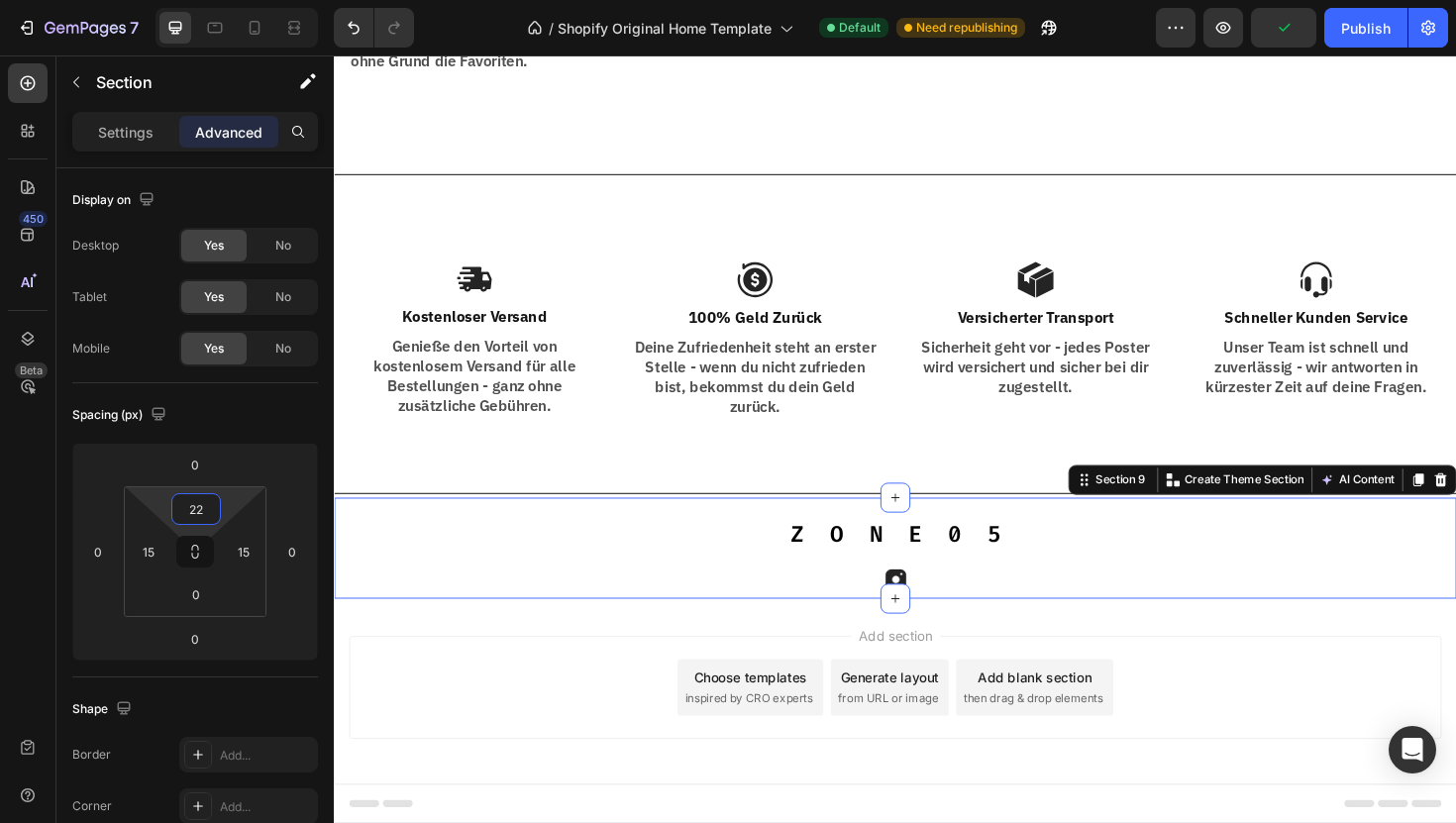 scroll, scrollTop: 1800, scrollLeft: 0, axis: vertical 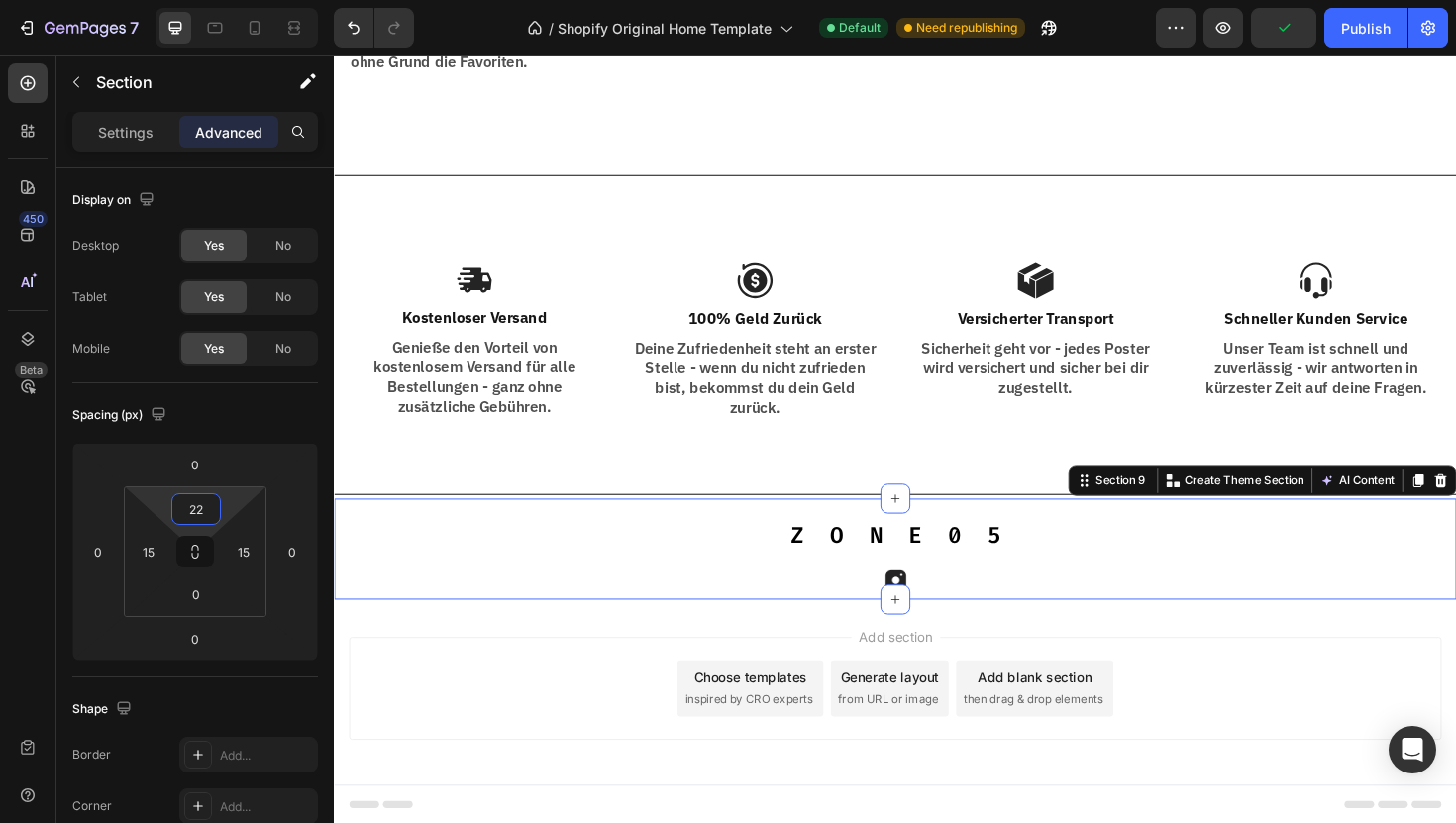 click on "7   /  Shopify Original Home Template Default Need republishing Preview  Publish  450 Beta Sections(18) Elements(83) Section Element Hero Section Product Detail Brands Trusted Badges Guarantee Product Breakdown How to use Testimonials Compare Bundle FAQs Social Proof Brand Story Product List Collection Blog List Contact Sticky Add to Cart Custom Footer Browse Library 450 Layout
Row
Row
Row
Row Text
Heading
Text Block Button
Button
Button Media
Image
Image" at bounding box center [728, 0] 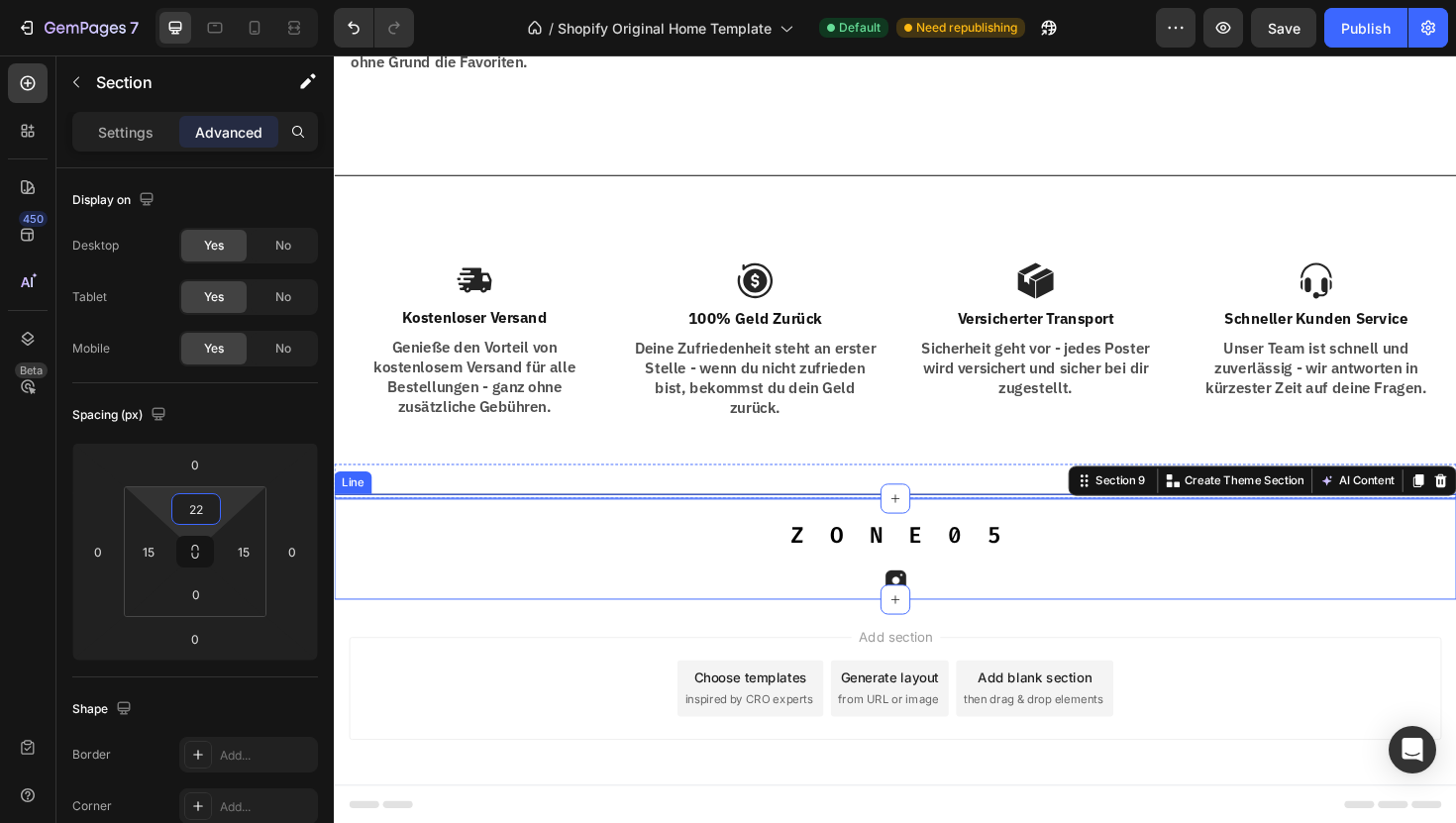 click at bounding box center [928, 520] 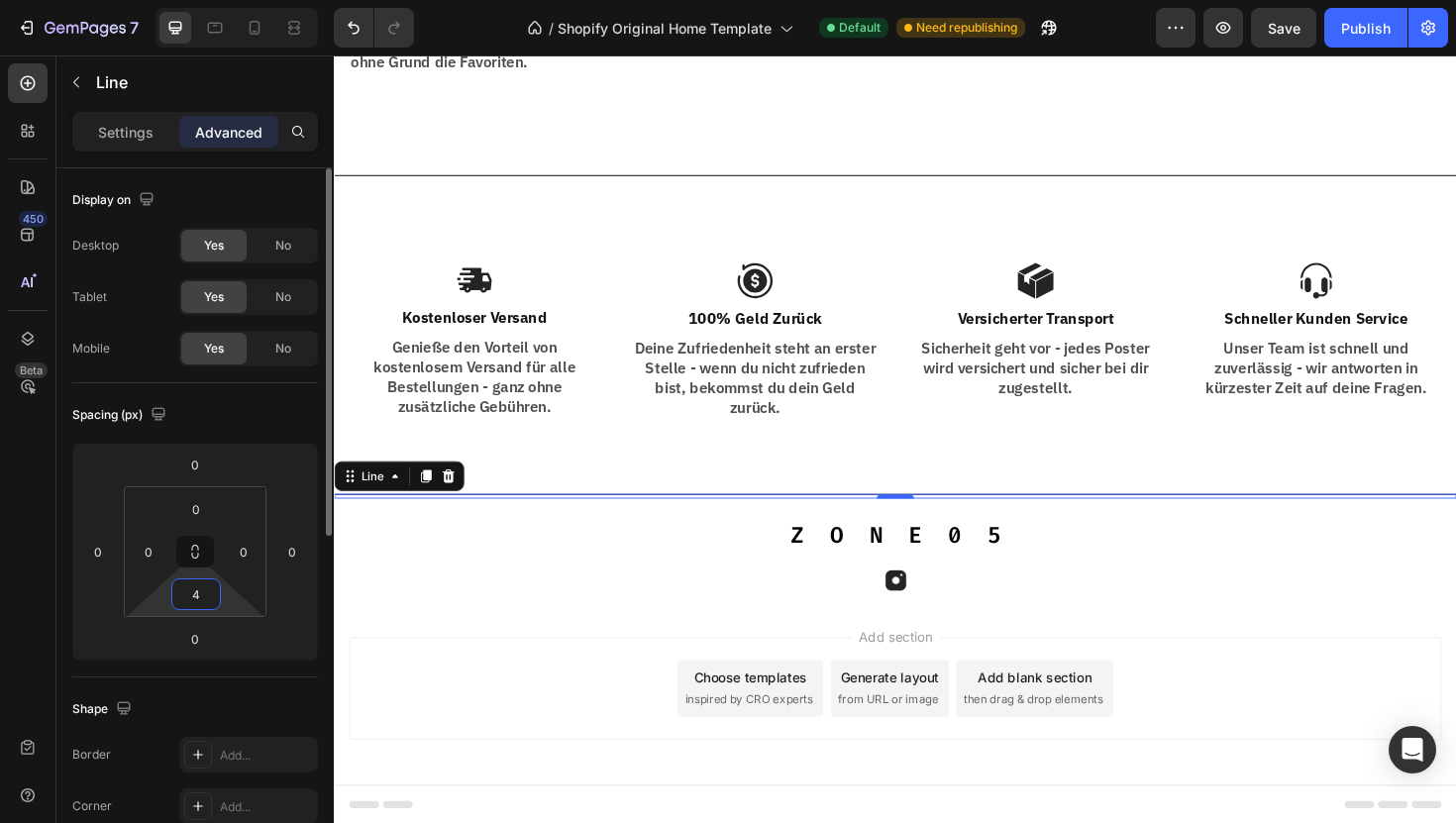click on "4" at bounding box center [196, 594] 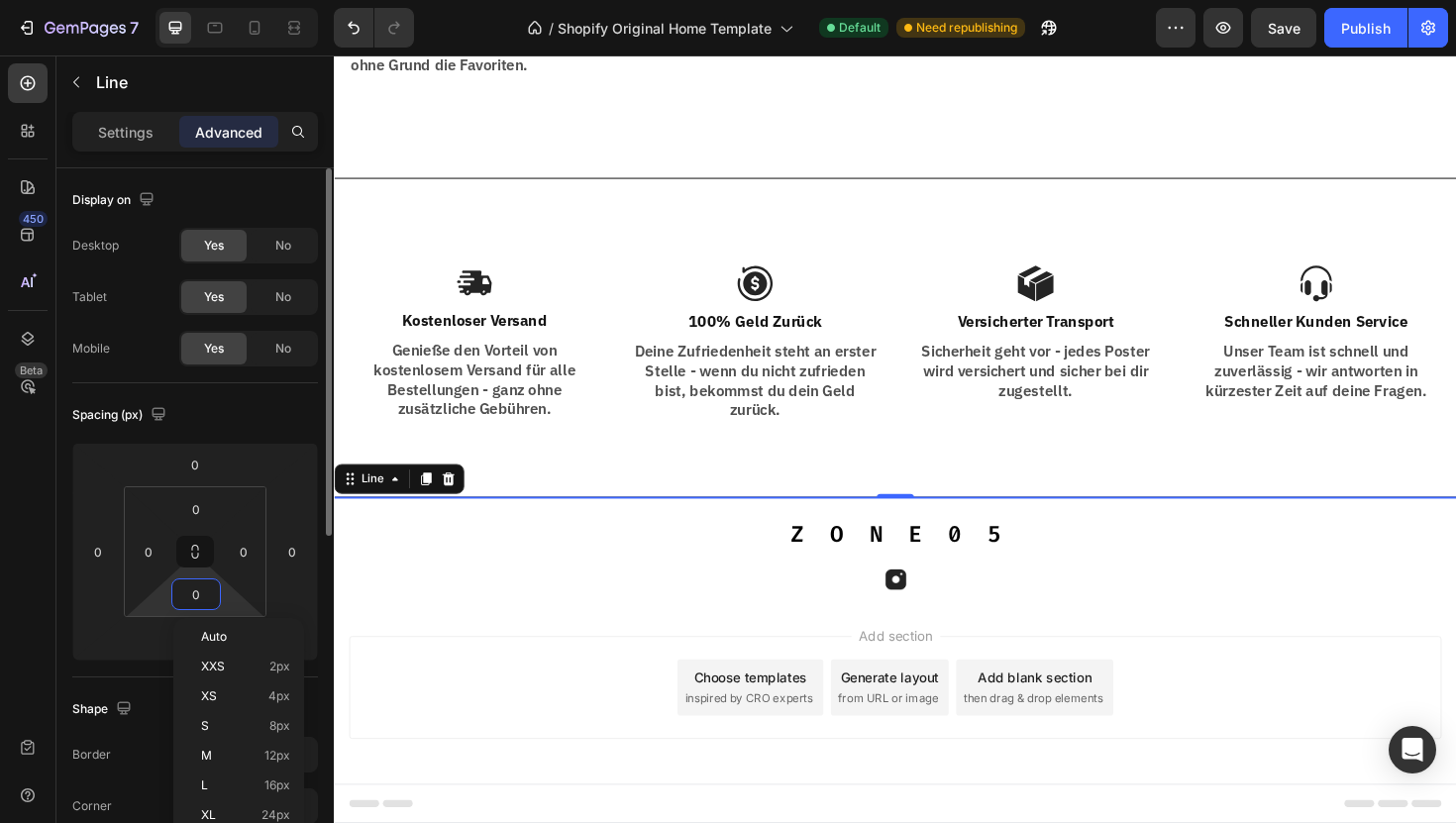 scroll, scrollTop: 1797, scrollLeft: 0, axis: vertical 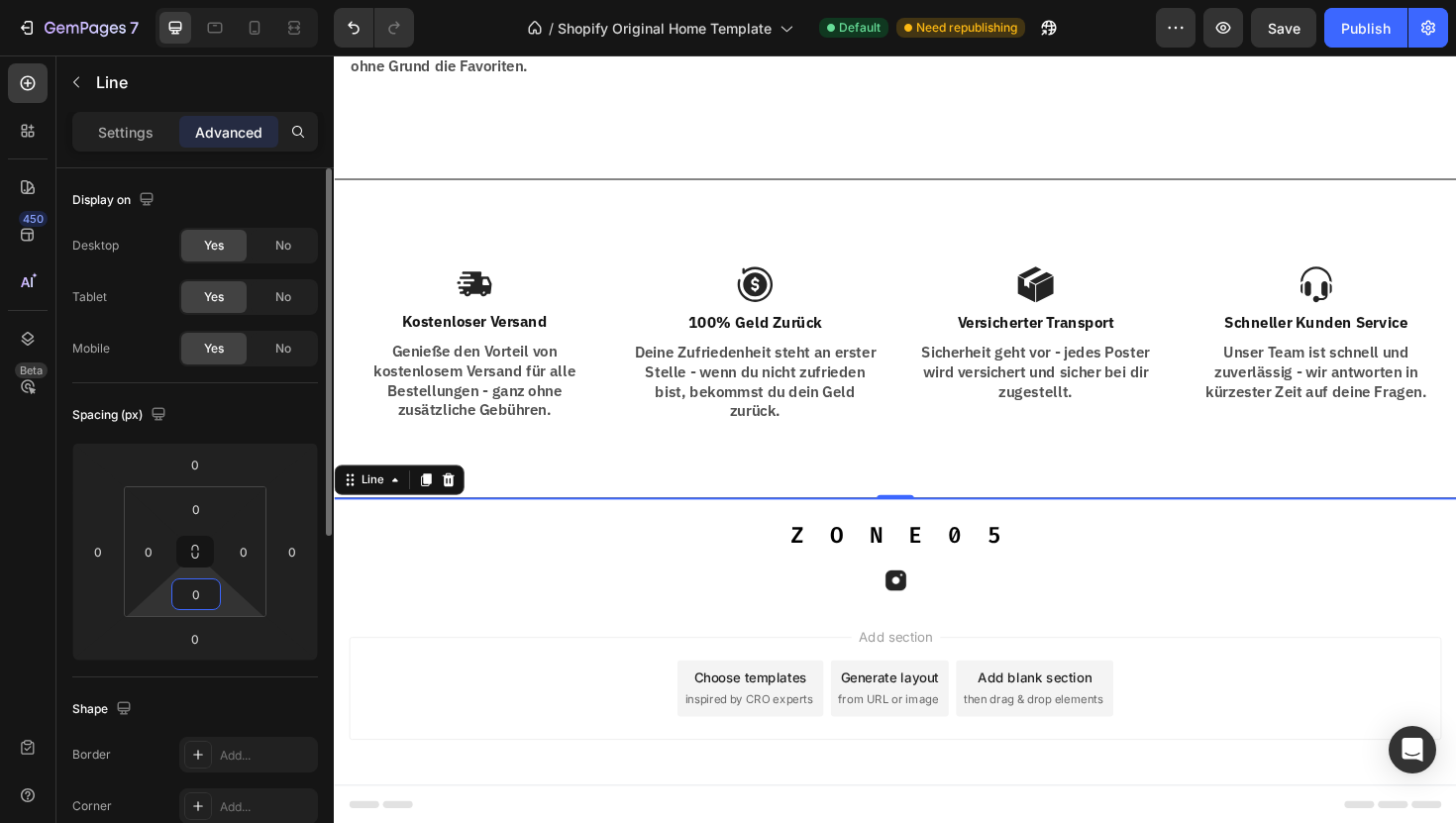 type on "0" 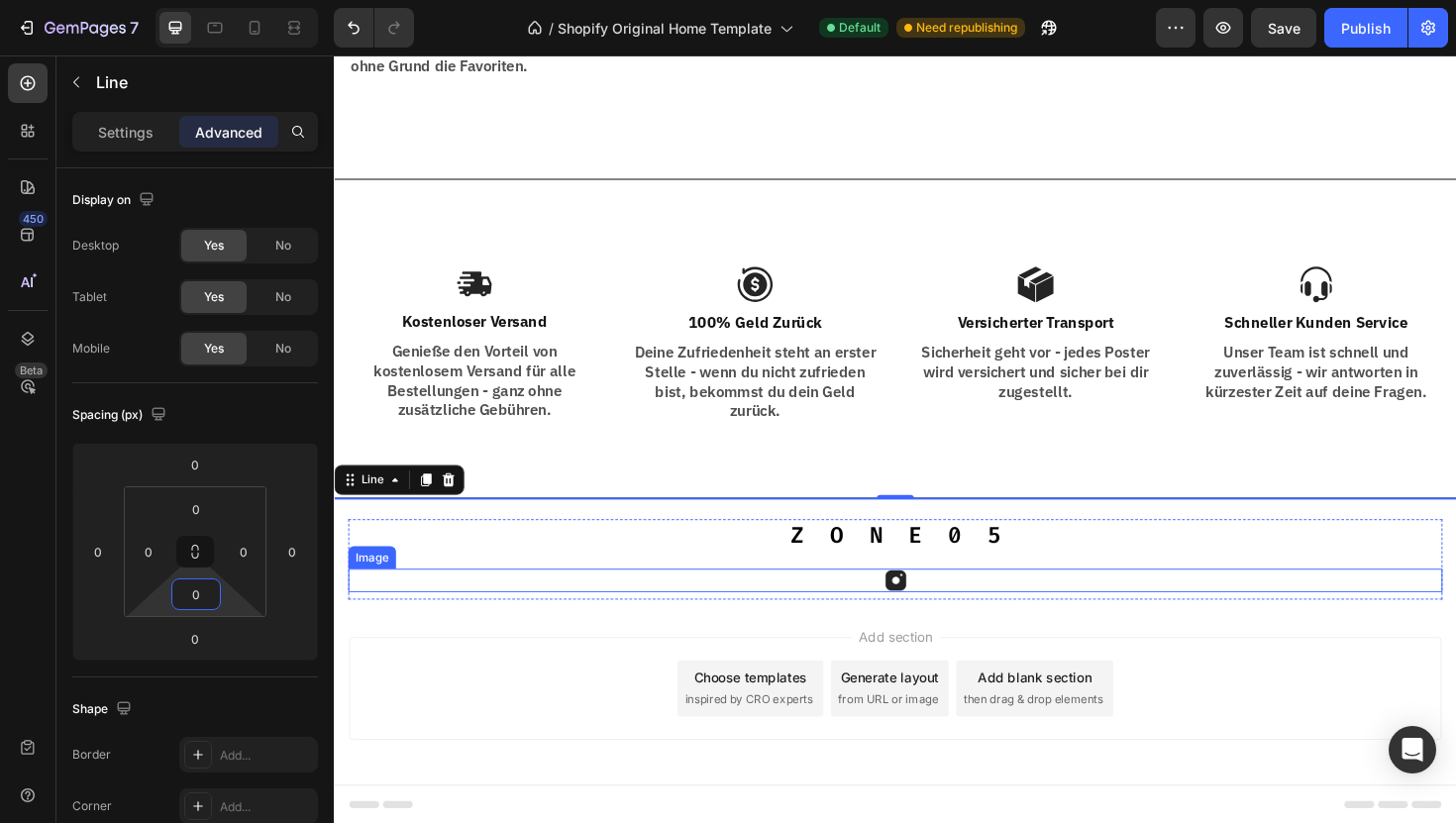 click at bounding box center (928, 611) 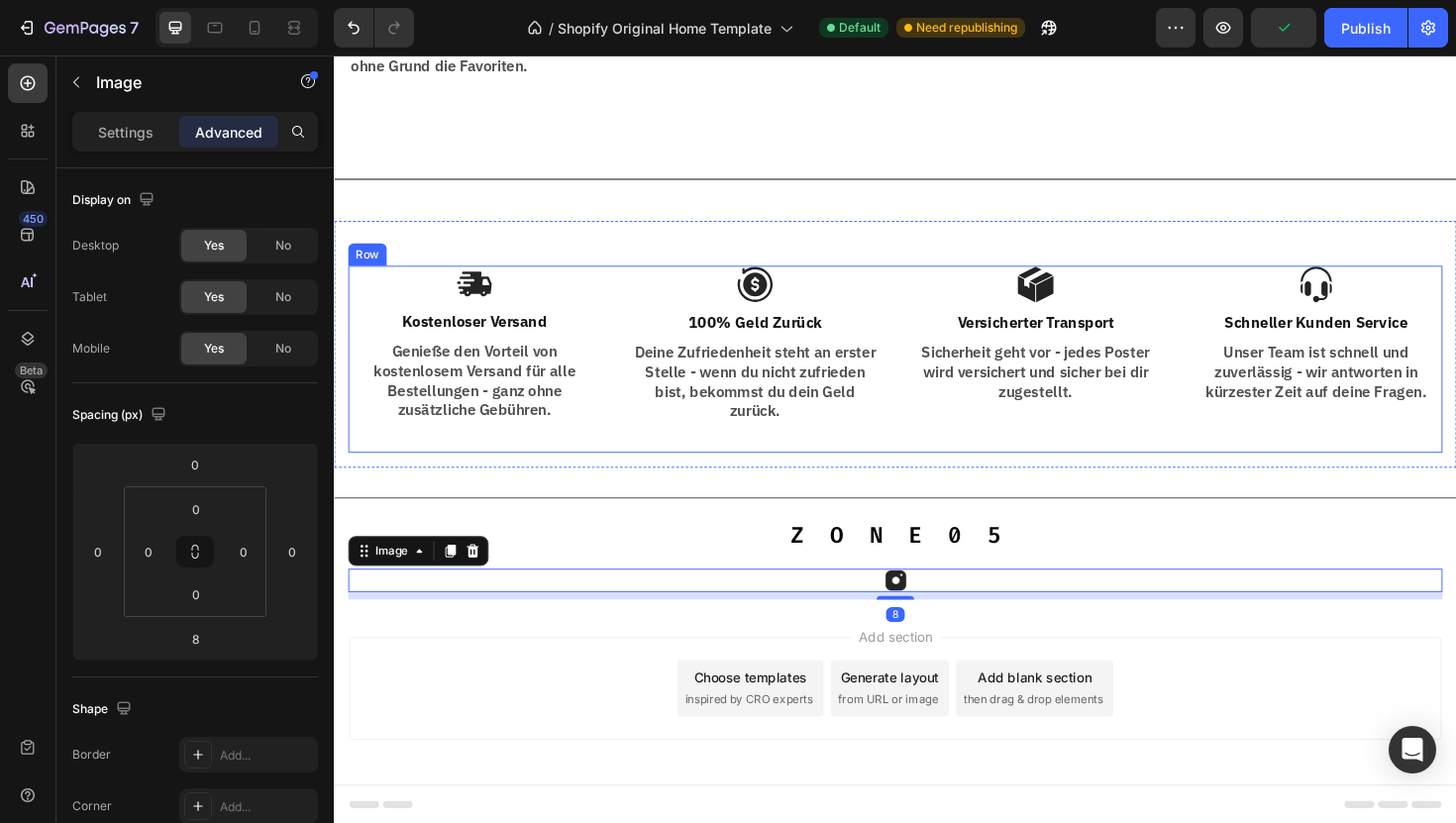 click on "Image Kostenloser Versand Text Block Genieße den Vorteil von kostenlosem Versand für alle Bestellungen - ganz ohne zusätzliche Gebühren. Text Block Image 100% Geld Zurück Text Block Deine Zufriedenheit steht an erster Stelle - wenn du nicht zufrieden bist, bekommst du dein Geld zurück. Text Block Row Image Versicherter Transport Text Block Sicherheit geht vor - jedes Poster wird versichert und sicher bei dir zugestellt. Text Block Image Schneller Kunden Service Text Block Unser Team ist schnell und zuverlässig - wir antworten in kürzester Zeit auf deine Fragen. Text Block Row Row" at bounding box center [928, 385] 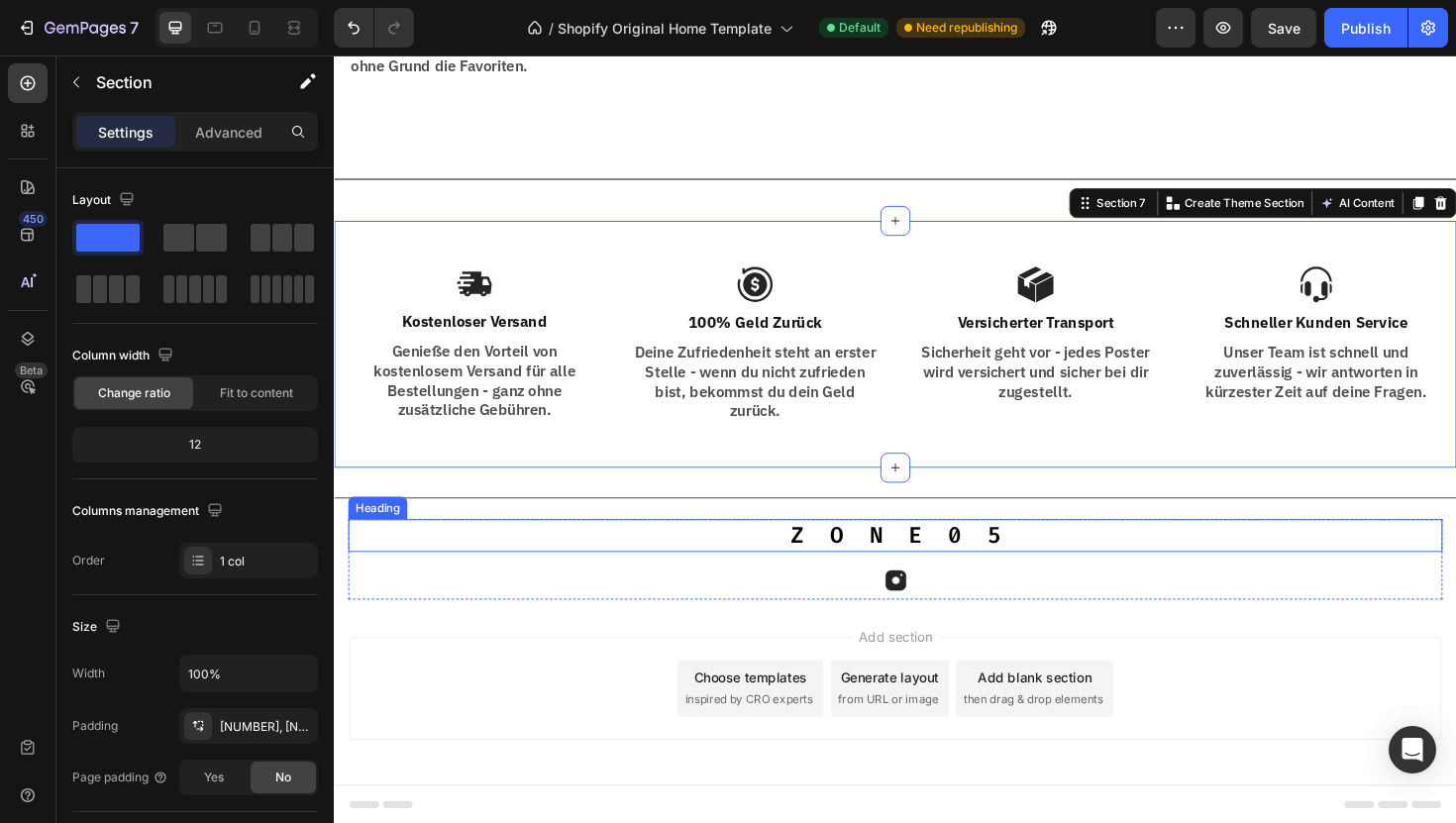 click on "Z  O  N  E  0  5" at bounding box center [928, 564] 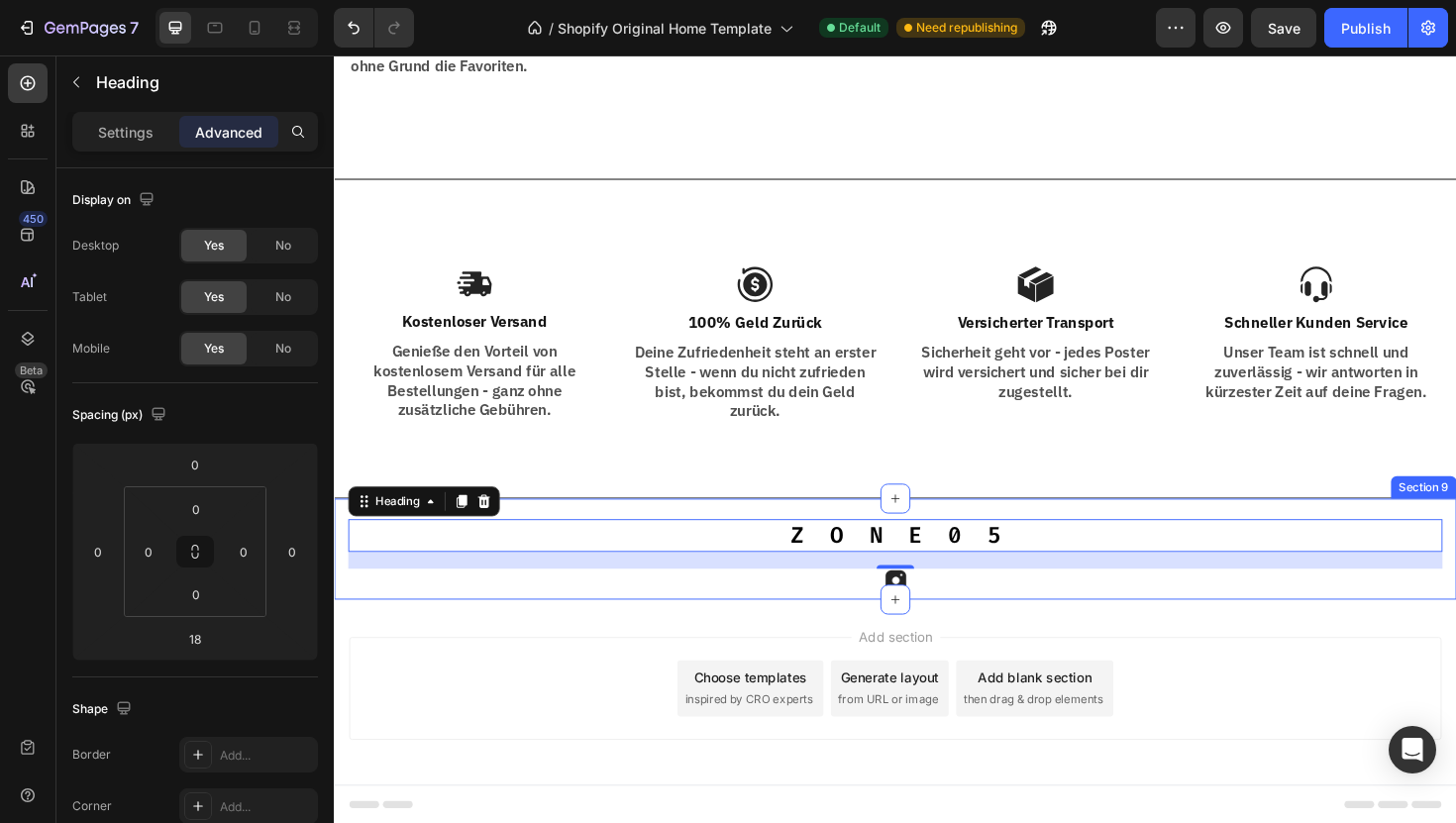 click on "Z  O  N  E  0  5 Heading   18 Image Row Section 9" at bounding box center (928, 578) 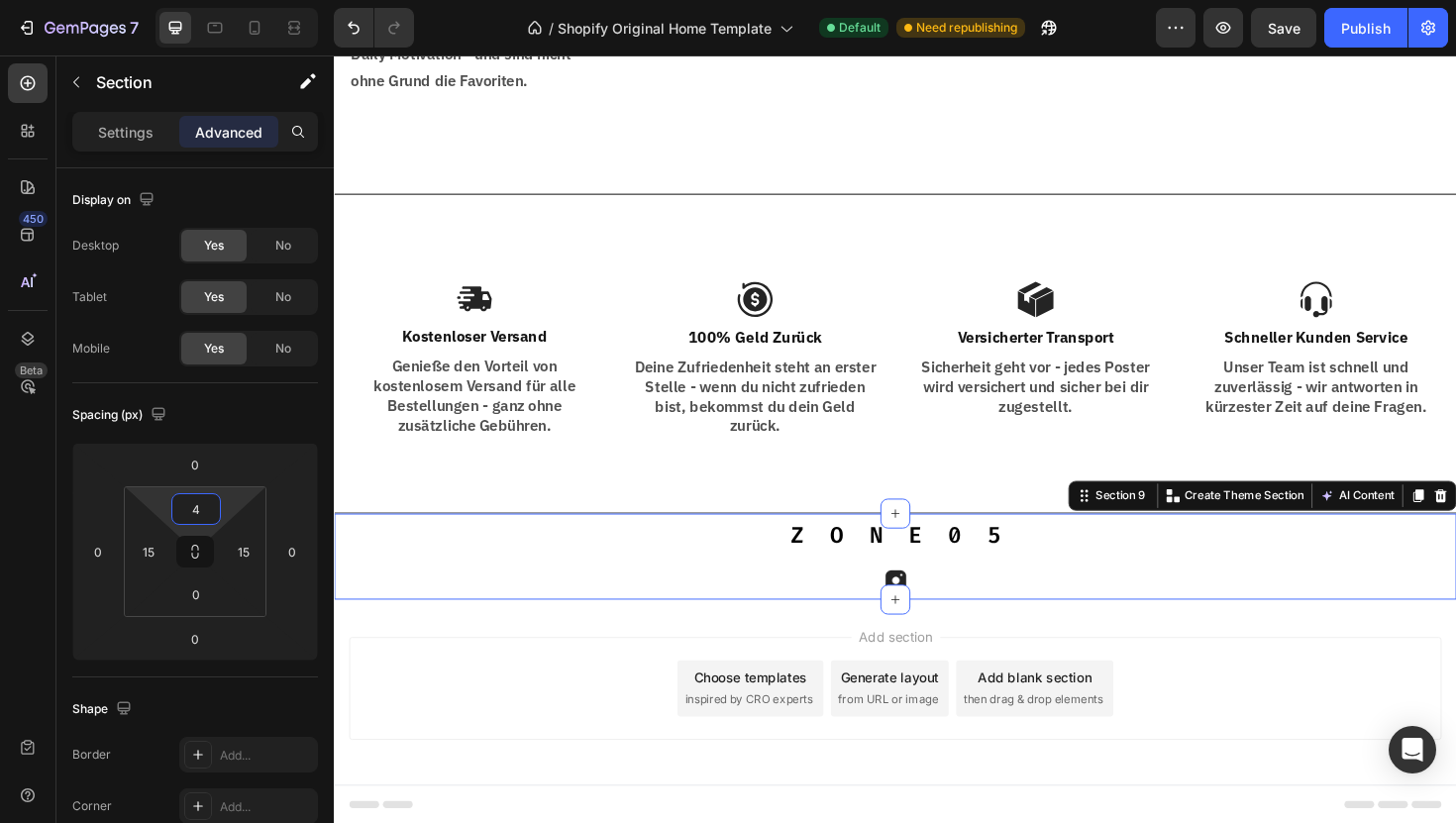 scroll, scrollTop: 1775, scrollLeft: 0, axis: vertical 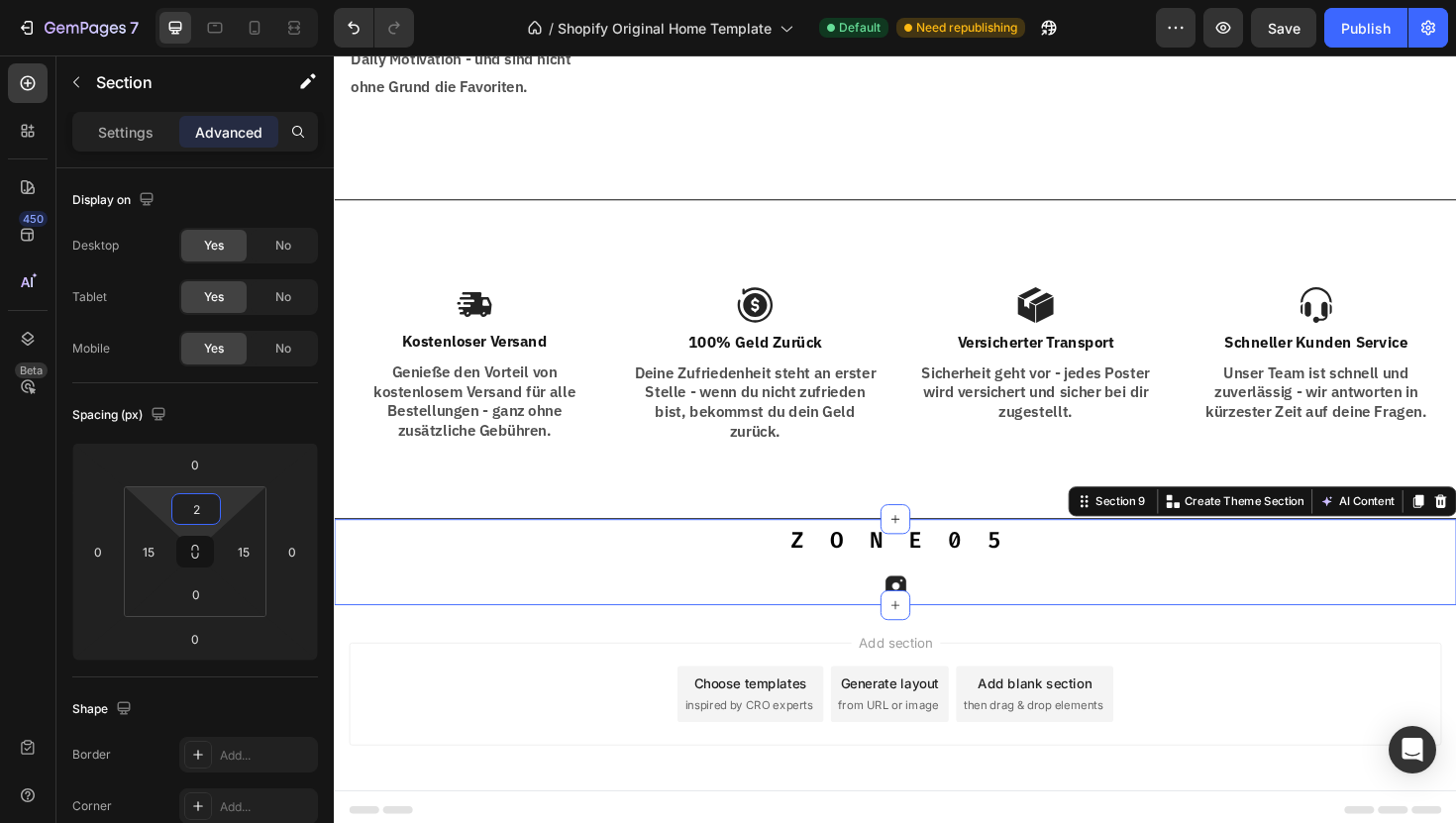 type on "0" 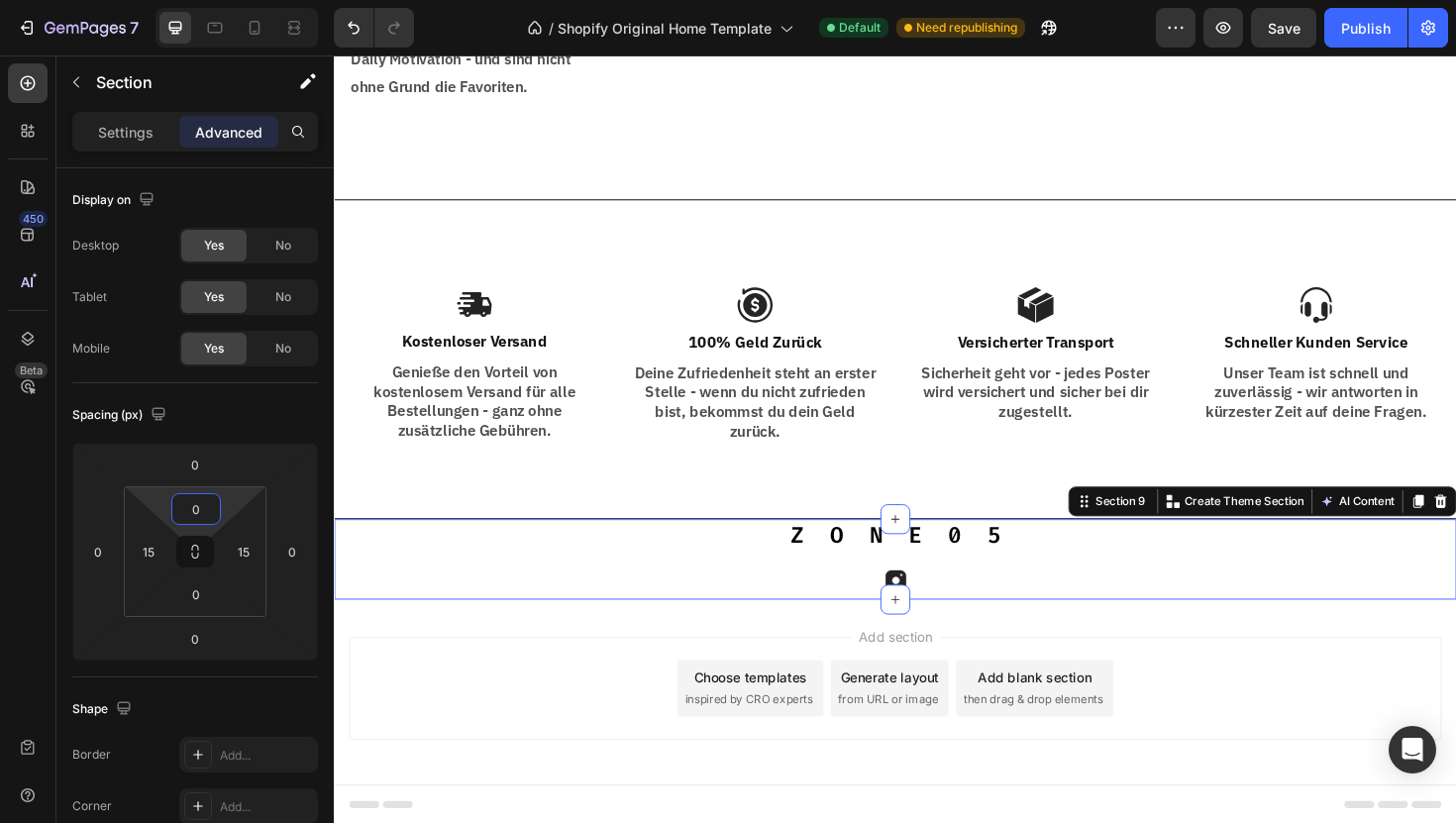 drag, startPoint x: 229, startPoint y: 508, endPoint x: 235, endPoint y: 521, distance: 14.3178211 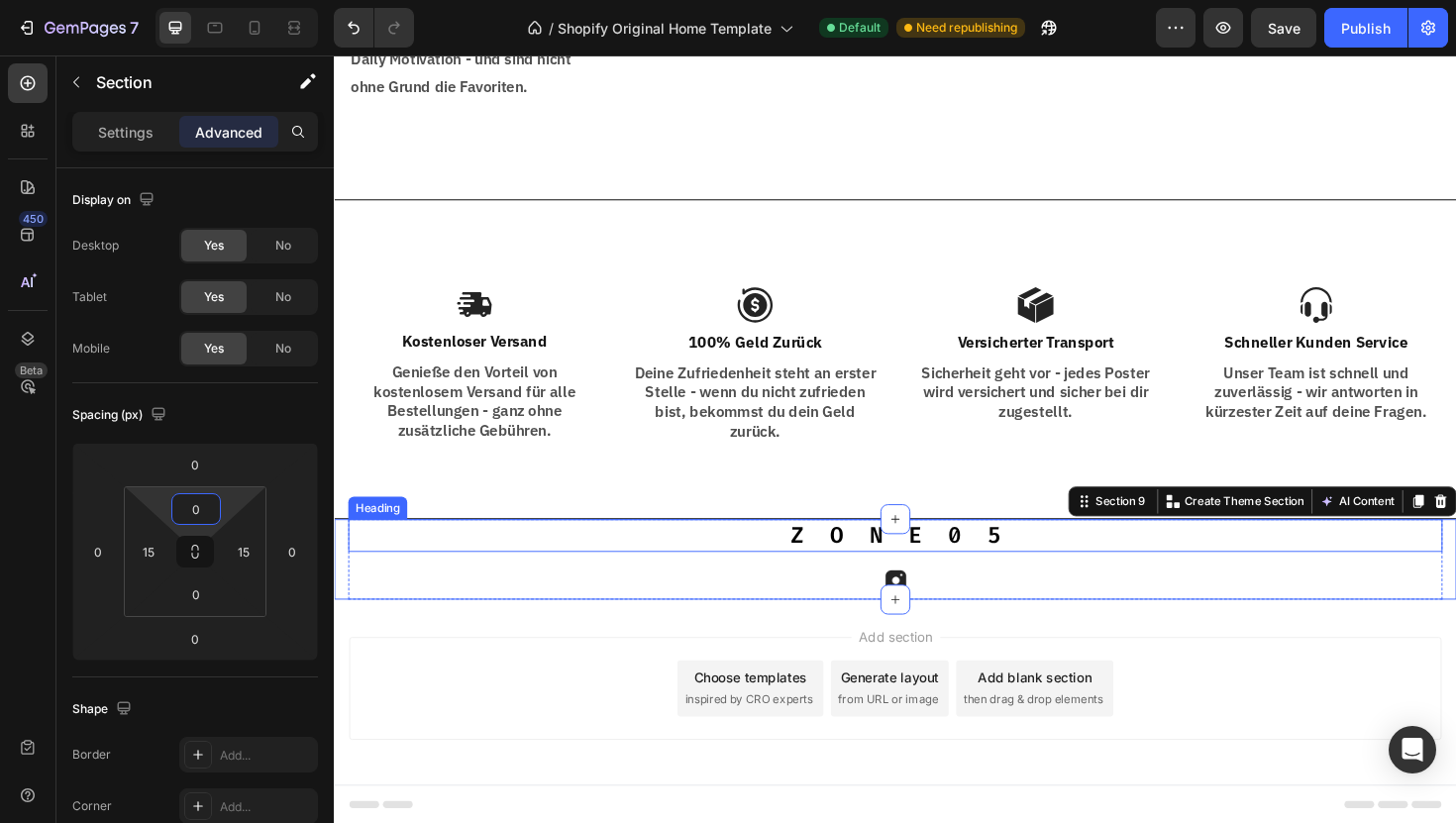 click on "Z  O  N  E  0  5" at bounding box center [928, 564] 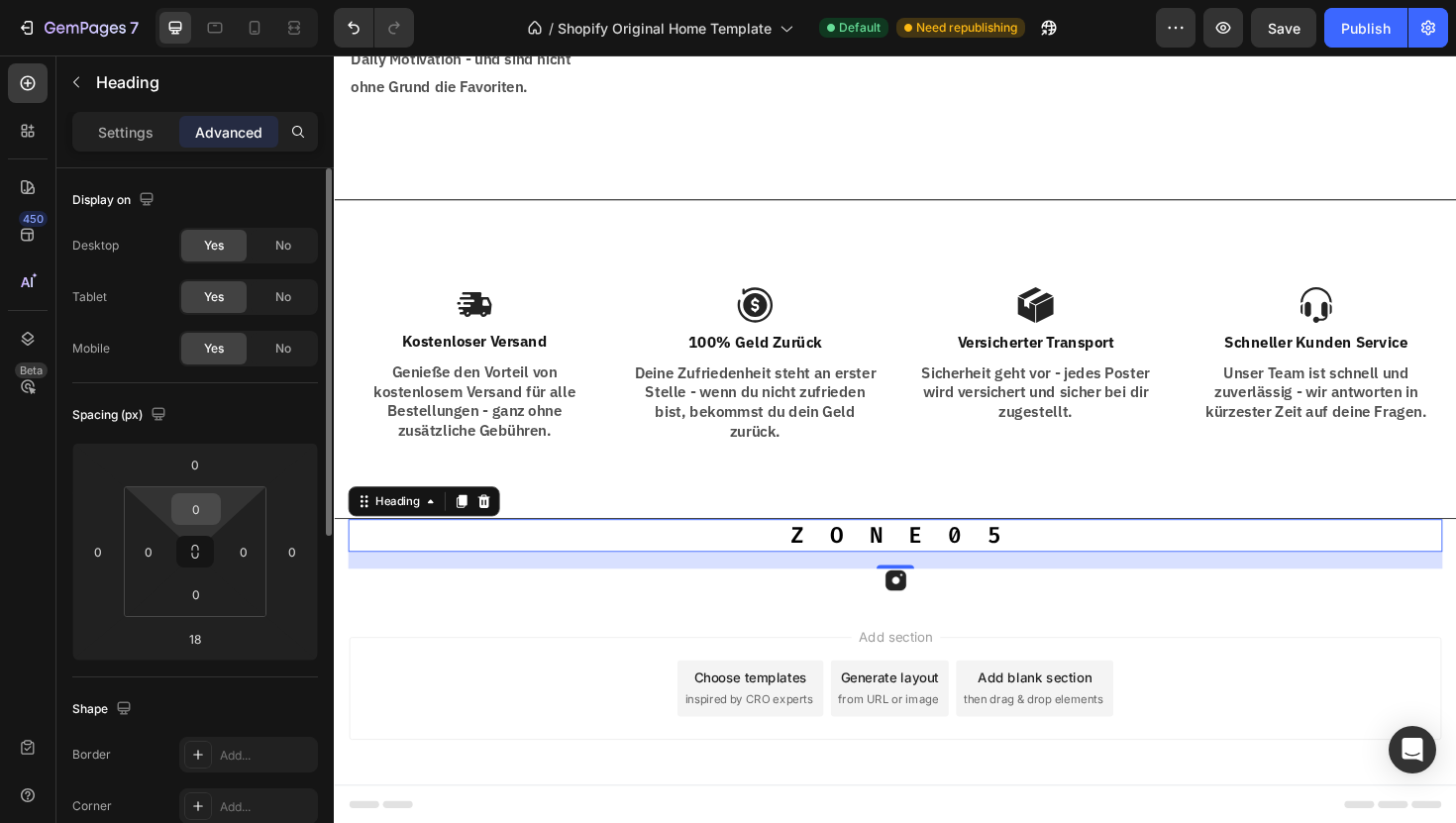 click on "0" at bounding box center (196, 509) 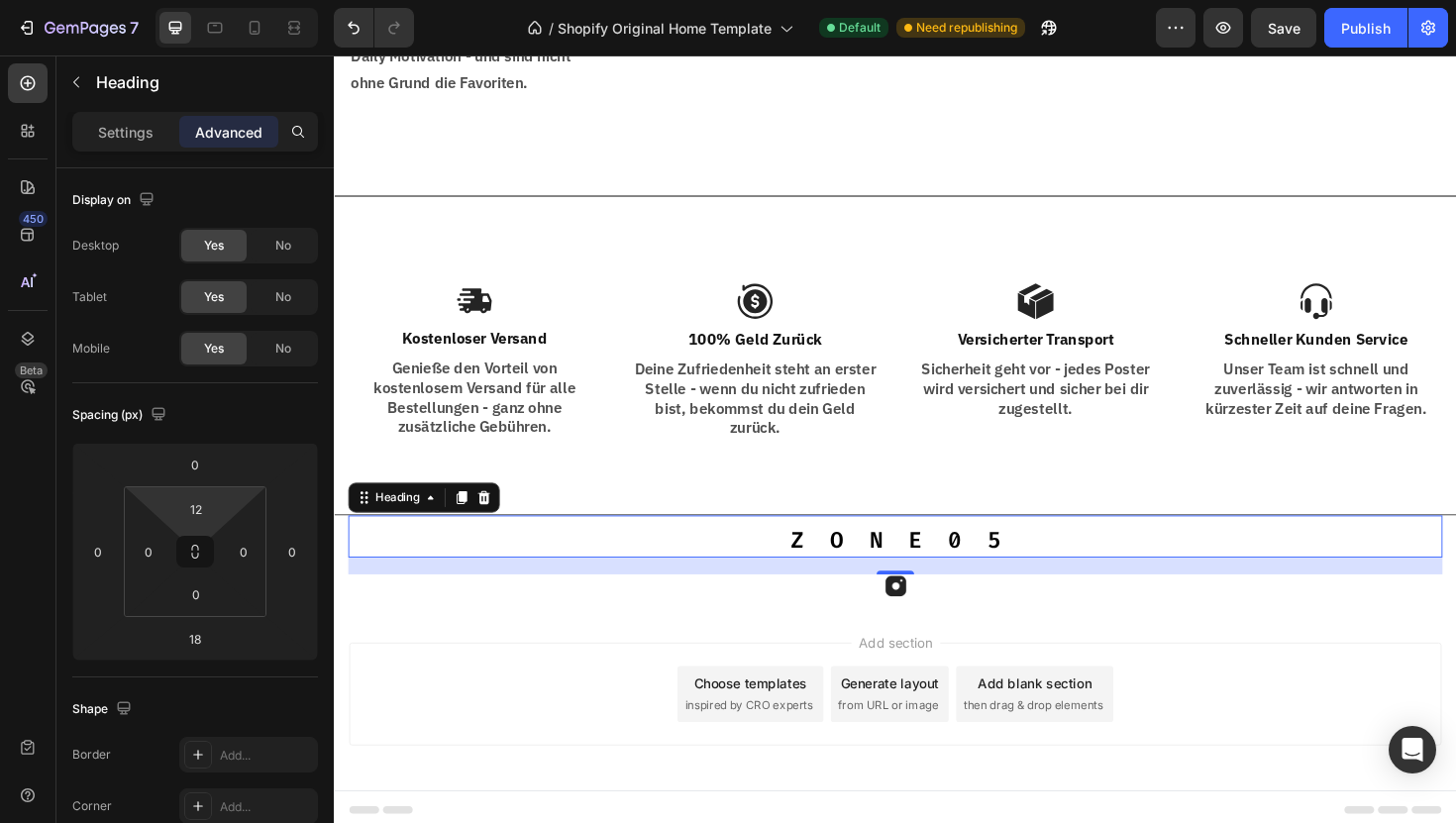scroll, scrollTop: 1787, scrollLeft: 0, axis: vertical 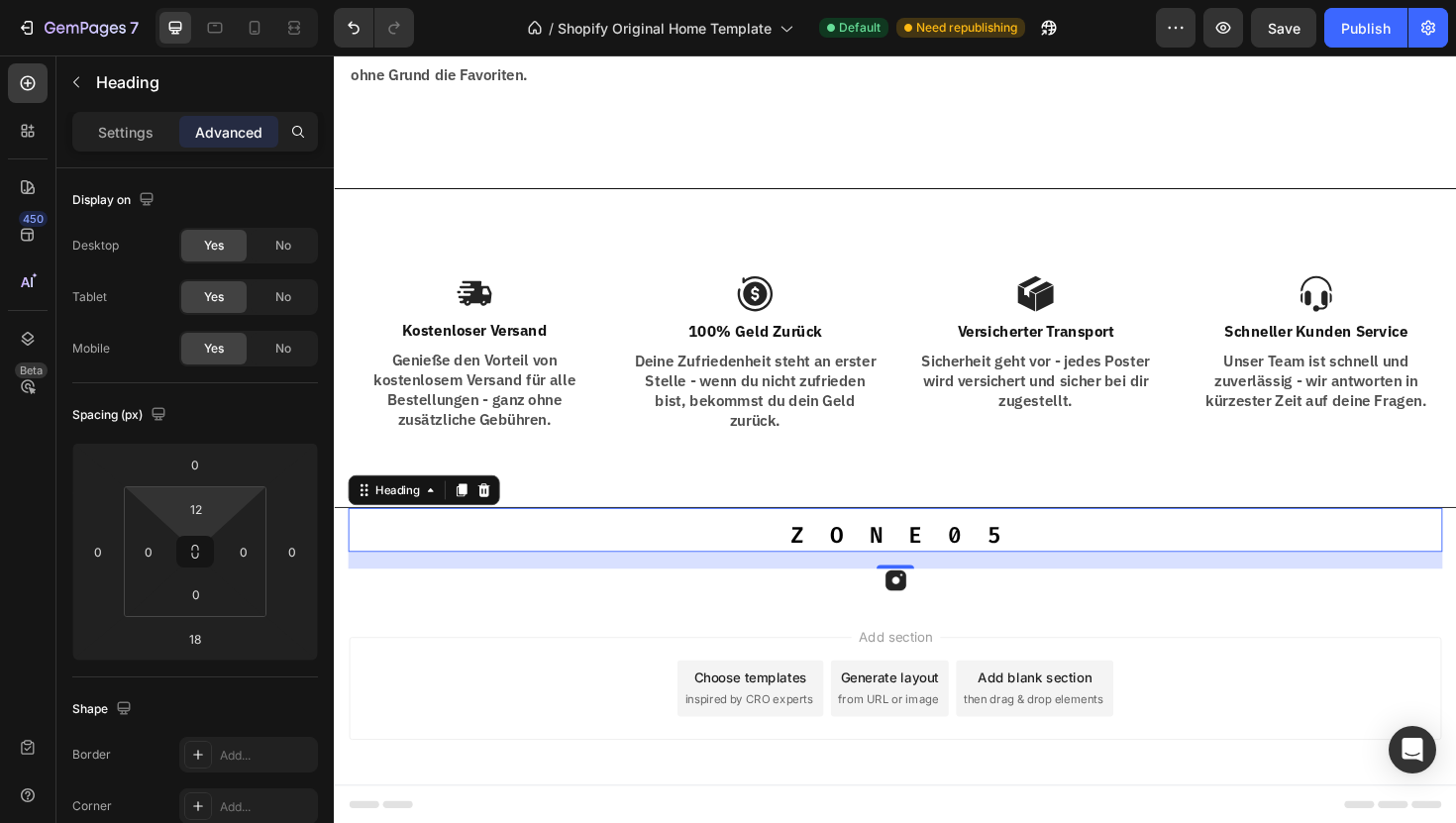 click on "7   /  Shopify Original Home Template Default Need republishing Preview  Save   Publish  450 Beta Sections(18) Elements(83) Section Element Hero Section Product Detail Brands Trusted Badges Guarantee Product Breakdown How to use Testimonials Compare Bundle FAQs Social Proof Brand Story Product List Collection Blog List Contact Sticky Add to Cart Custom Footer Browse Library 450 Layout
Row
Row
Row
Row Text
Heading
Text Block Button
Button
Button Media
Image
Image
Video" at bounding box center [728, 0] 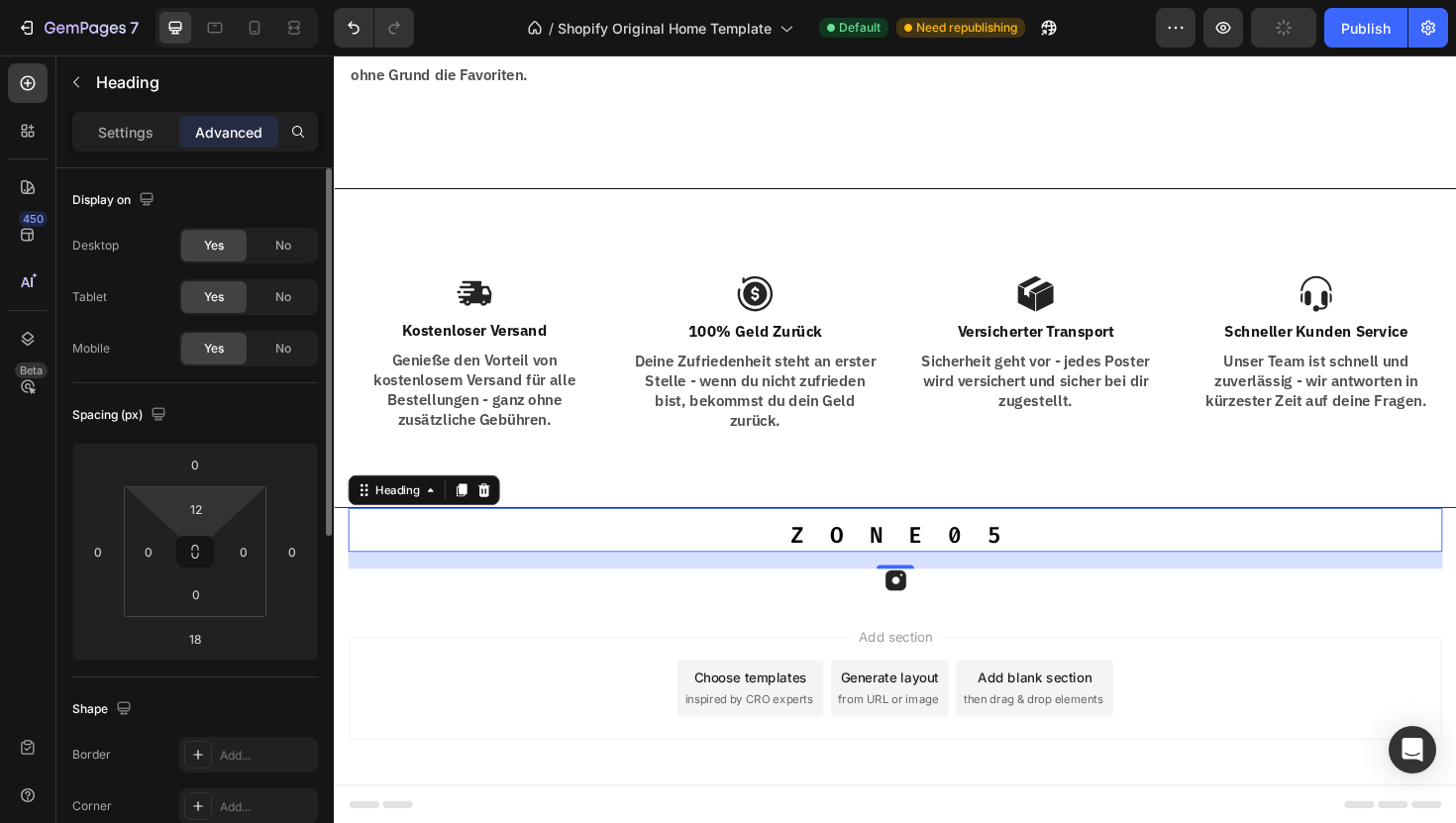 click on "12 0 0 0" at bounding box center (195, 552) 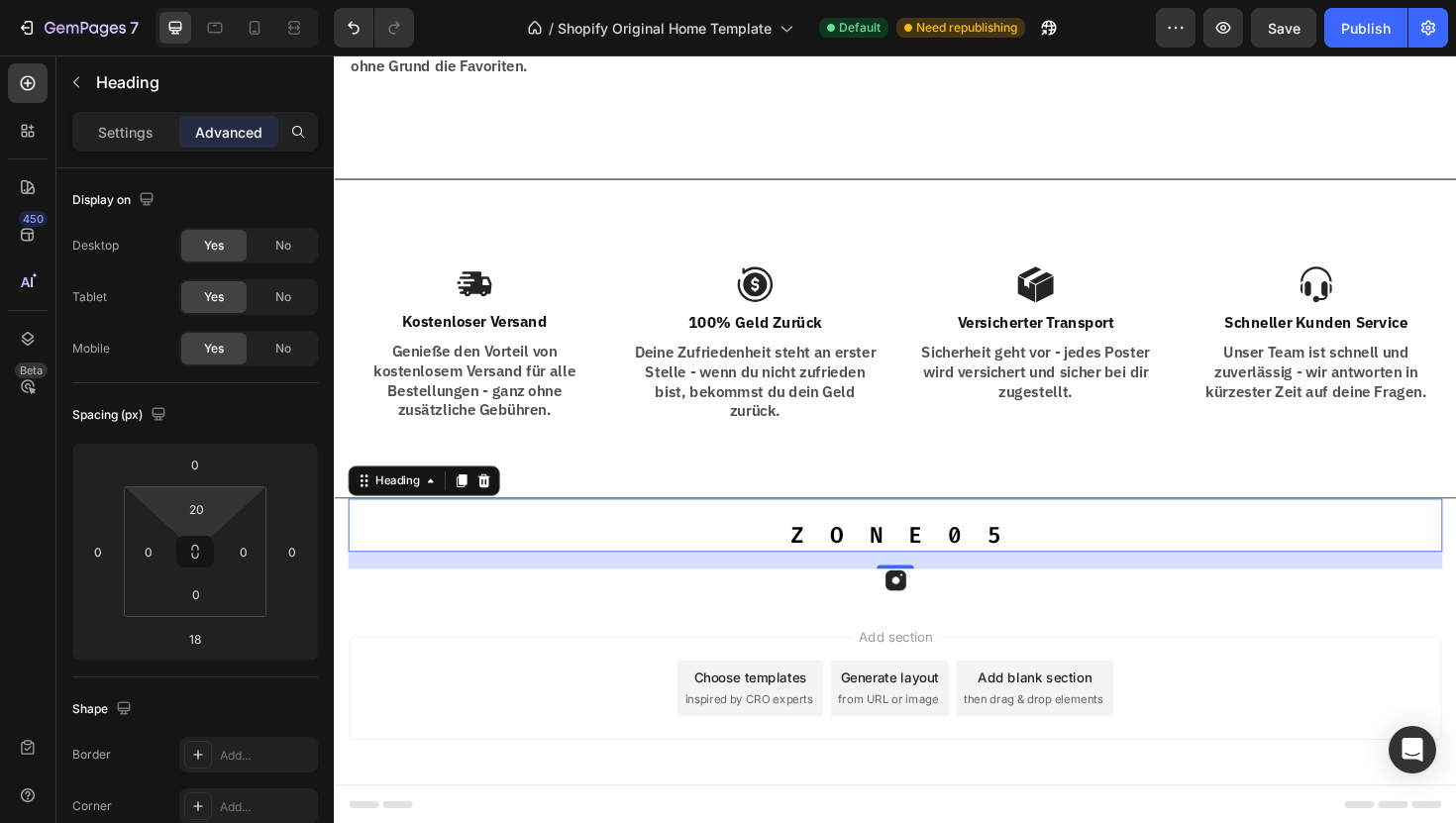 type on "18" 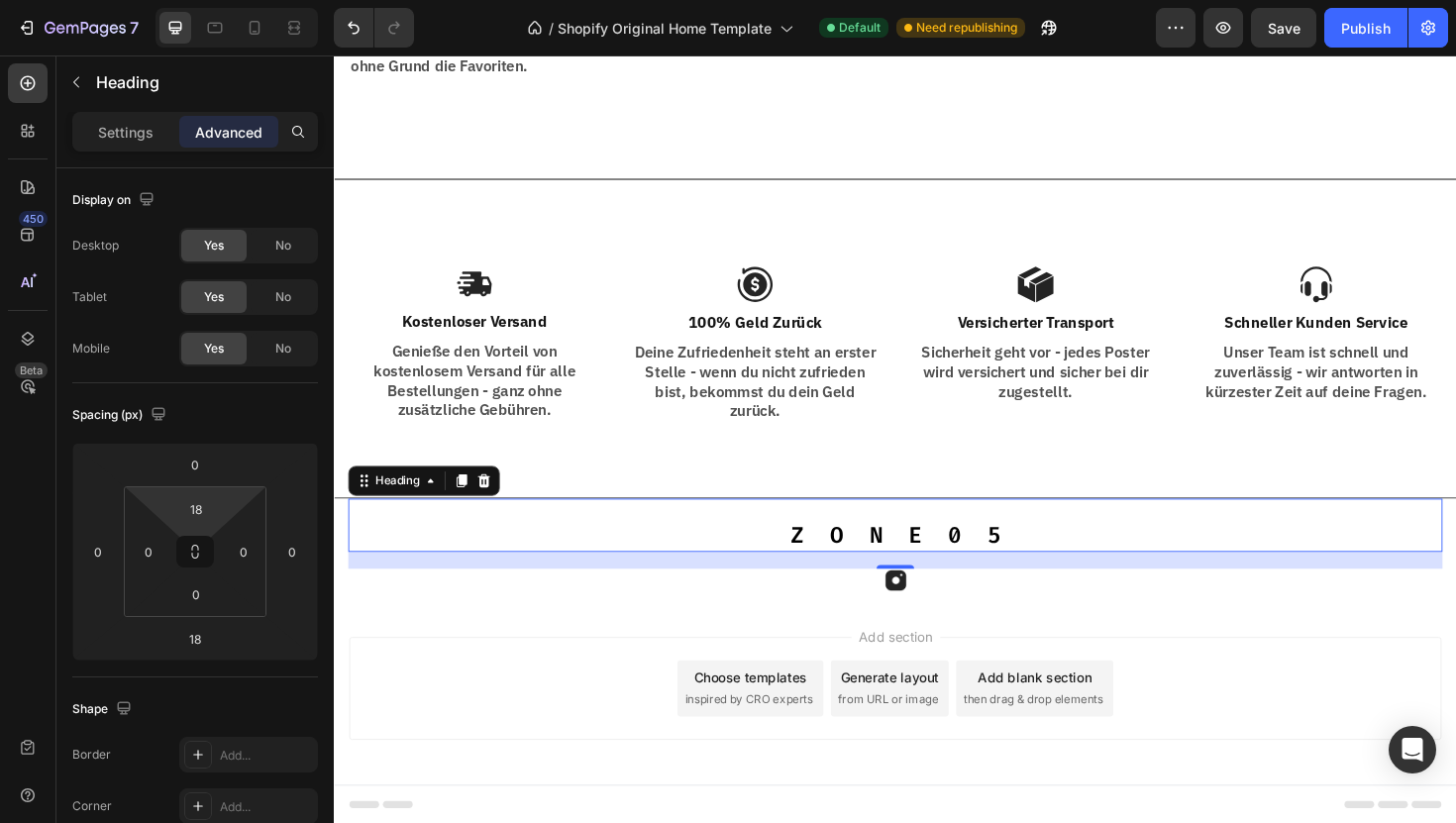 scroll, scrollTop: 1793, scrollLeft: 0, axis: vertical 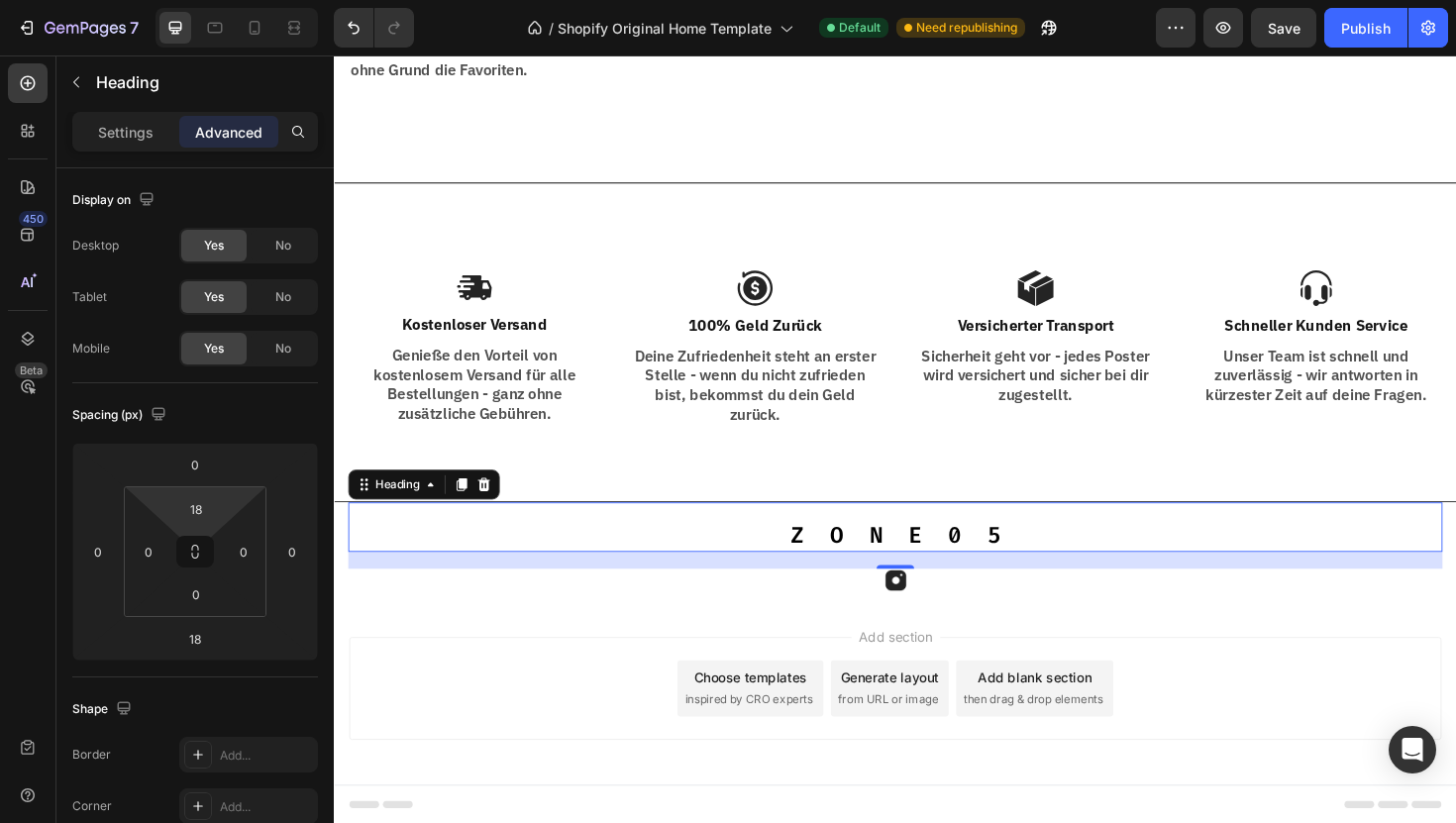 click on "7   /  Shopify Original Home Template Default Need republishing Preview  Save   Publish  450 Beta Sections(18) Elements(83) Section Element Hero Section Product Detail Brands Trusted Badges Guarantee Product Breakdown How to use Testimonials Compare Bundle FAQs Social Proof Brand Story Product List Collection Blog List Contact Sticky Add to Cart Custom Footer Browse Library 450 Layout
Row
Row
Row
Row Text
Heading
Text Block Button
Button
Button Media
Image
Image
Video" at bounding box center (728, 0) 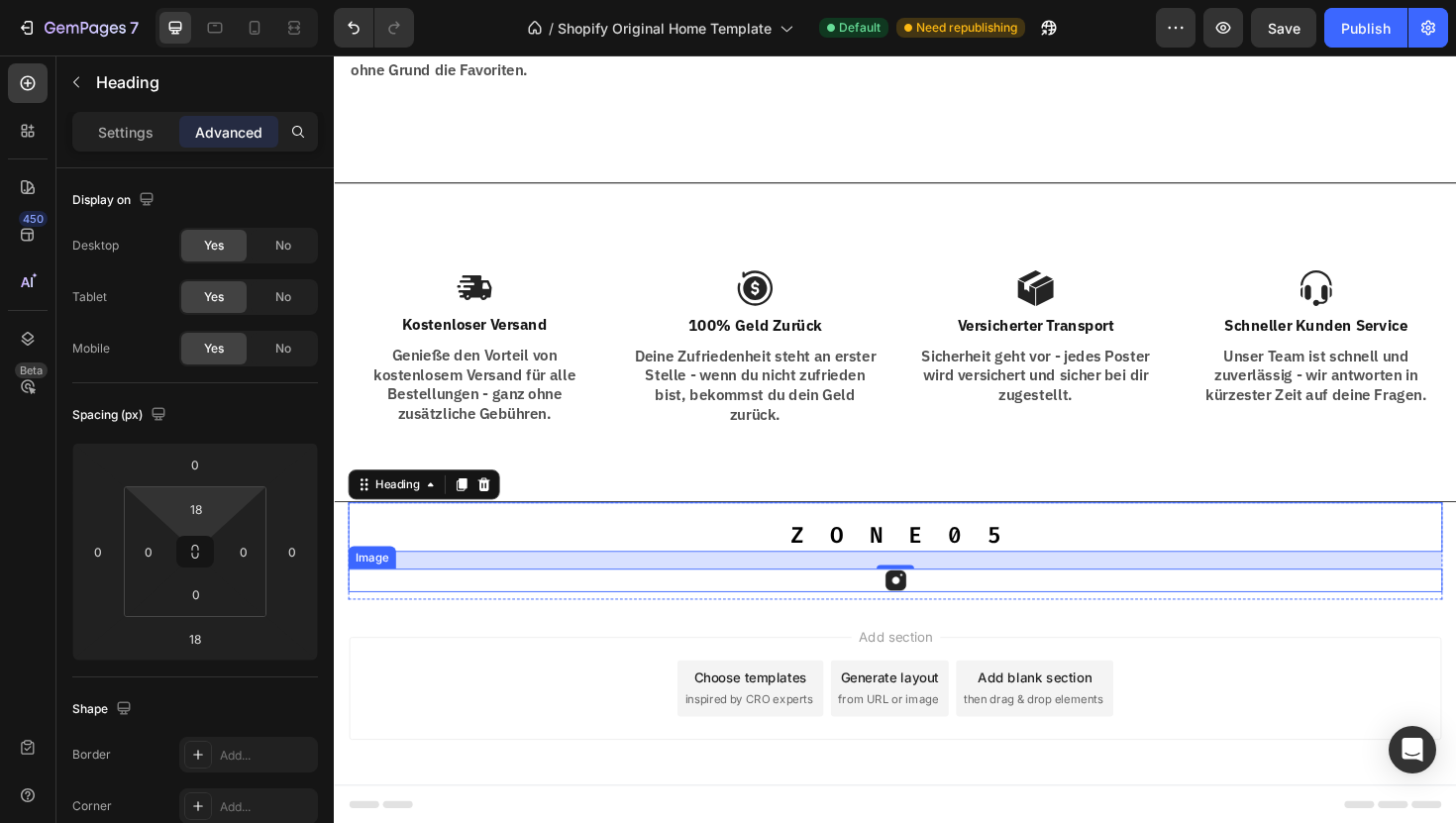 click at bounding box center [928, 611] 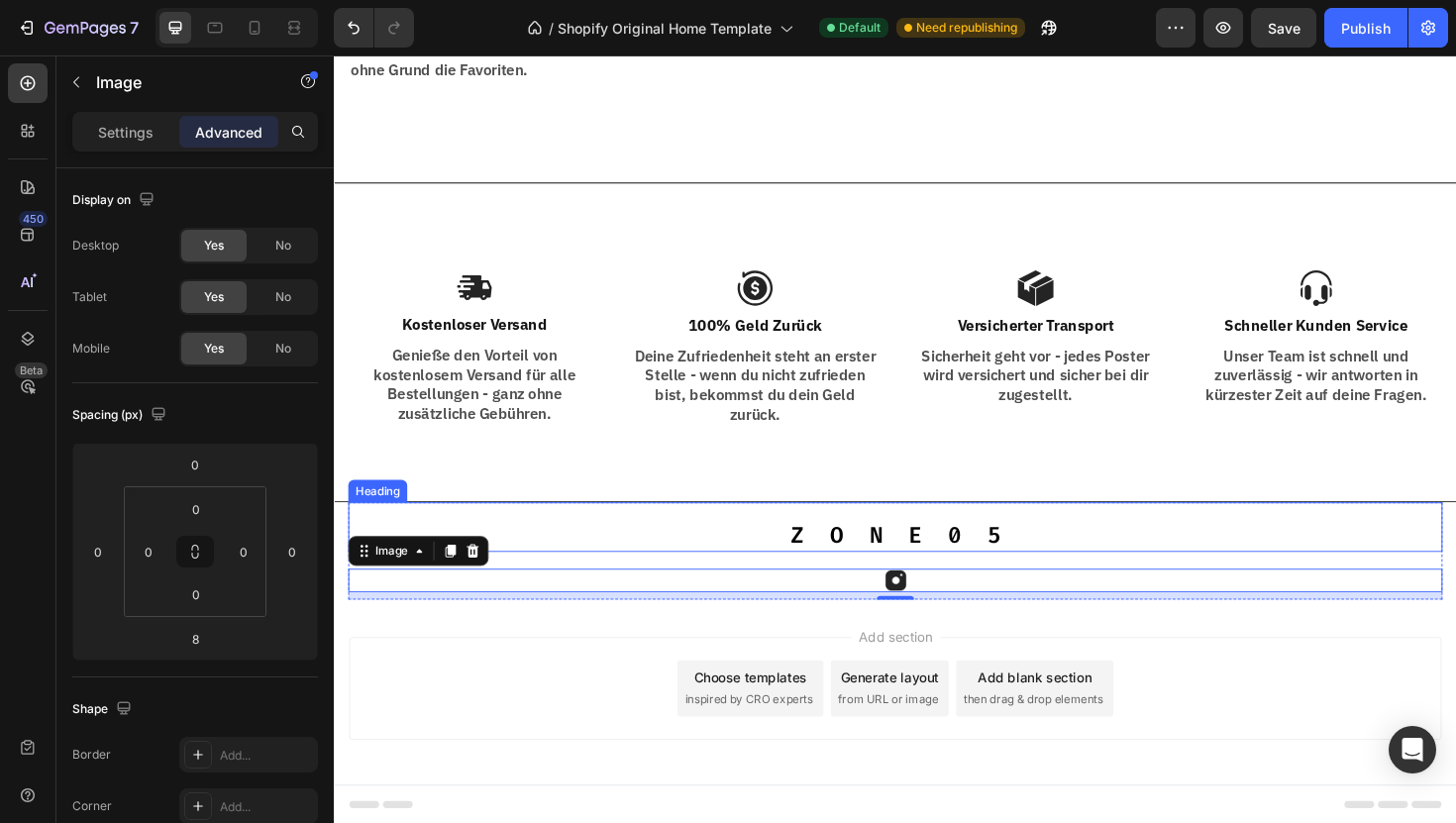 click on "Z  O  N  E  0  5" at bounding box center [928, 564] 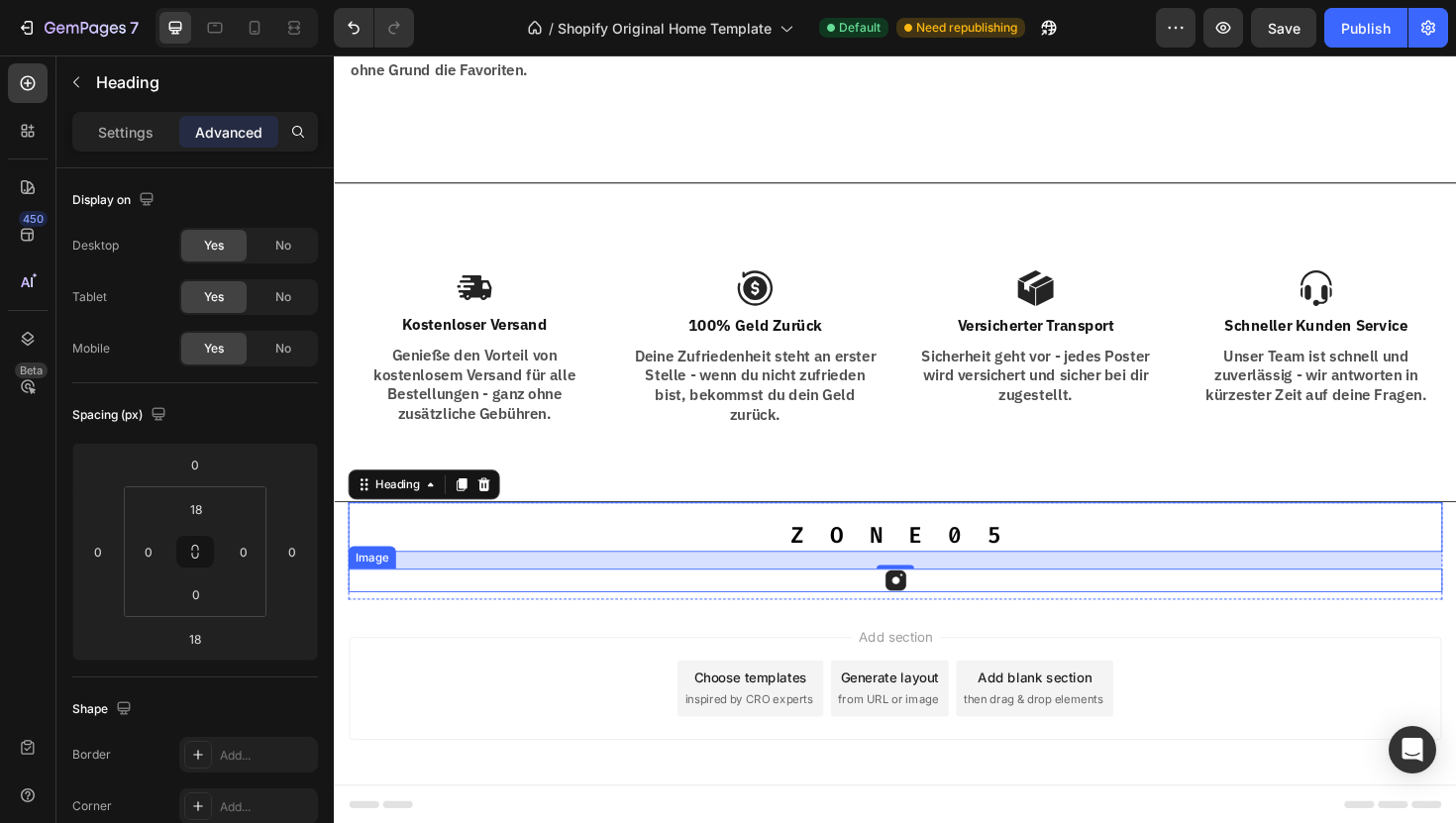 click at bounding box center [928, 611] 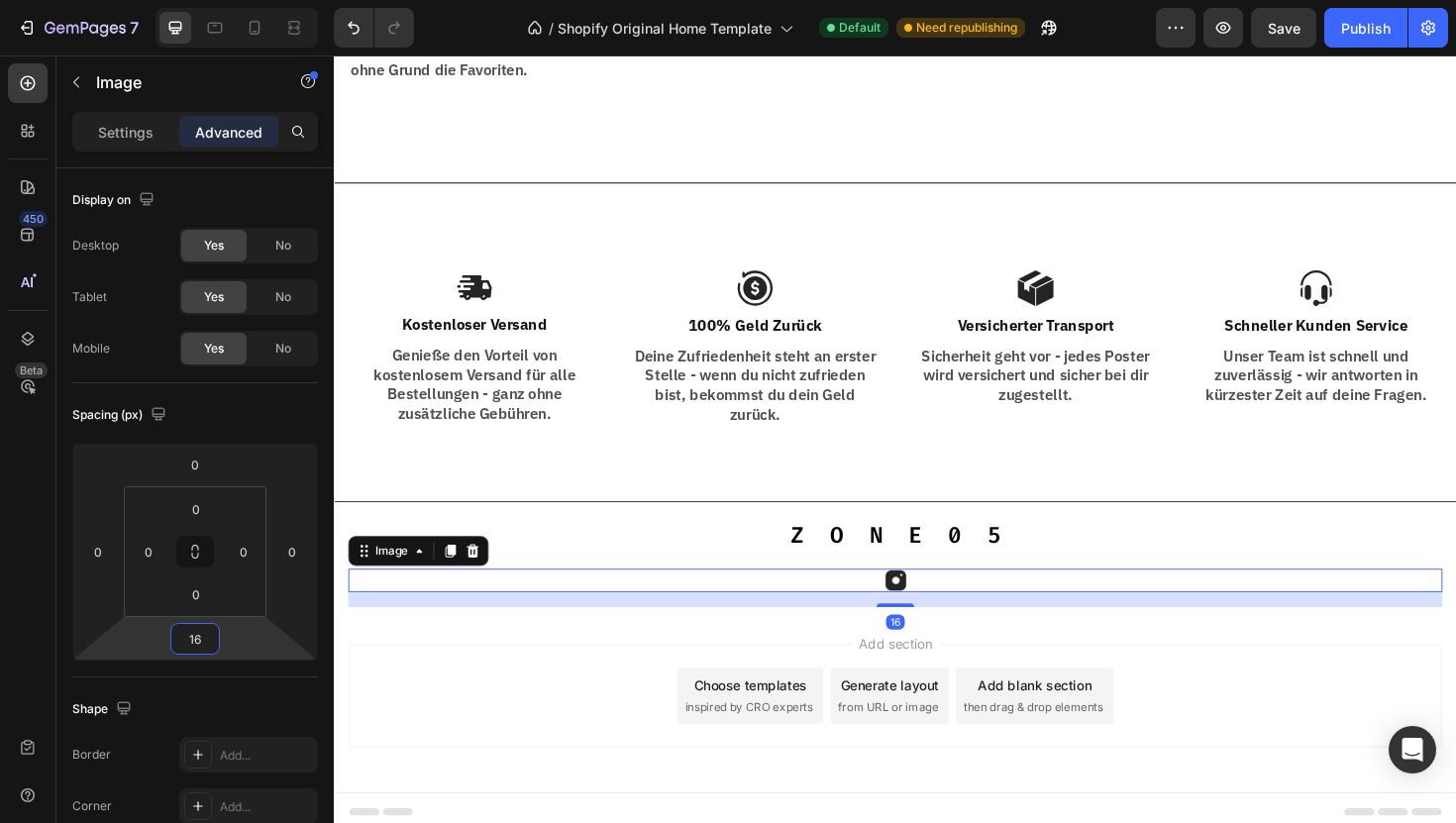 type on "18" 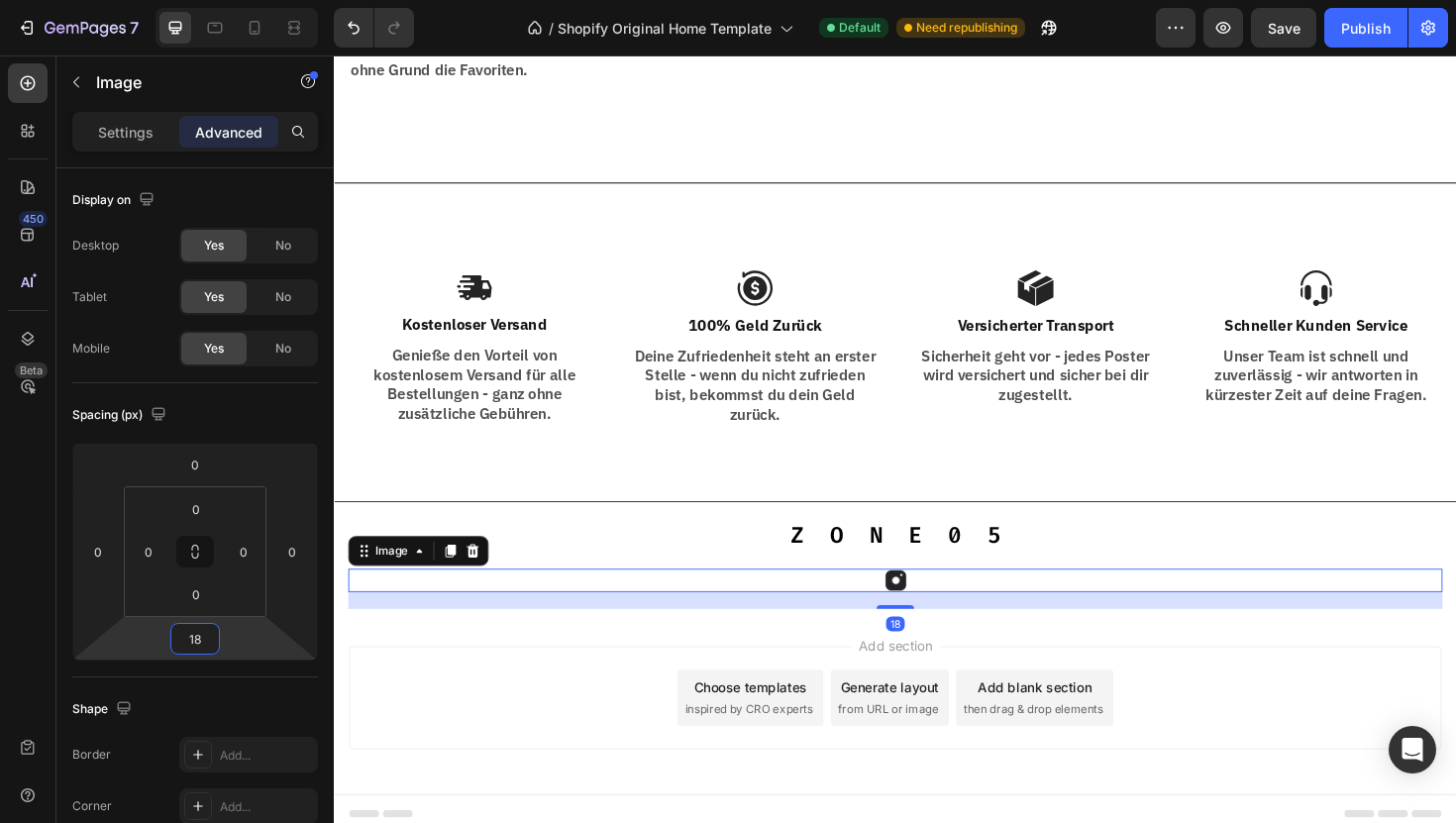 click on "7   /  Shopify Original Home Template Default Need republishing Preview  Save   Publish  450 Beta Sections(18) Elements(83) Section Element Hero Section Product Detail Brands Trusted Badges Guarantee Product Breakdown How to use Testimonials Compare Bundle FAQs Social Proof Brand Story Product List Collection Blog List Contact Sticky Add to Cart Custom Footer Browse Library 450 Layout
Row
Row
Row
Row Text
Heading
Text Block Button
Button
Button Media
Image
Image
Video" at bounding box center [728, 0] 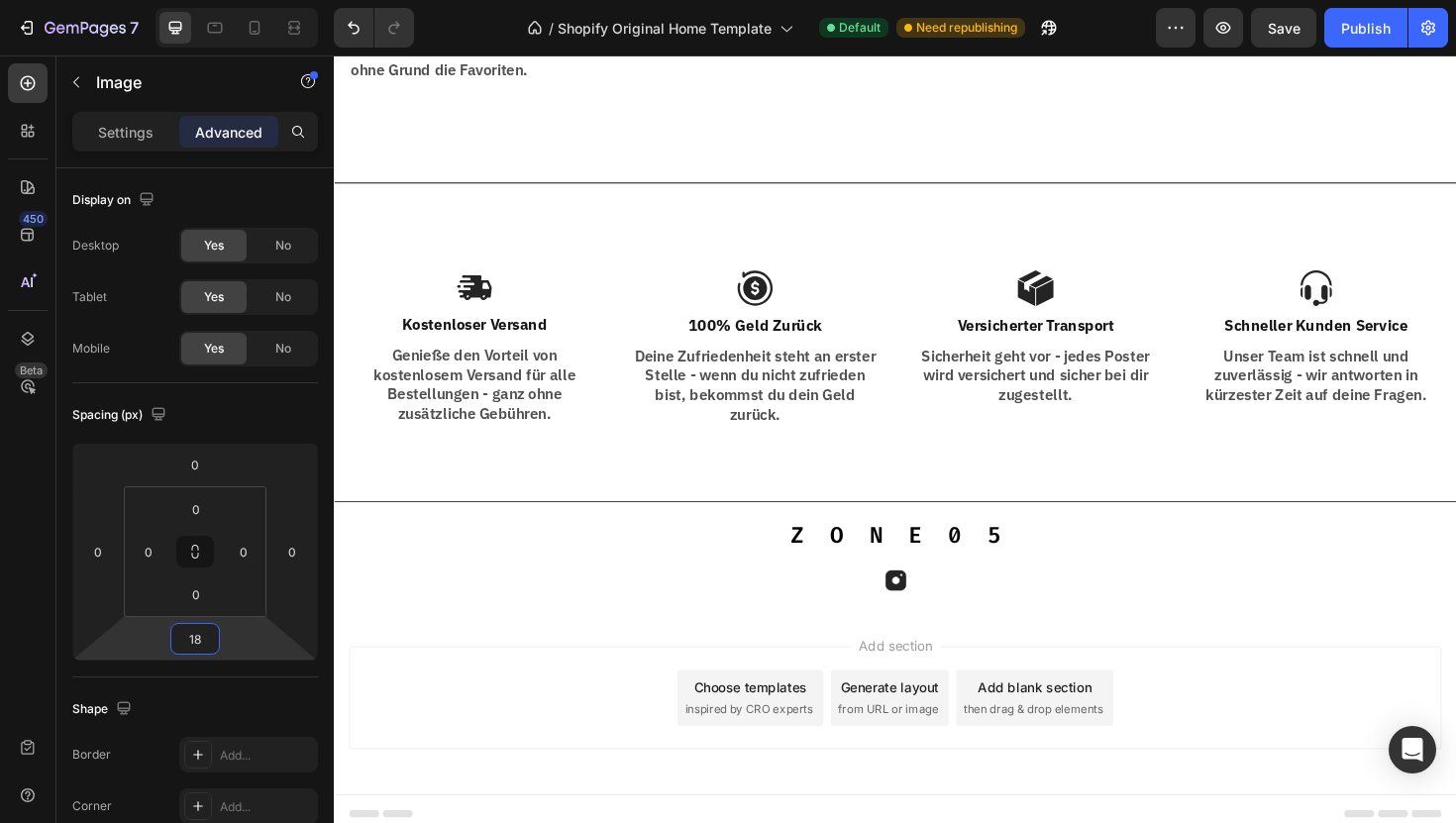 click on "Add section Choose templates inspired by CRO experts Generate layout from URL or image Add blank section then drag & drop elements" at bounding box center [928, 740] 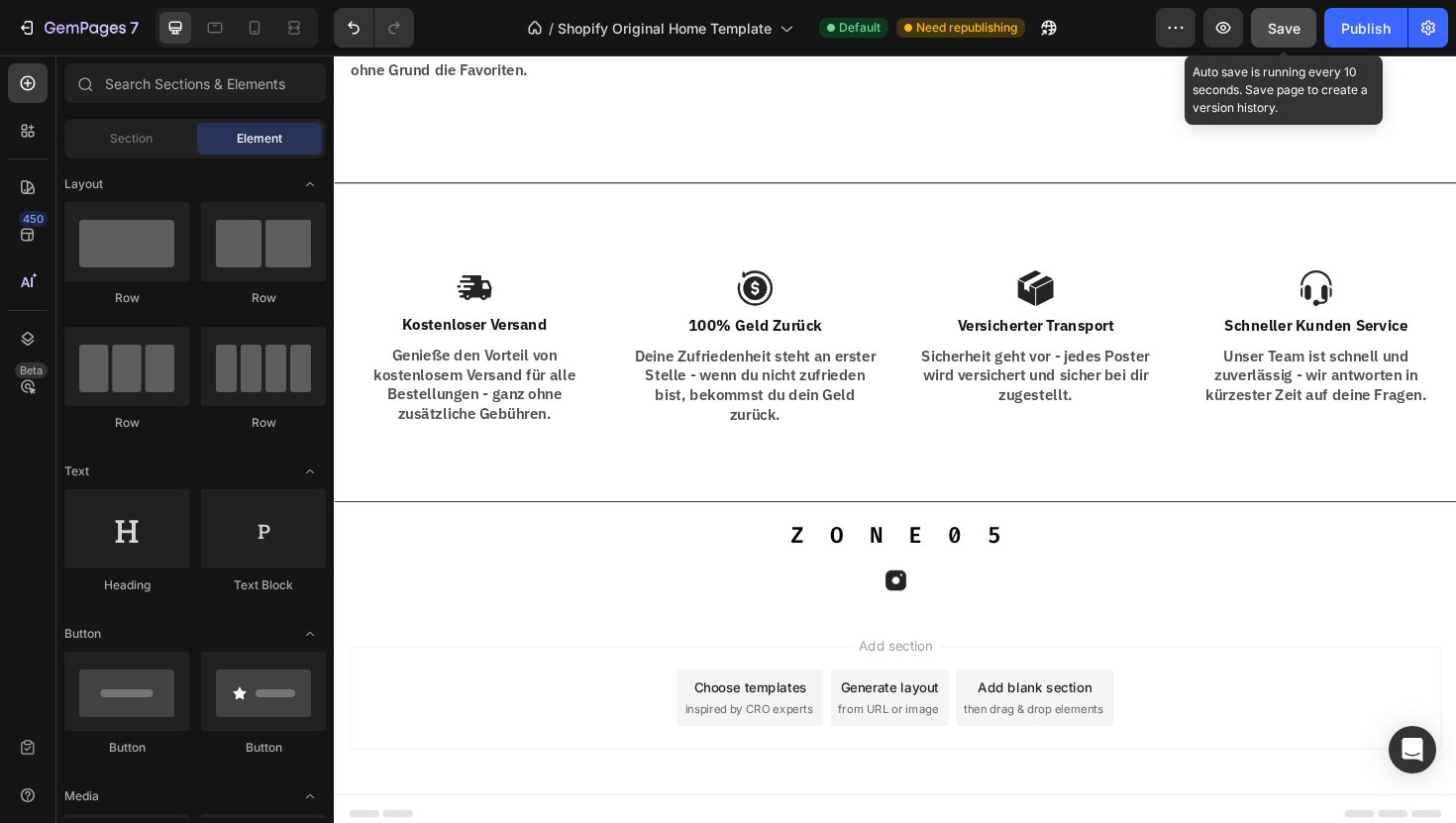 click on "Save" at bounding box center [1284, 28] 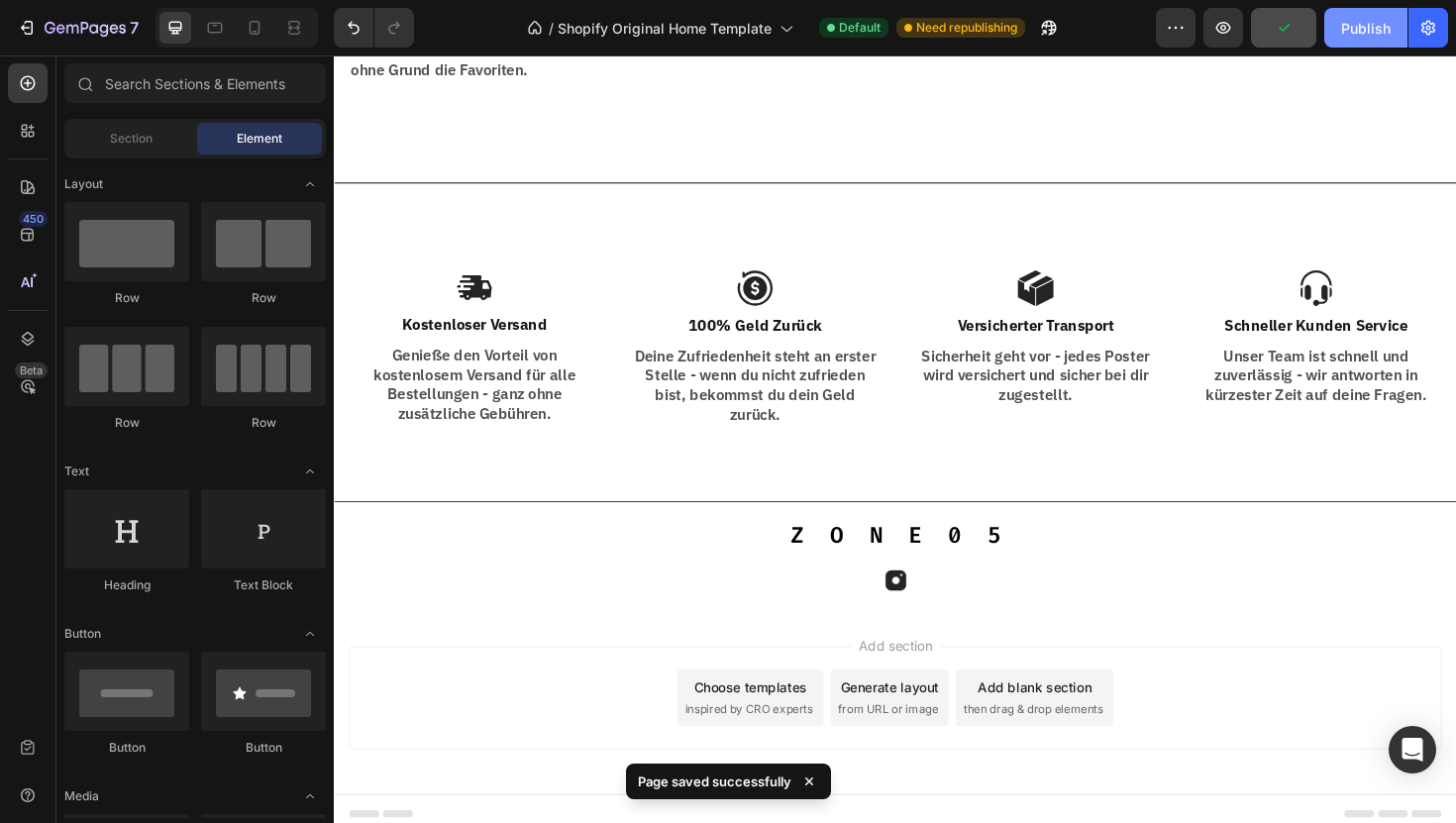 click on "Publish" at bounding box center [1366, 28] 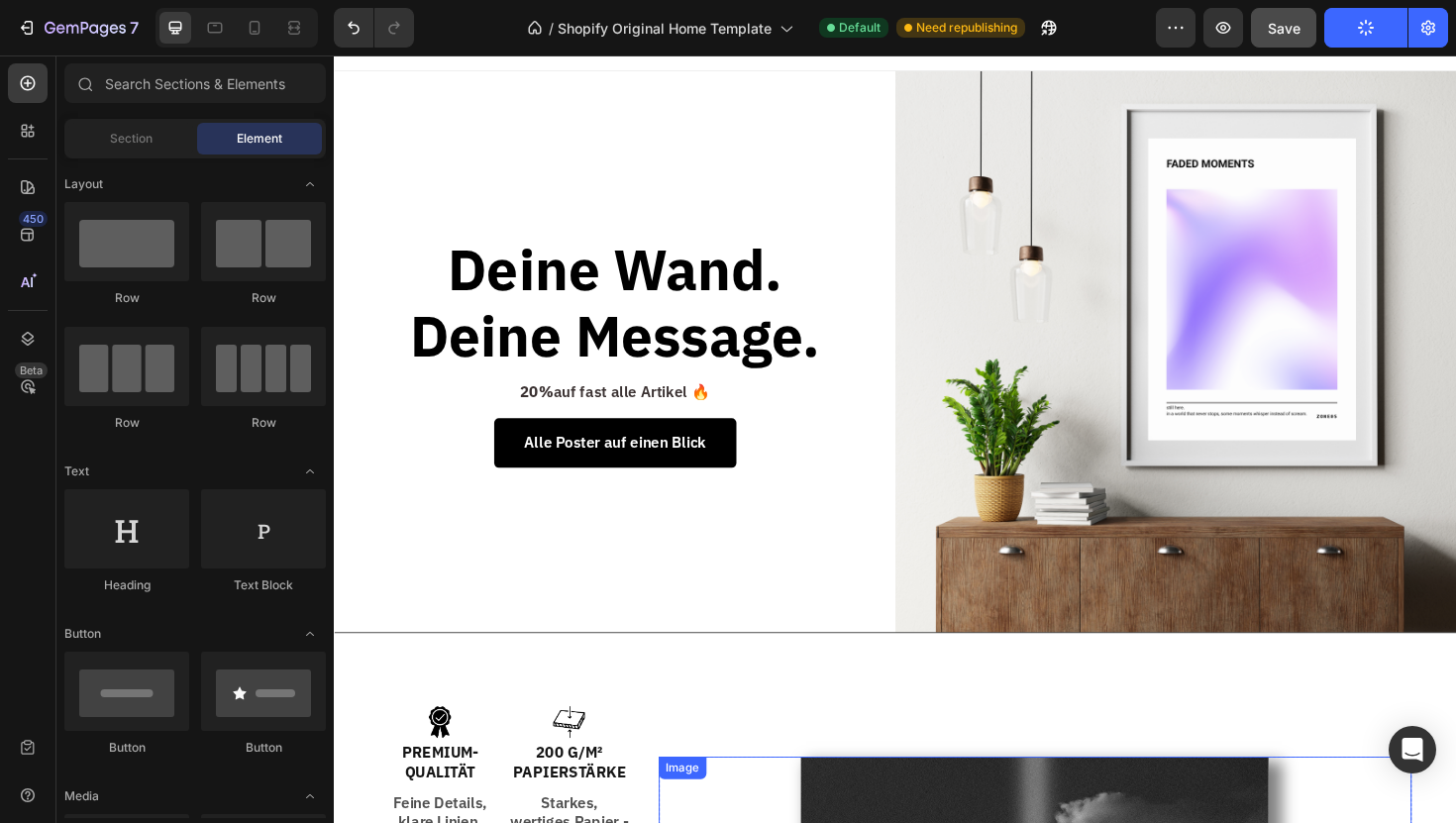 scroll, scrollTop: 0, scrollLeft: 0, axis: both 